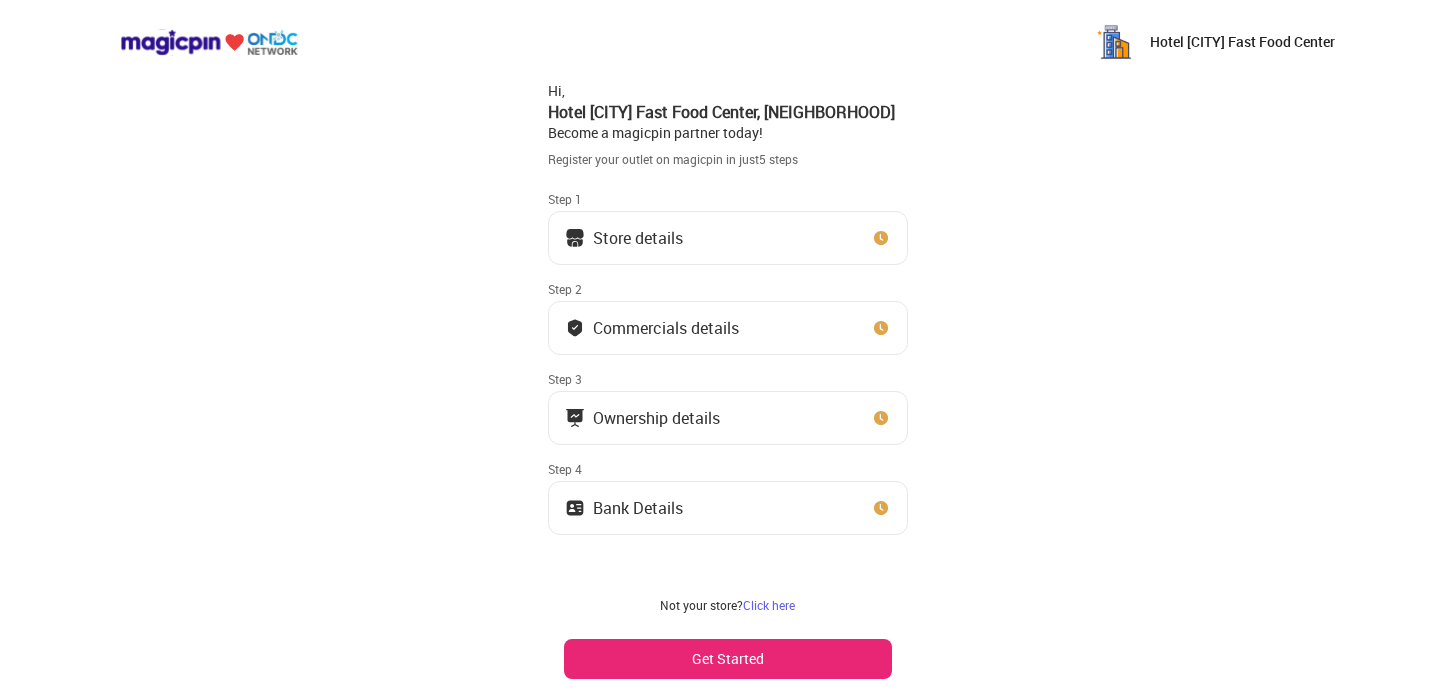 scroll, scrollTop: 0, scrollLeft: 0, axis: both 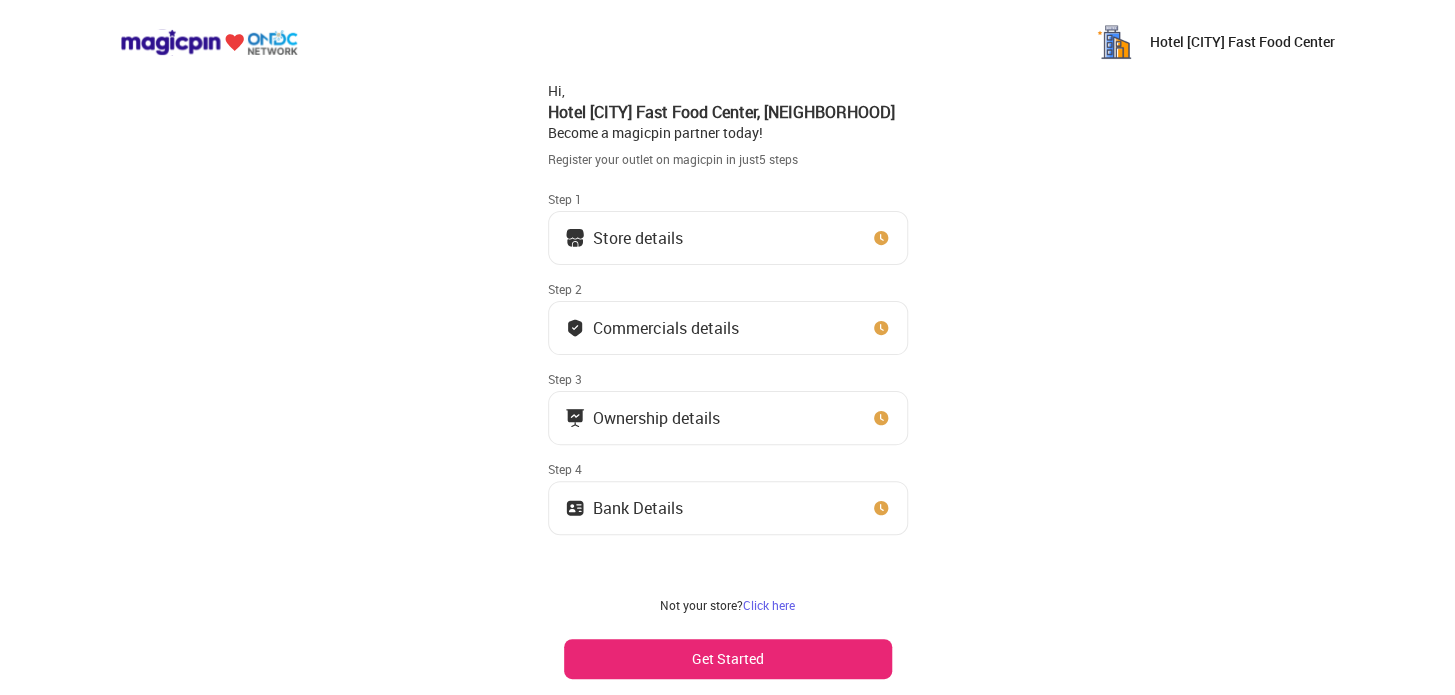 click on "Store details" at bounding box center (728, 238) 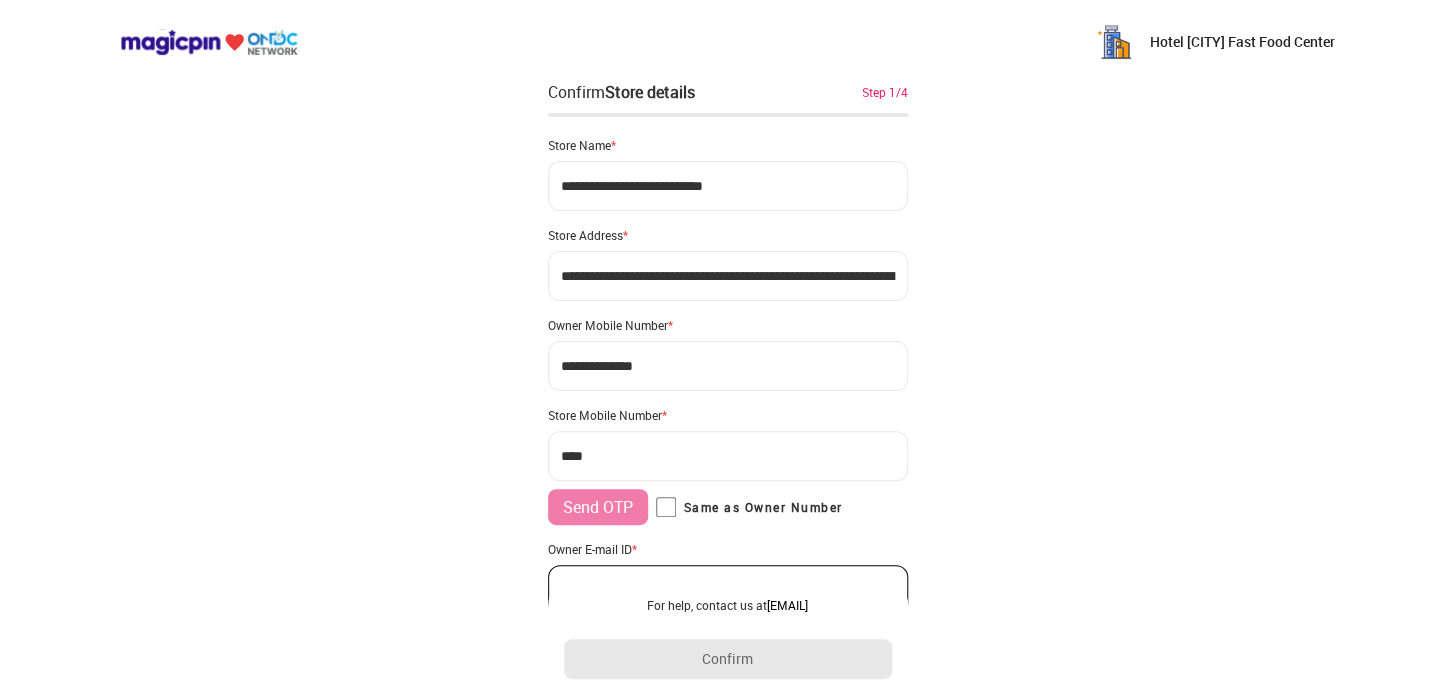 type on "**********" 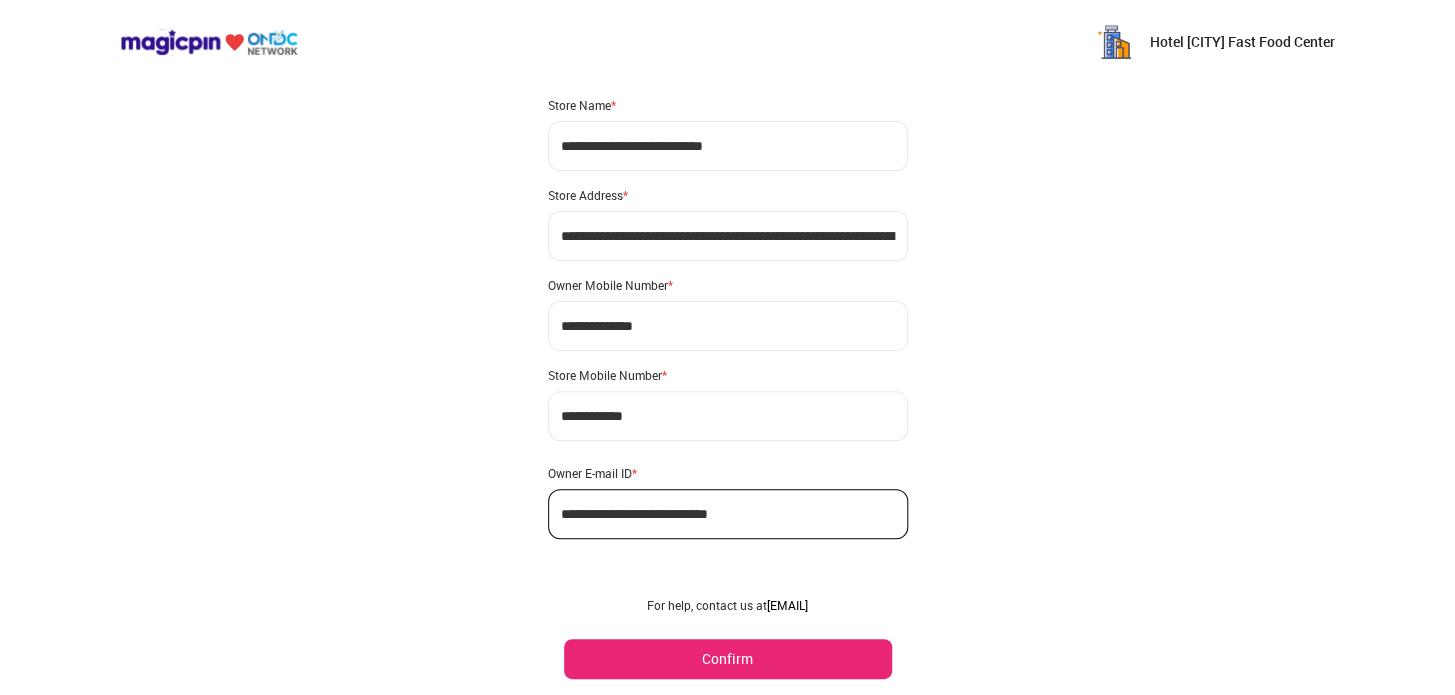 scroll, scrollTop: 62, scrollLeft: 0, axis: vertical 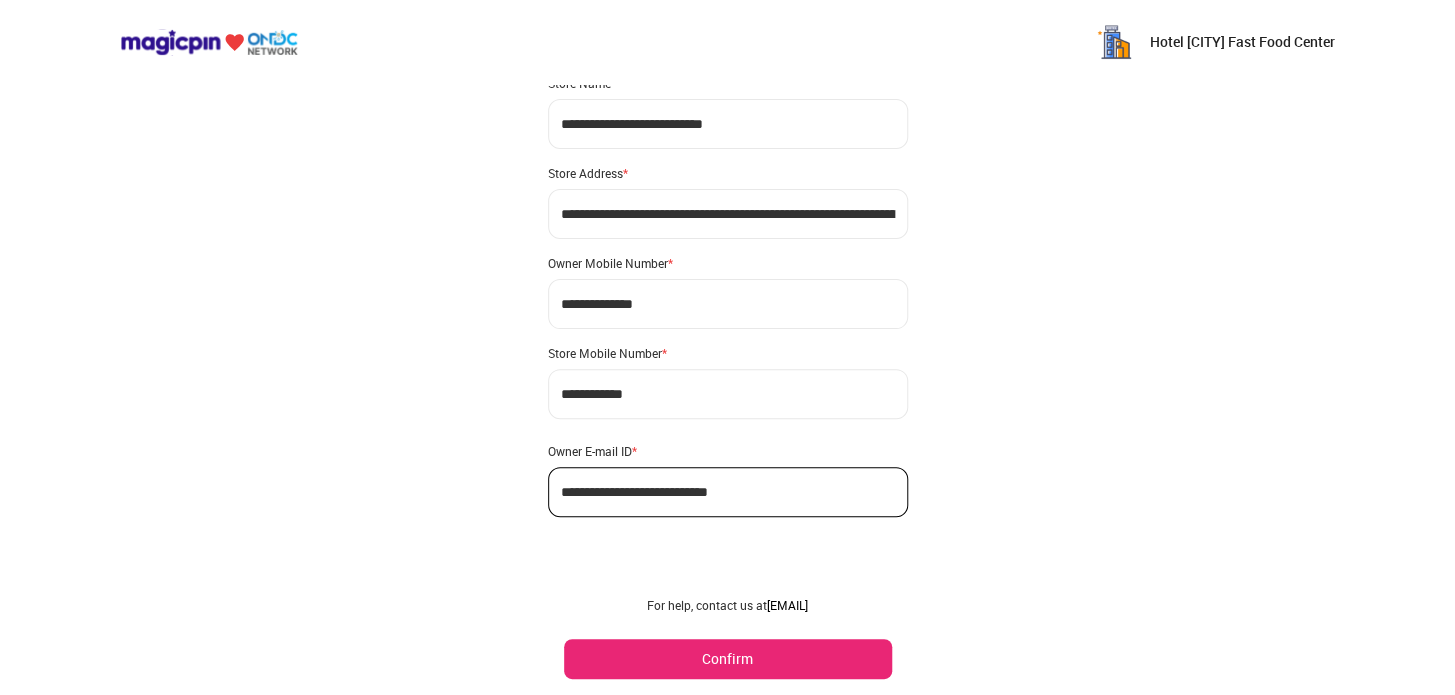 click on "Confirm" at bounding box center [728, 659] 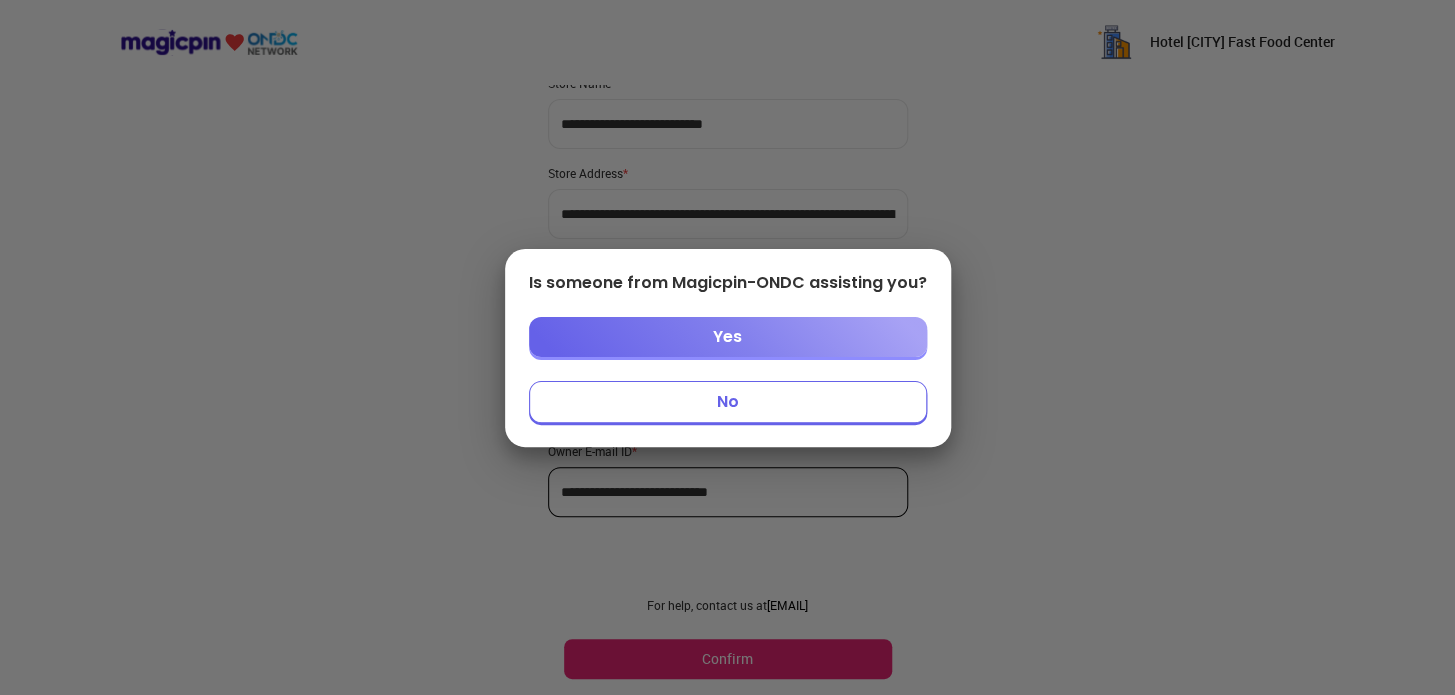 click on "Yes" at bounding box center [728, 337] 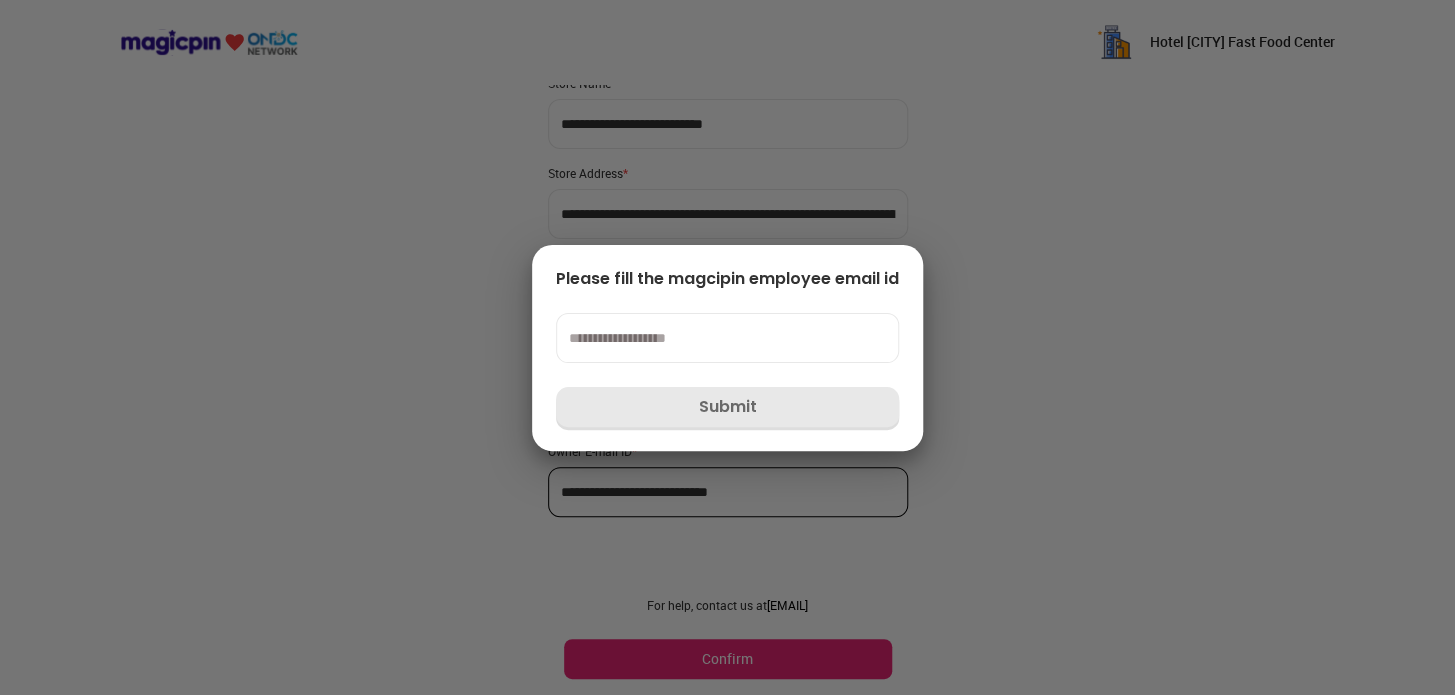 click at bounding box center [727, 338] 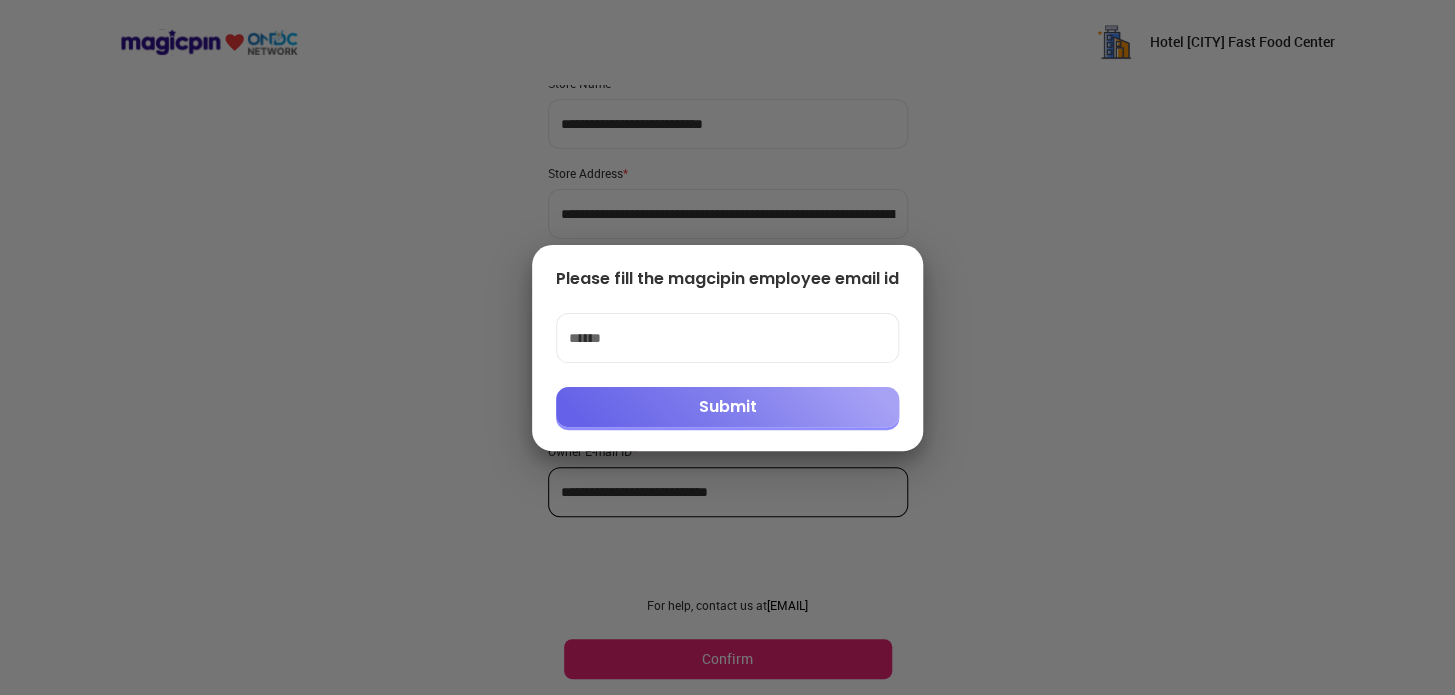 click on "Submit" at bounding box center (727, 407) 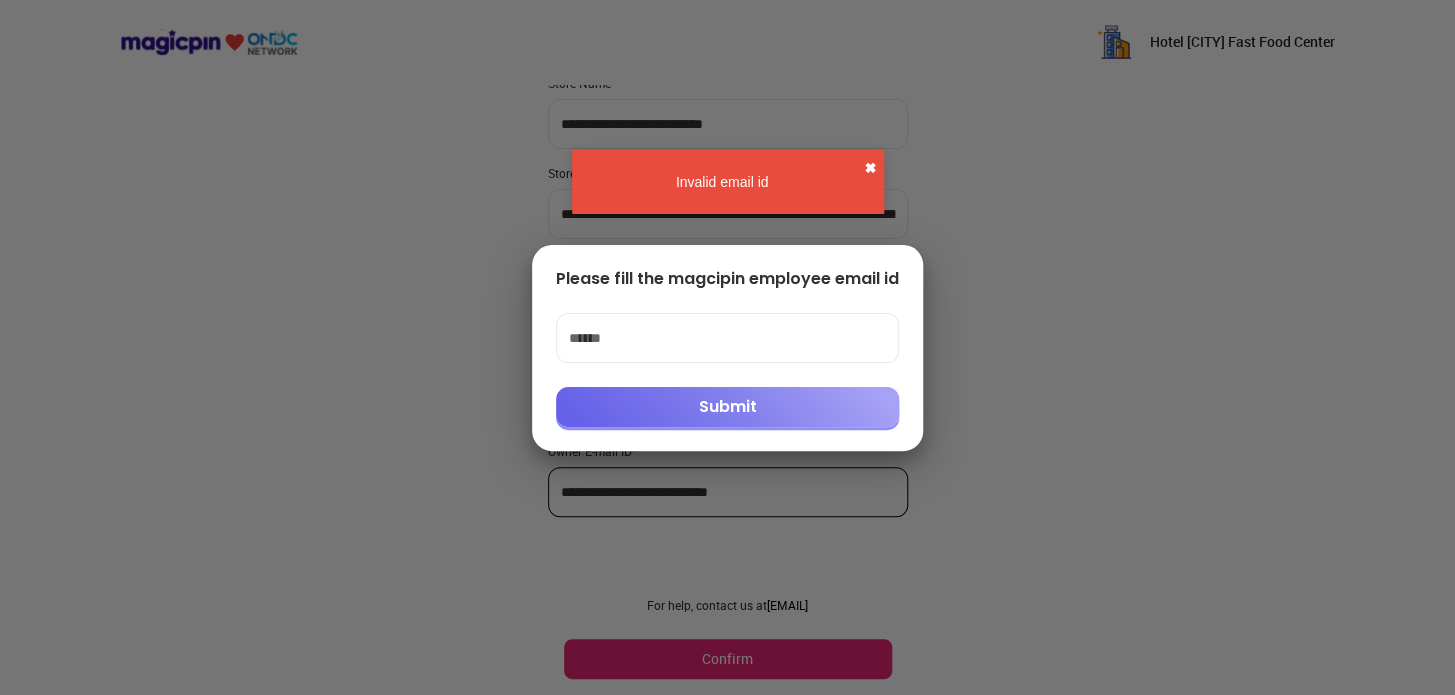 click on "✖" at bounding box center [870, 168] 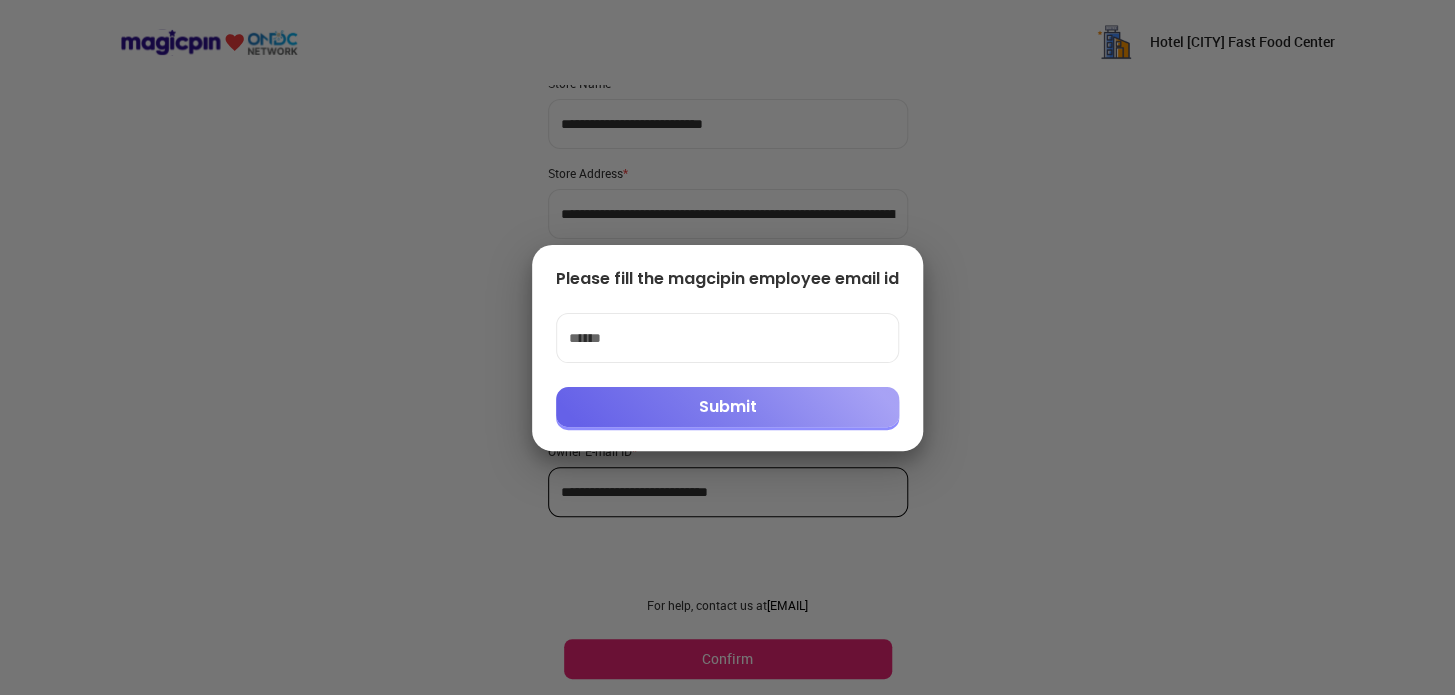 click on "******" at bounding box center [727, 338] 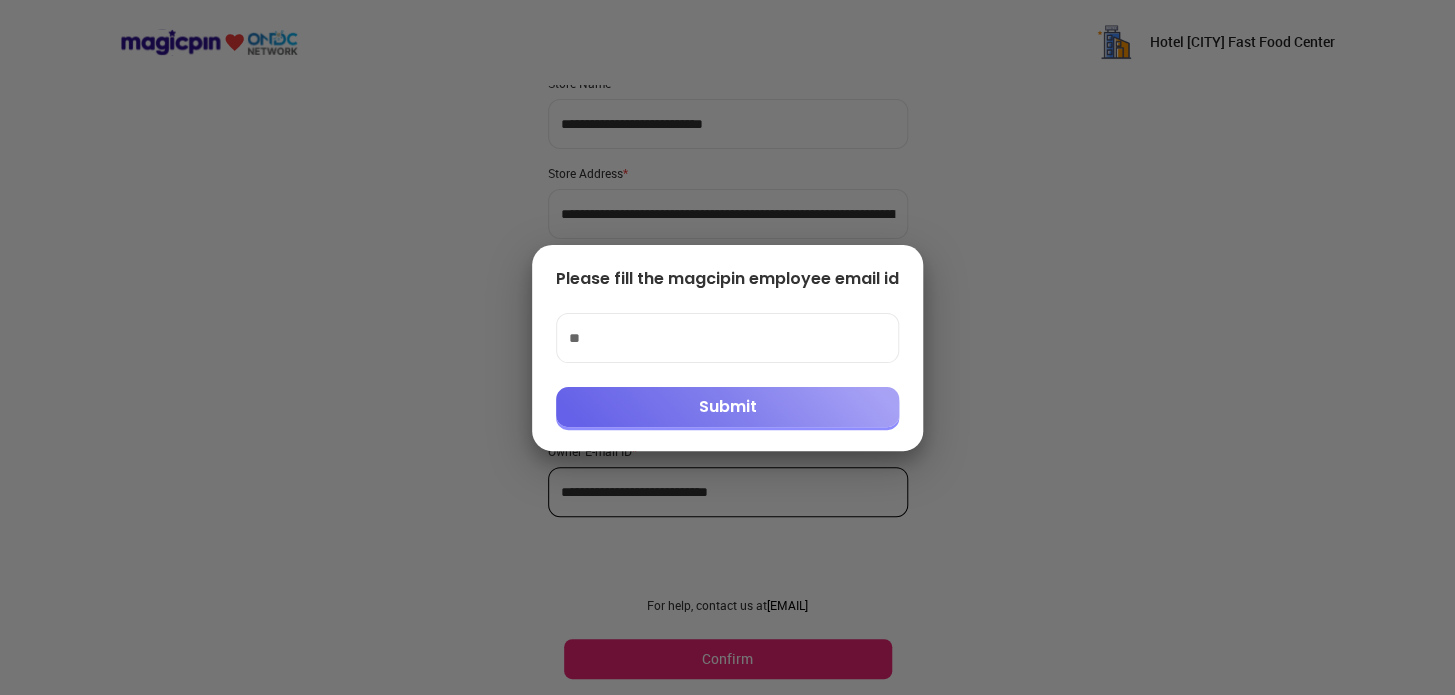 type on "*" 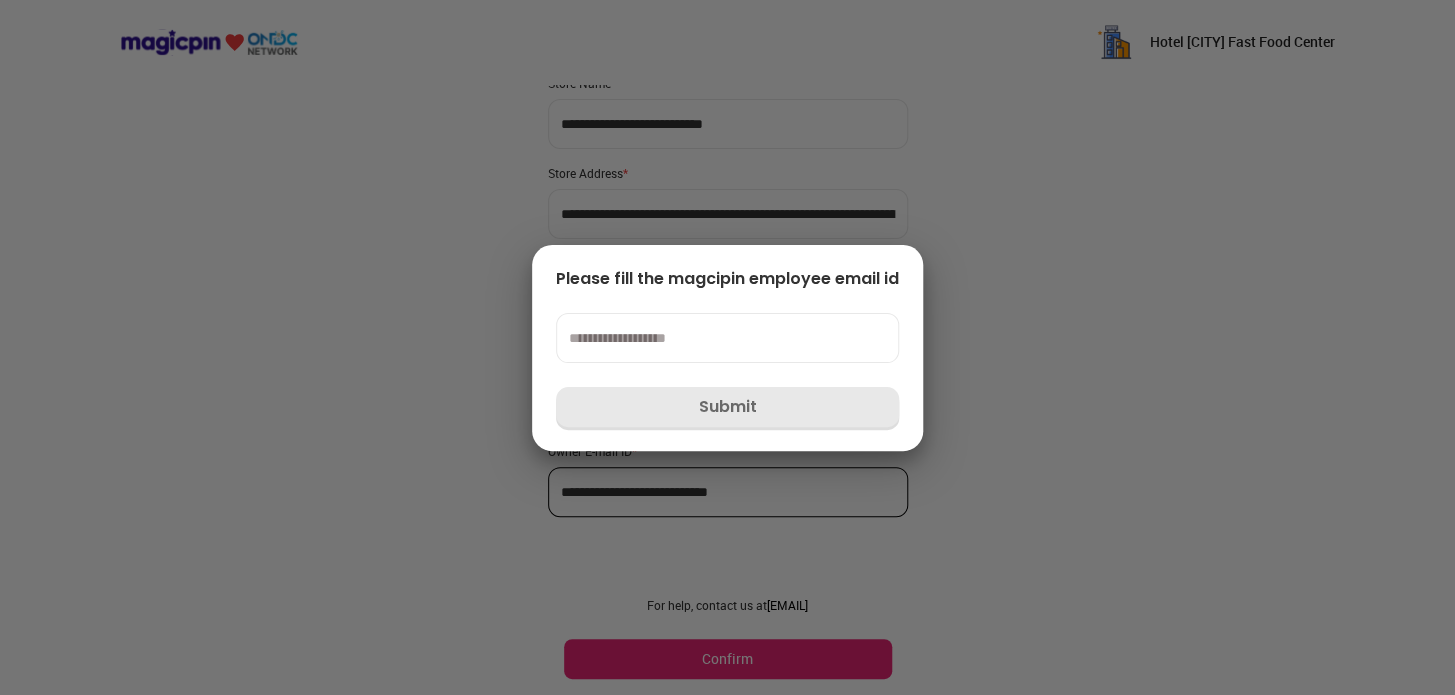 type 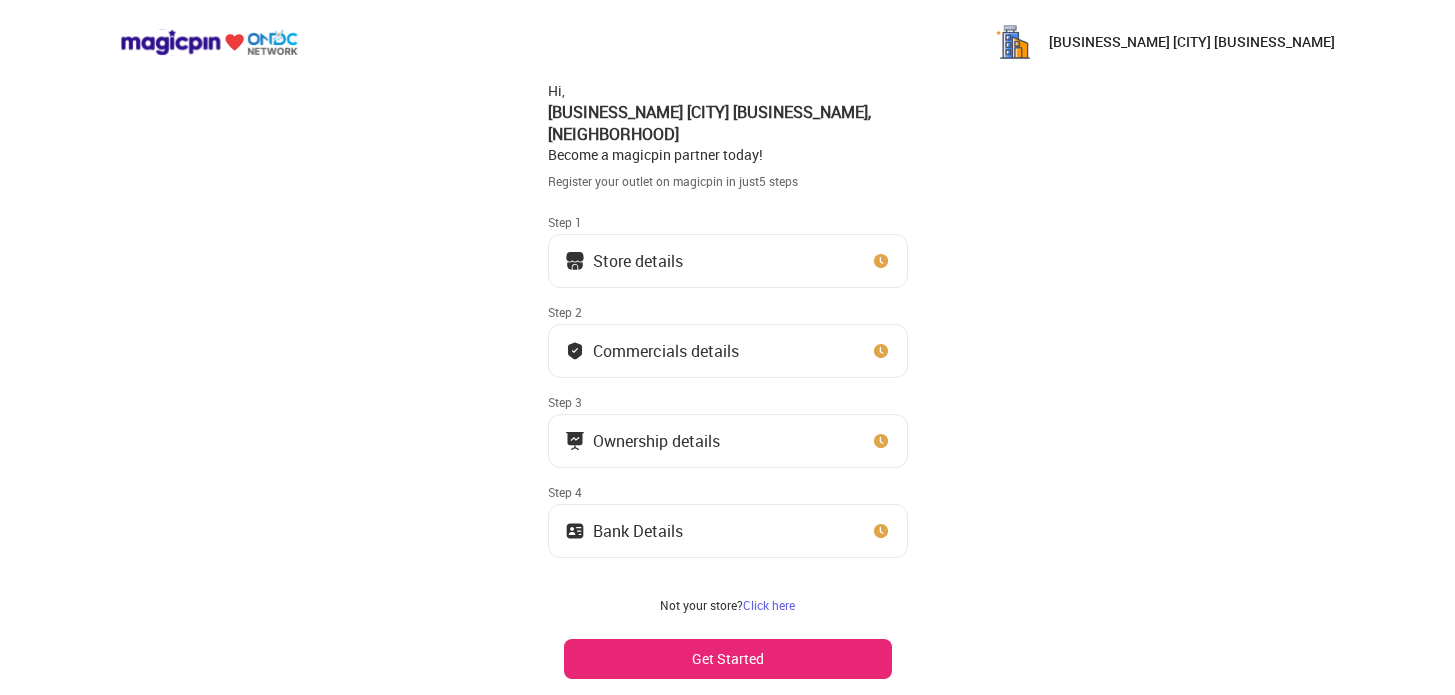 scroll, scrollTop: 19, scrollLeft: 0, axis: vertical 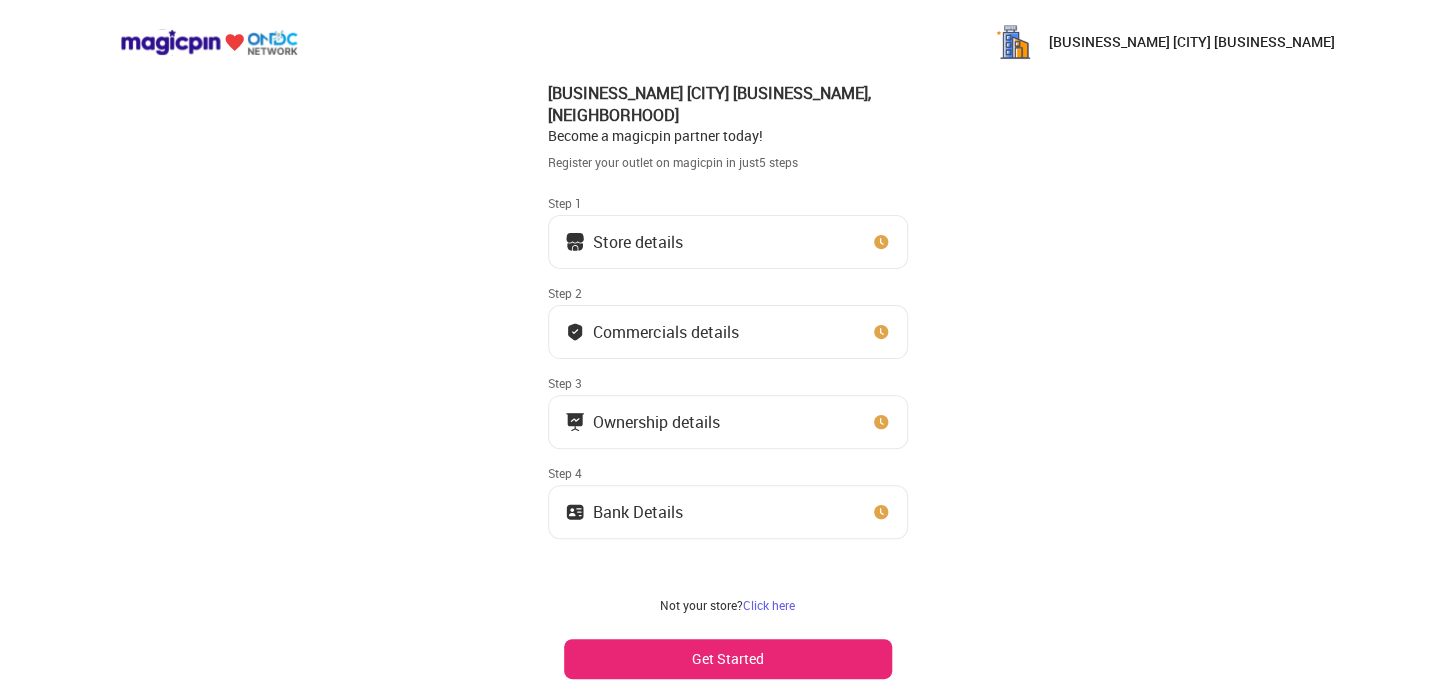 click on "Store details" at bounding box center [728, 242] 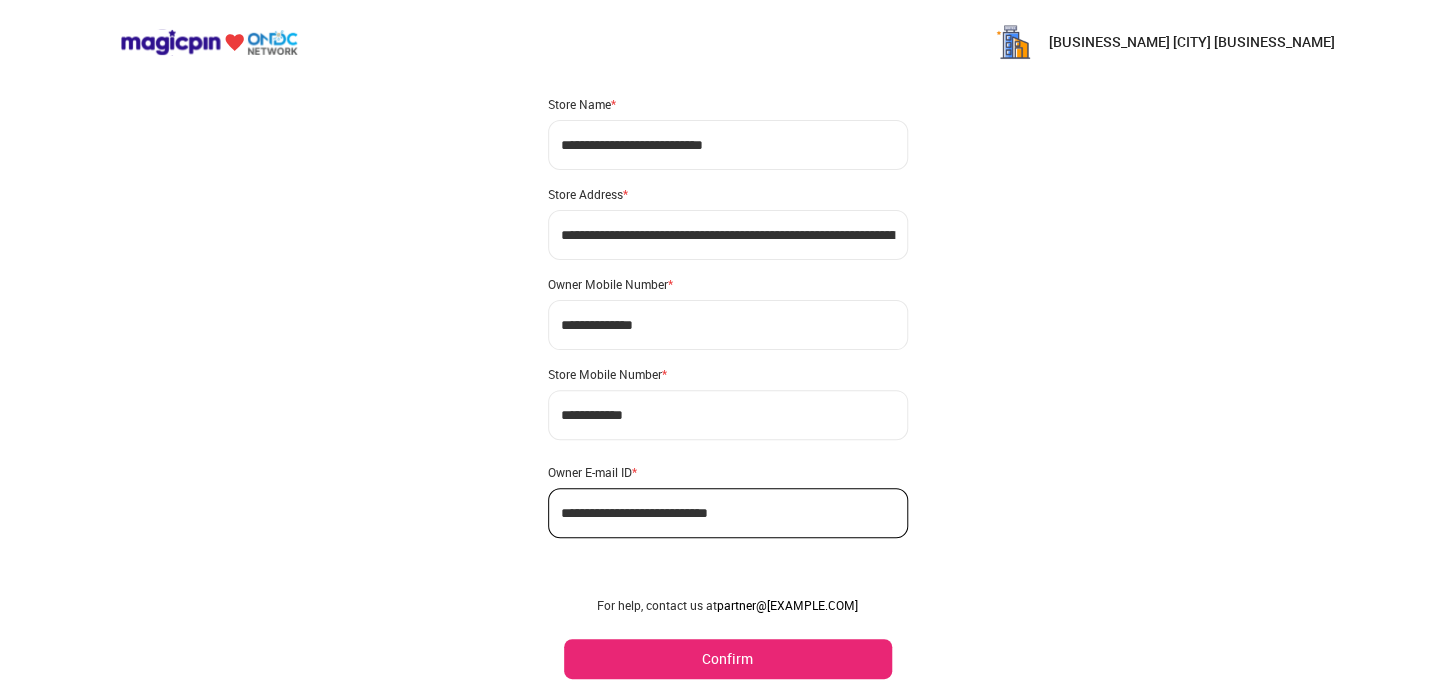 scroll, scrollTop: 62, scrollLeft: 0, axis: vertical 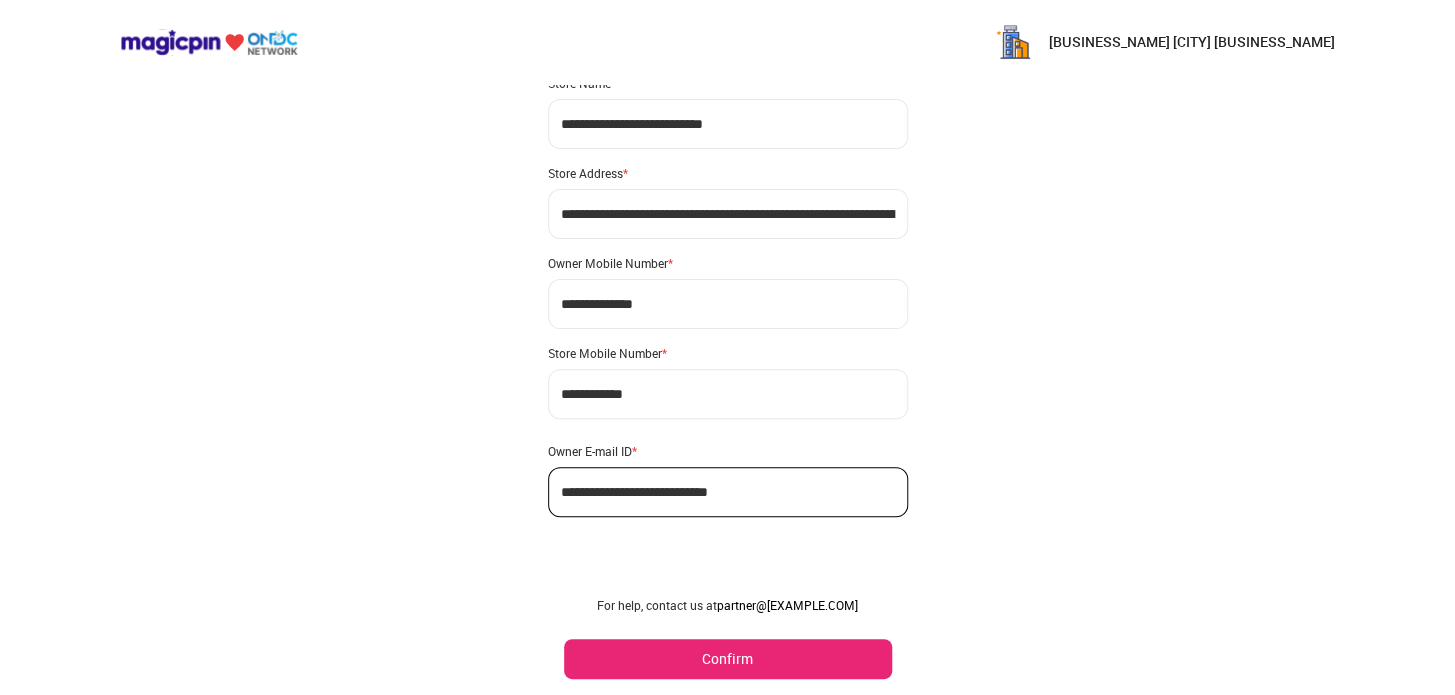 click on "Confirm" at bounding box center (728, 659) 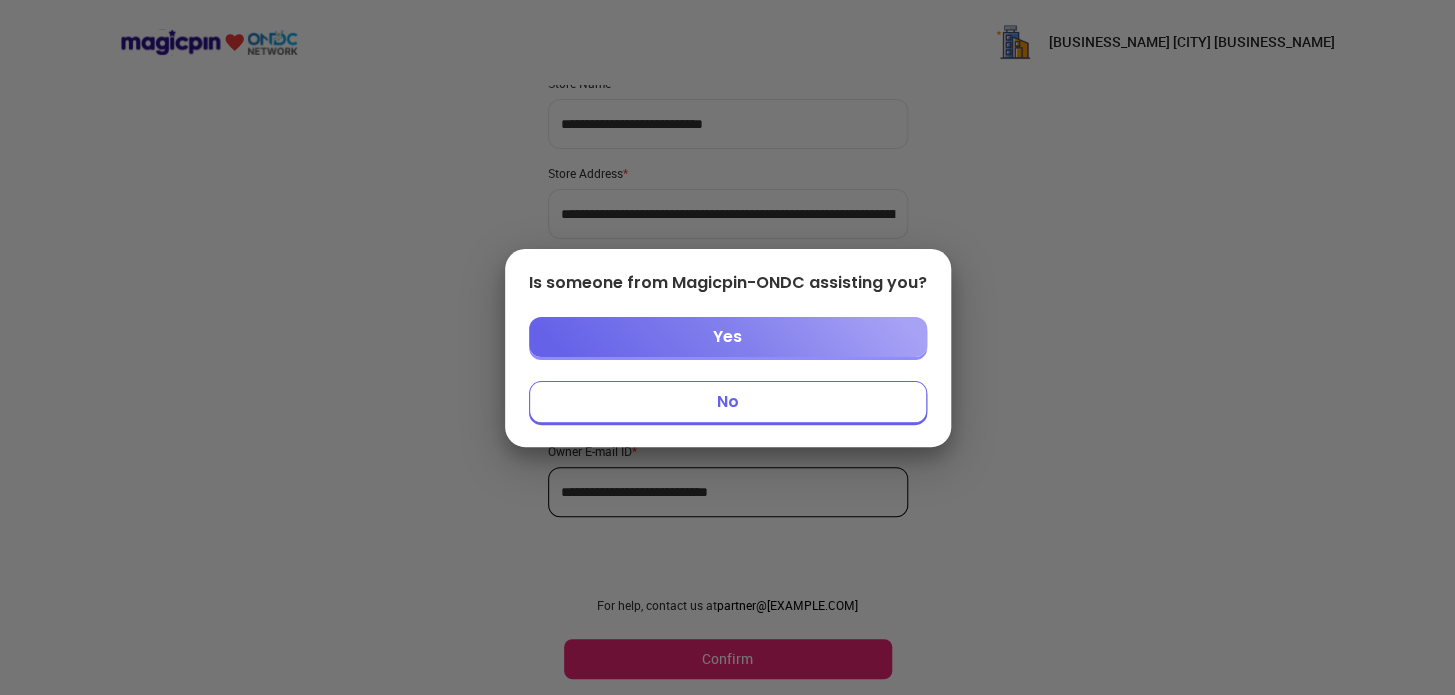 click on "No" at bounding box center (728, 402) 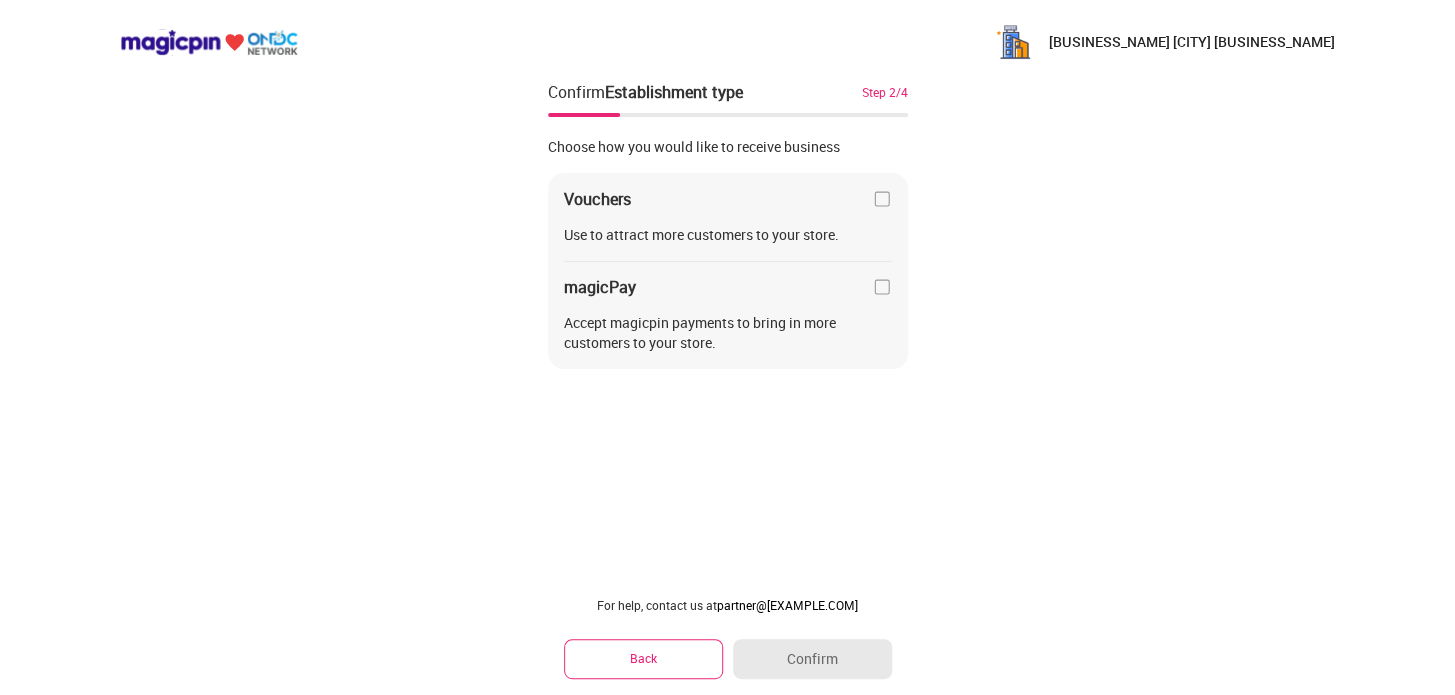 scroll, scrollTop: 0, scrollLeft: 0, axis: both 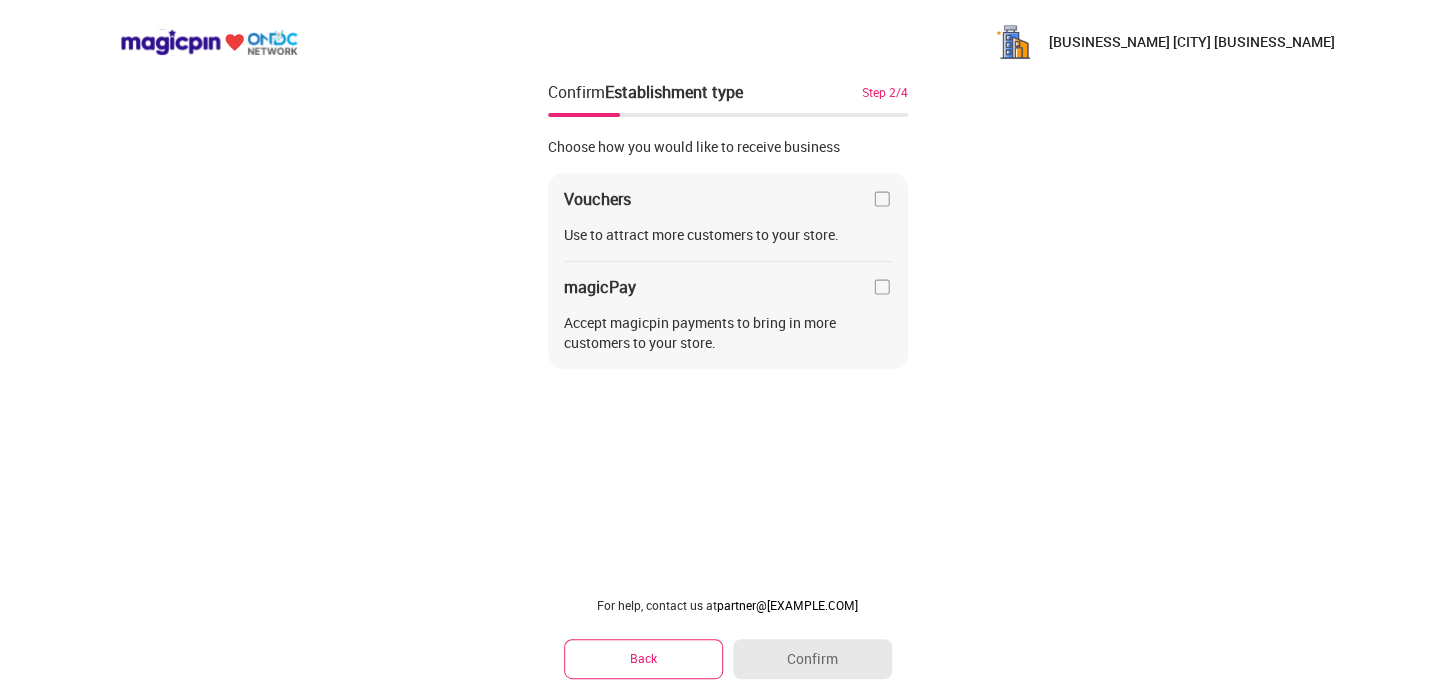 click at bounding box center (882, 199) 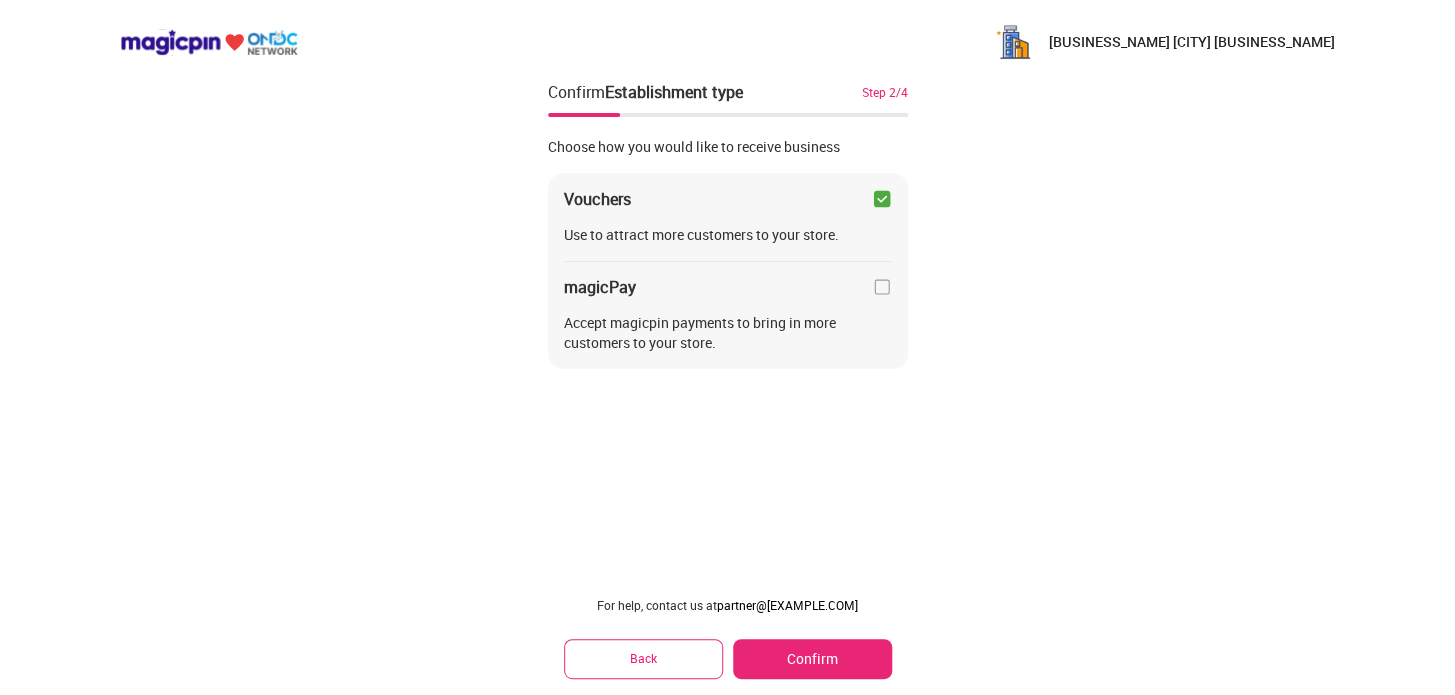 click on "Confirm" at bounding box center [812, 659] 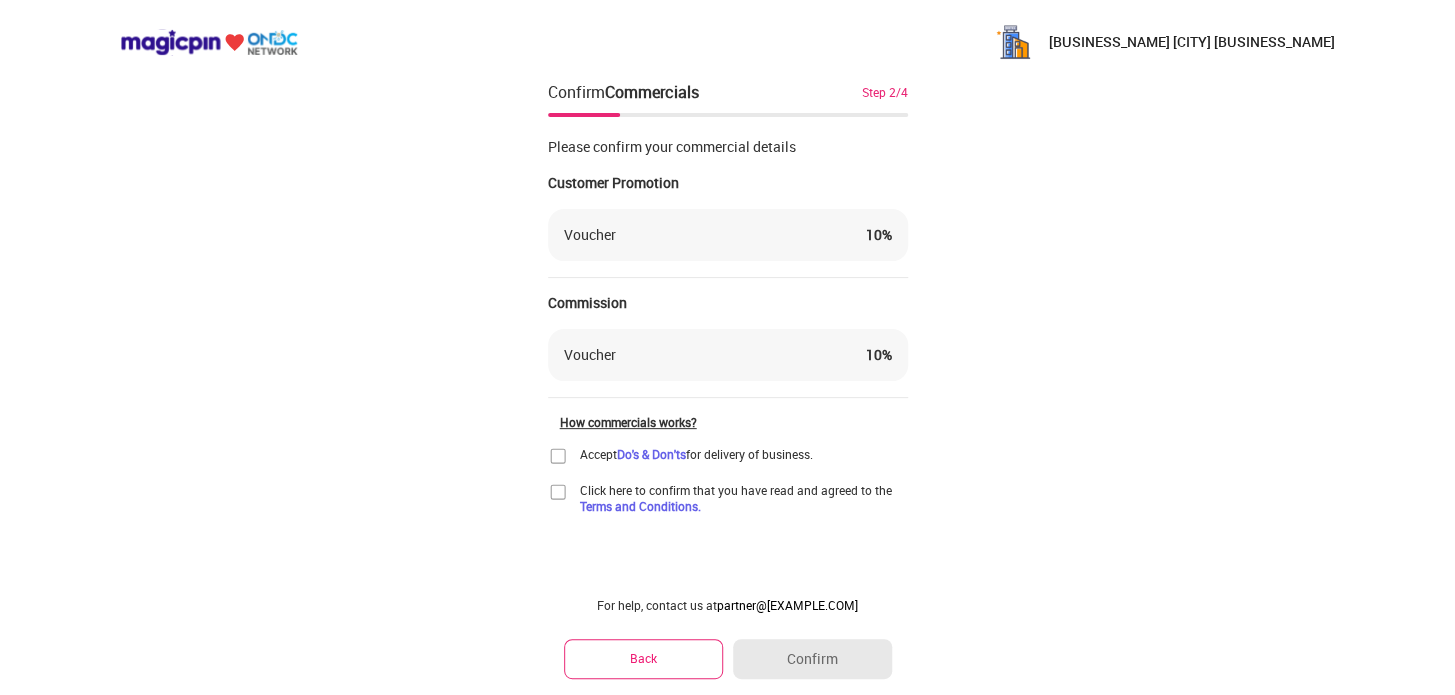 click on "10 %" at bounding box center (879, 235) 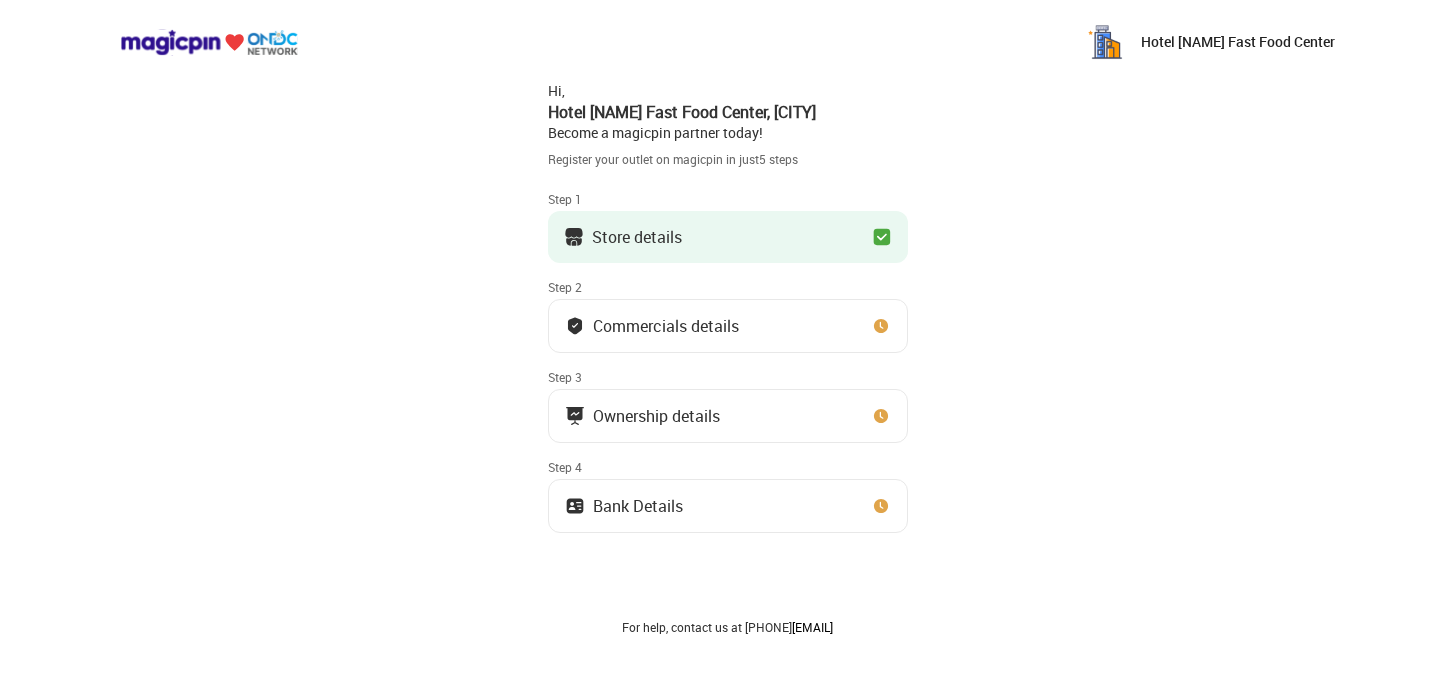 scroll, scrollTop: 0, scrollLeft: 0, axis: both 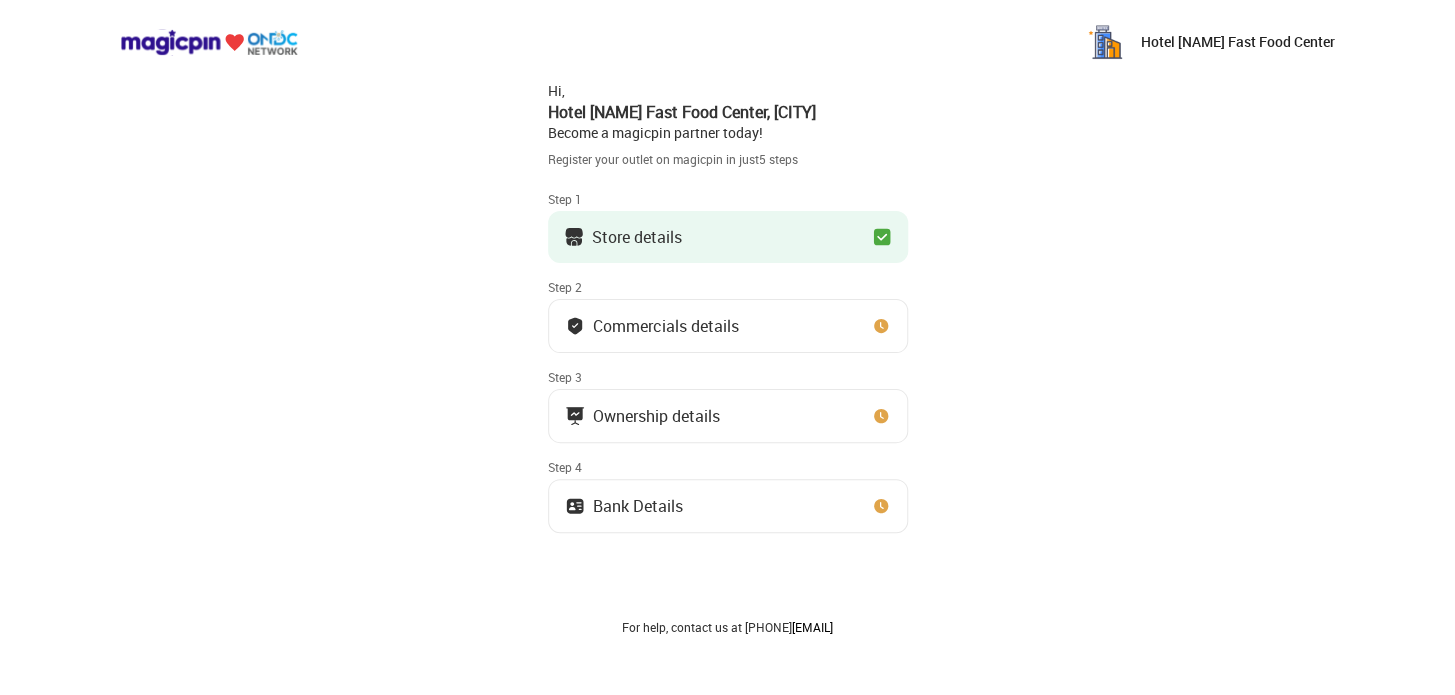 click on "Store details" at bounding box center [728, 237] 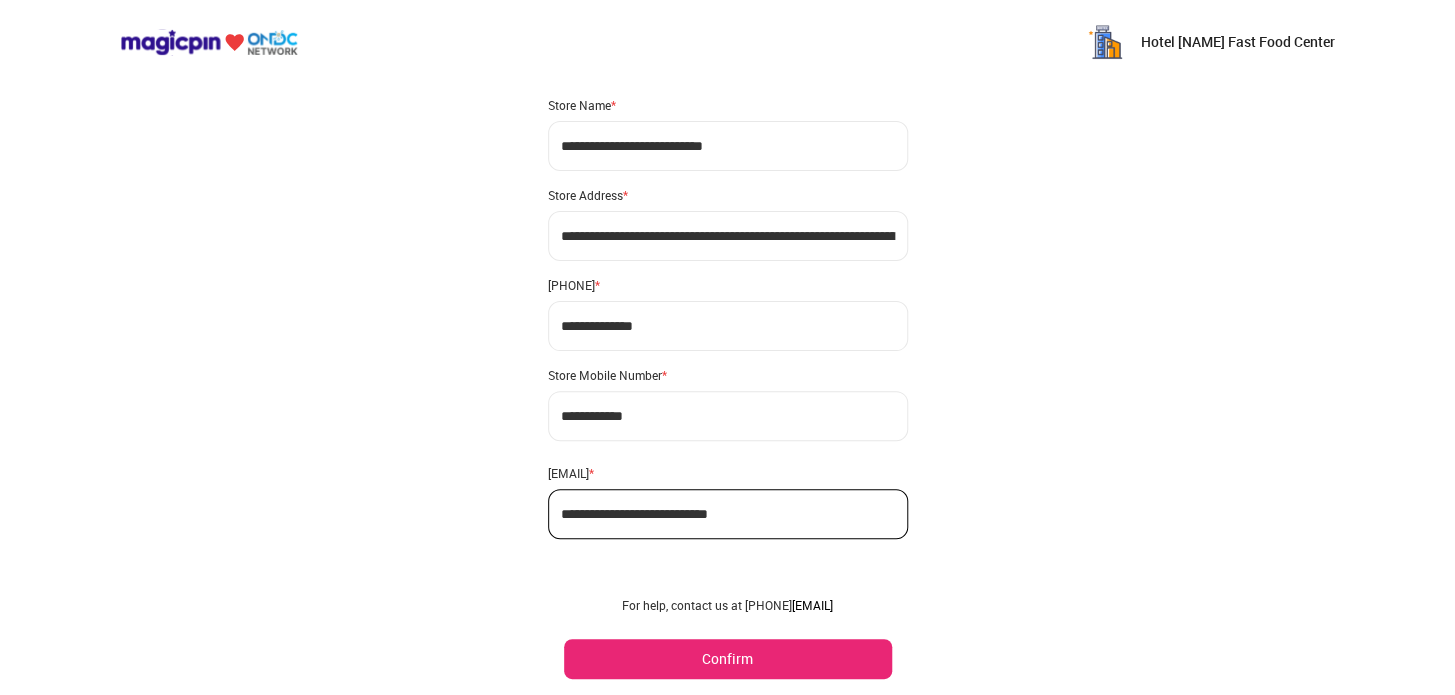 scroll, scrollTop: 62, scrollLeft: 0, axis: vertical 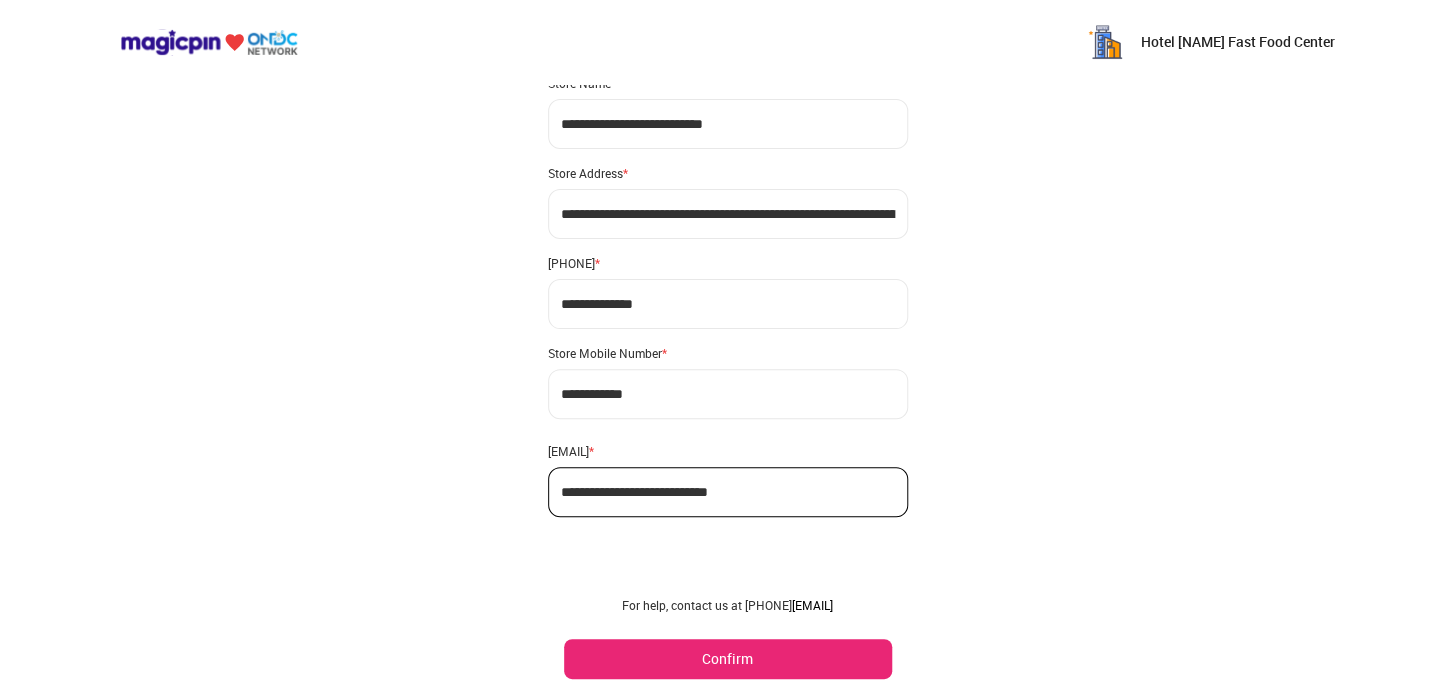 click on "Confirm" at bounding box center [728, 659] 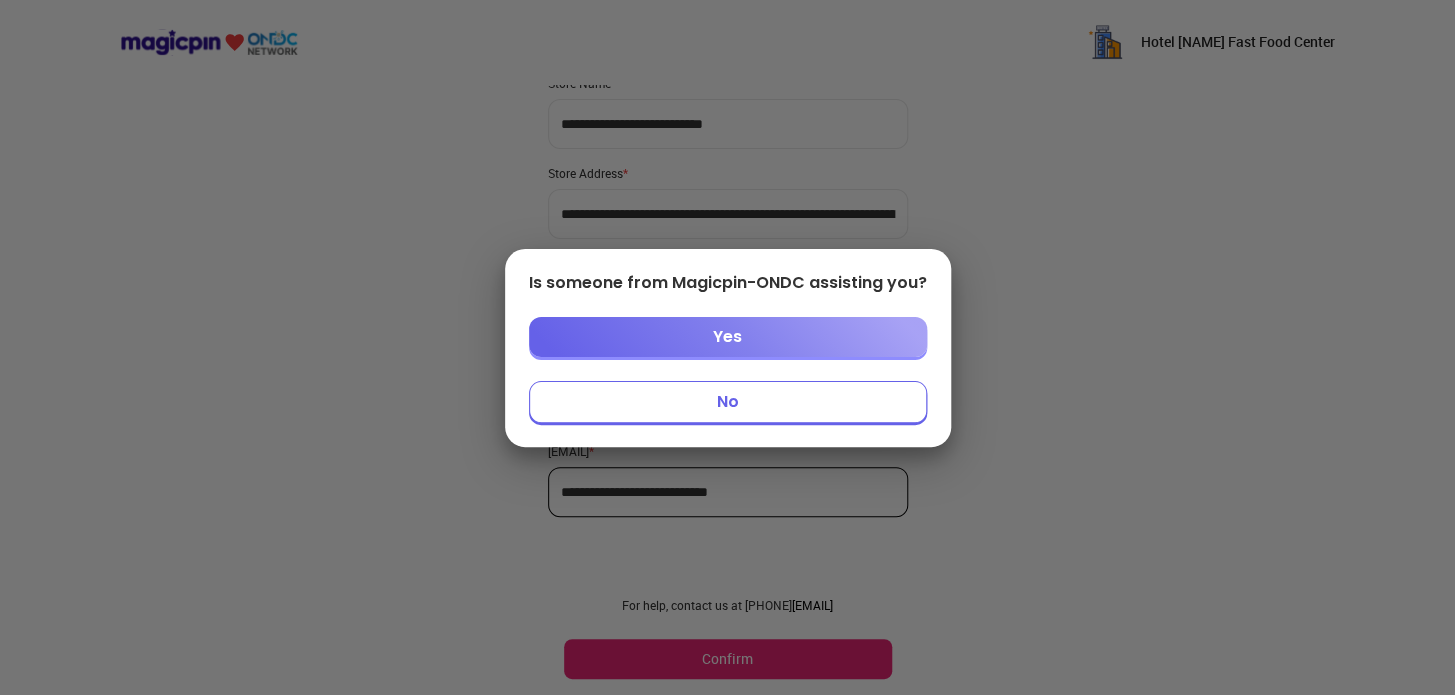click on "No" at bounding box center (728, 402) 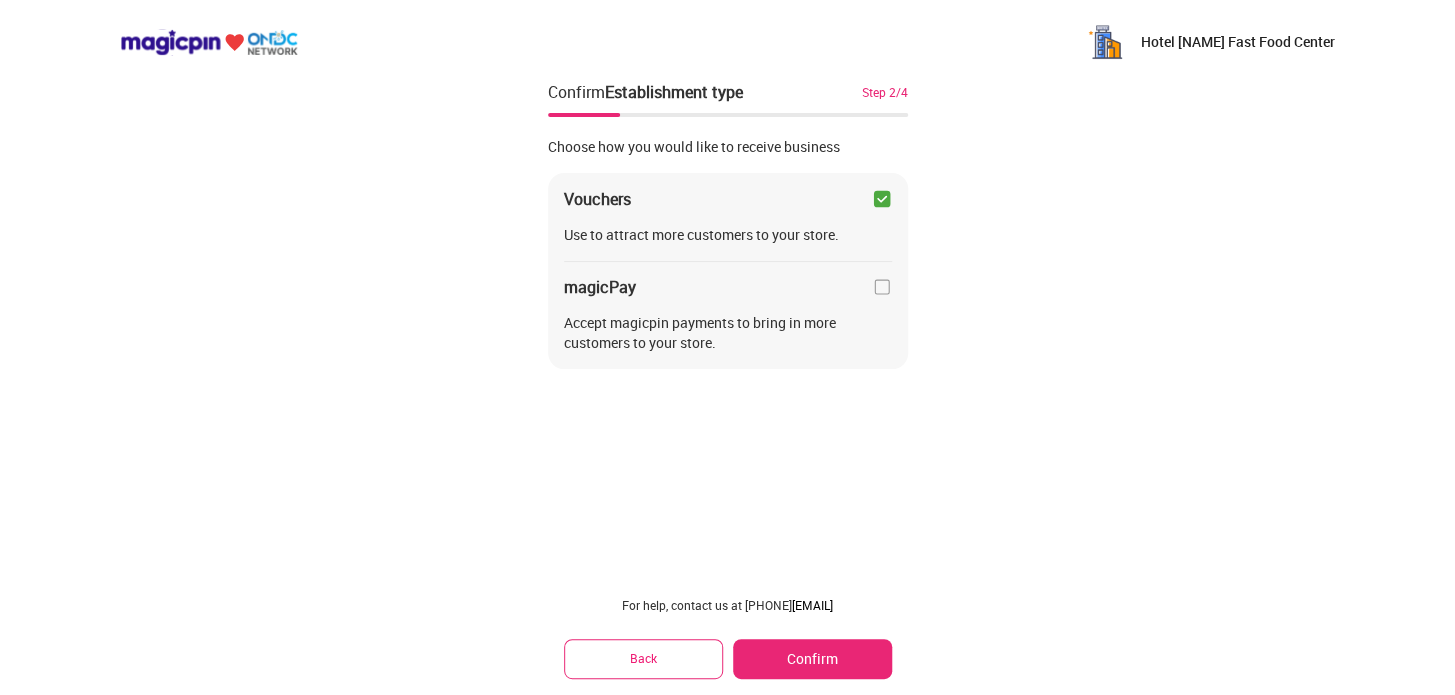 scroll, scrollTop: 0, scrollLeft: 0, axis: both 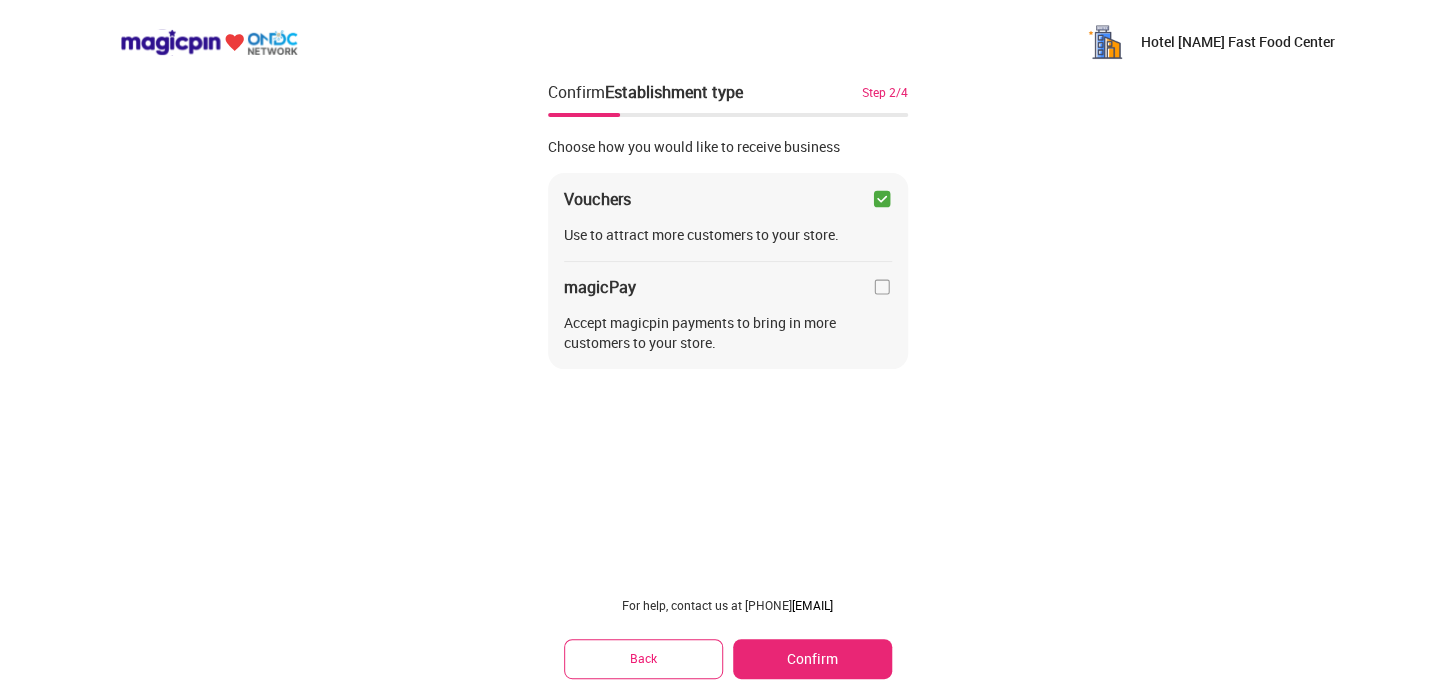 click at bounding box center [882, 287] 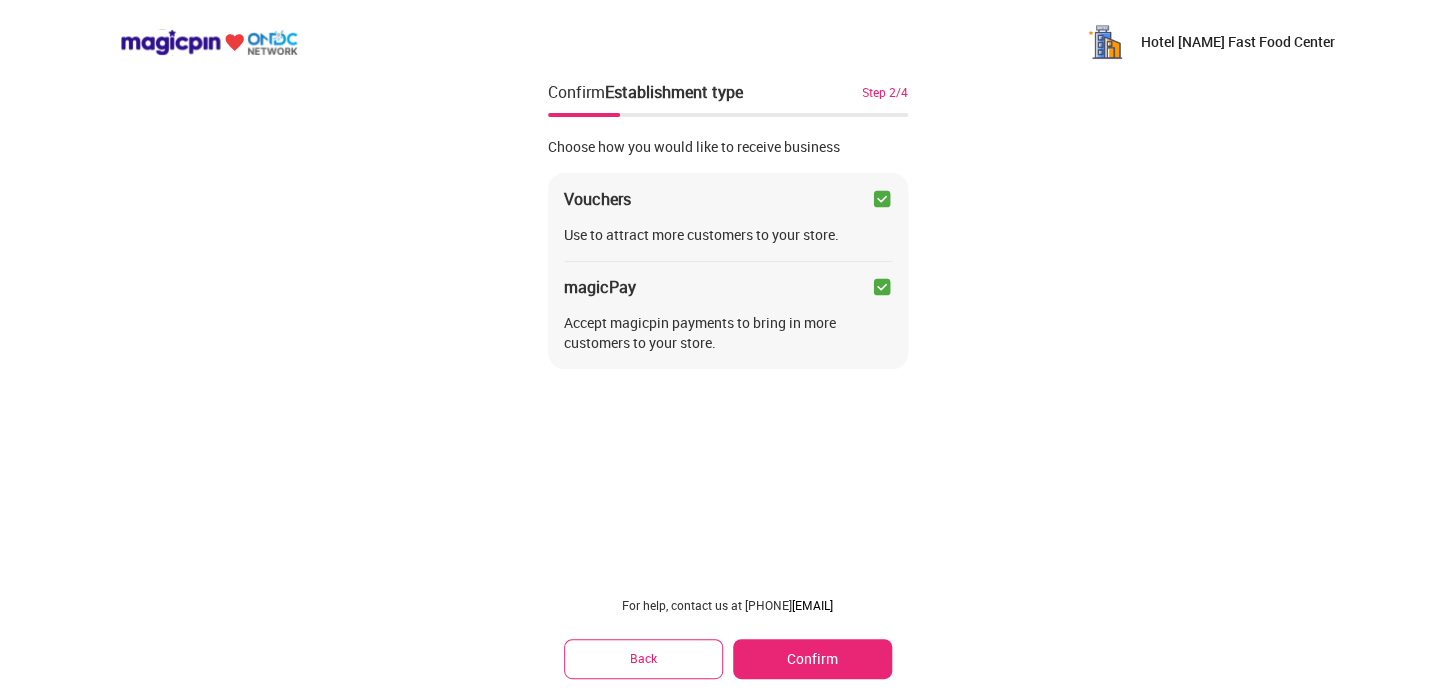 click at bounding box center [882, 199] 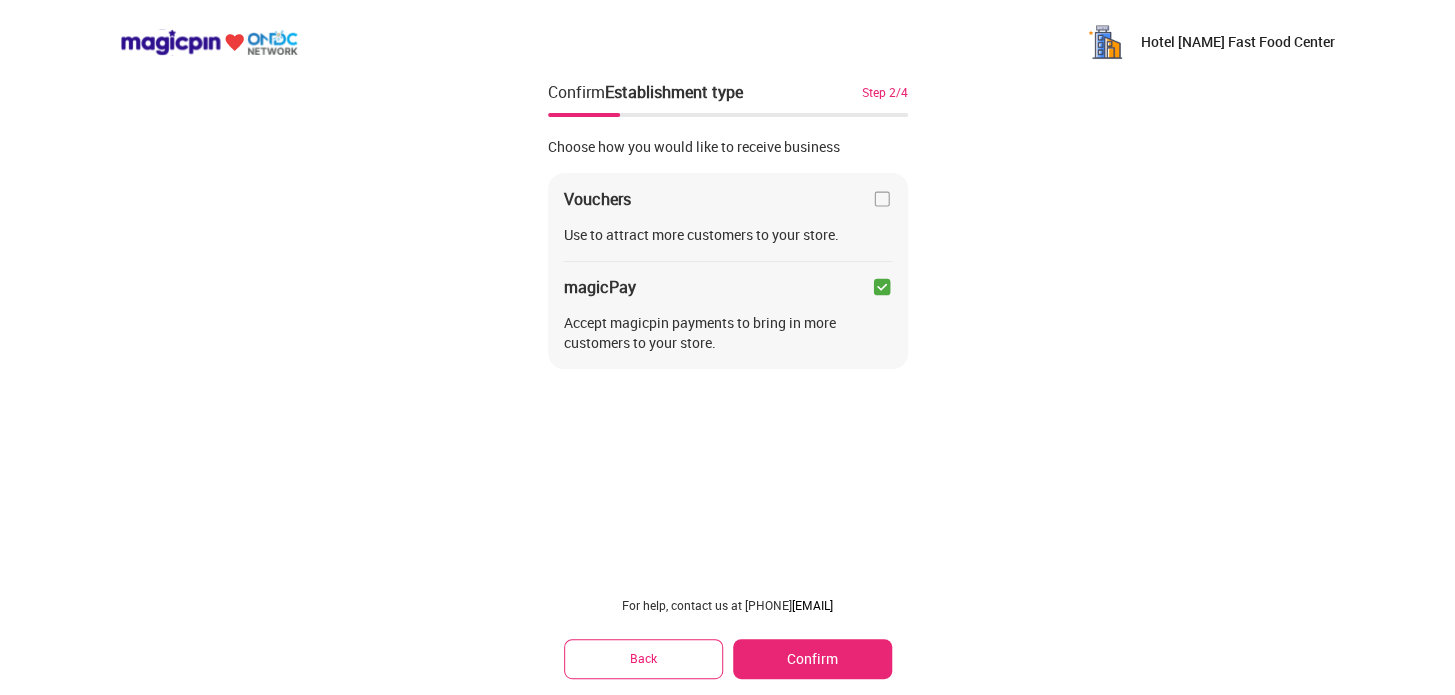 click on "Confirm" at bounding box center [812, 659] 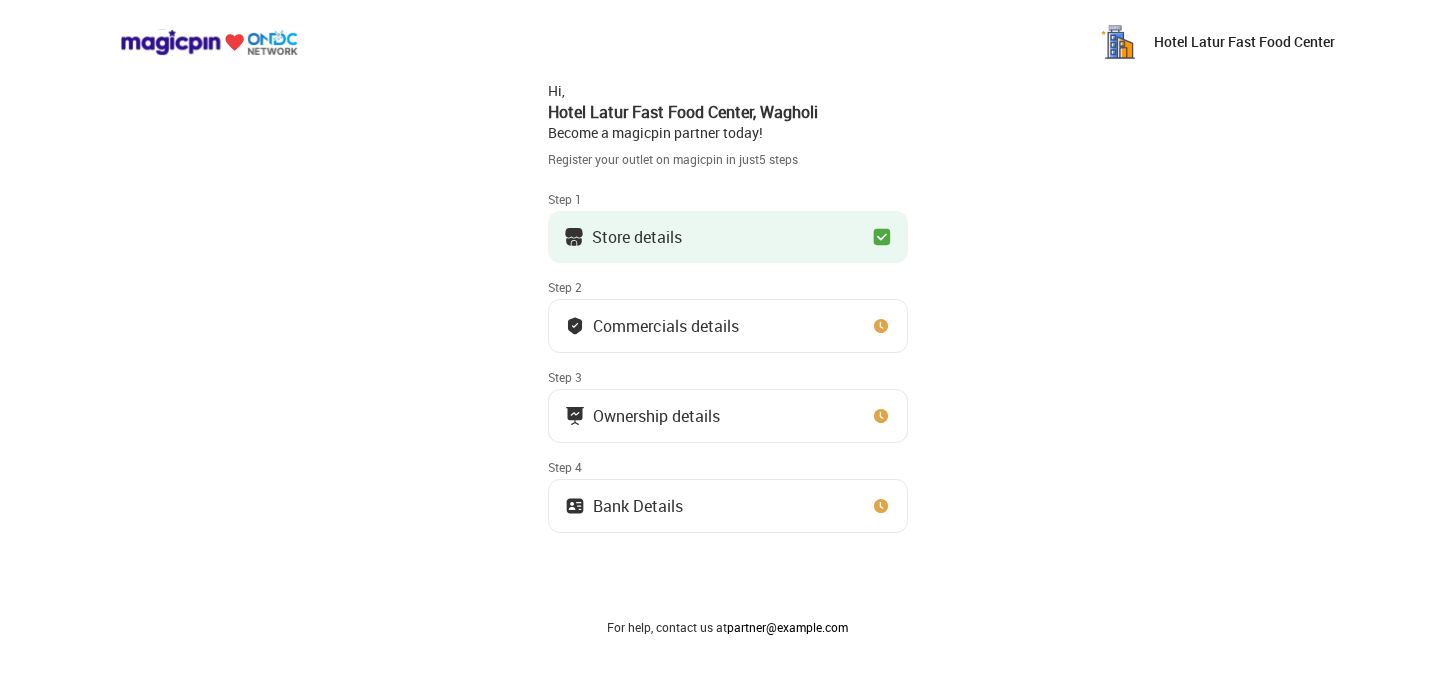 scroll, scrollTop: 0, scrollLeft: 0, axis: both 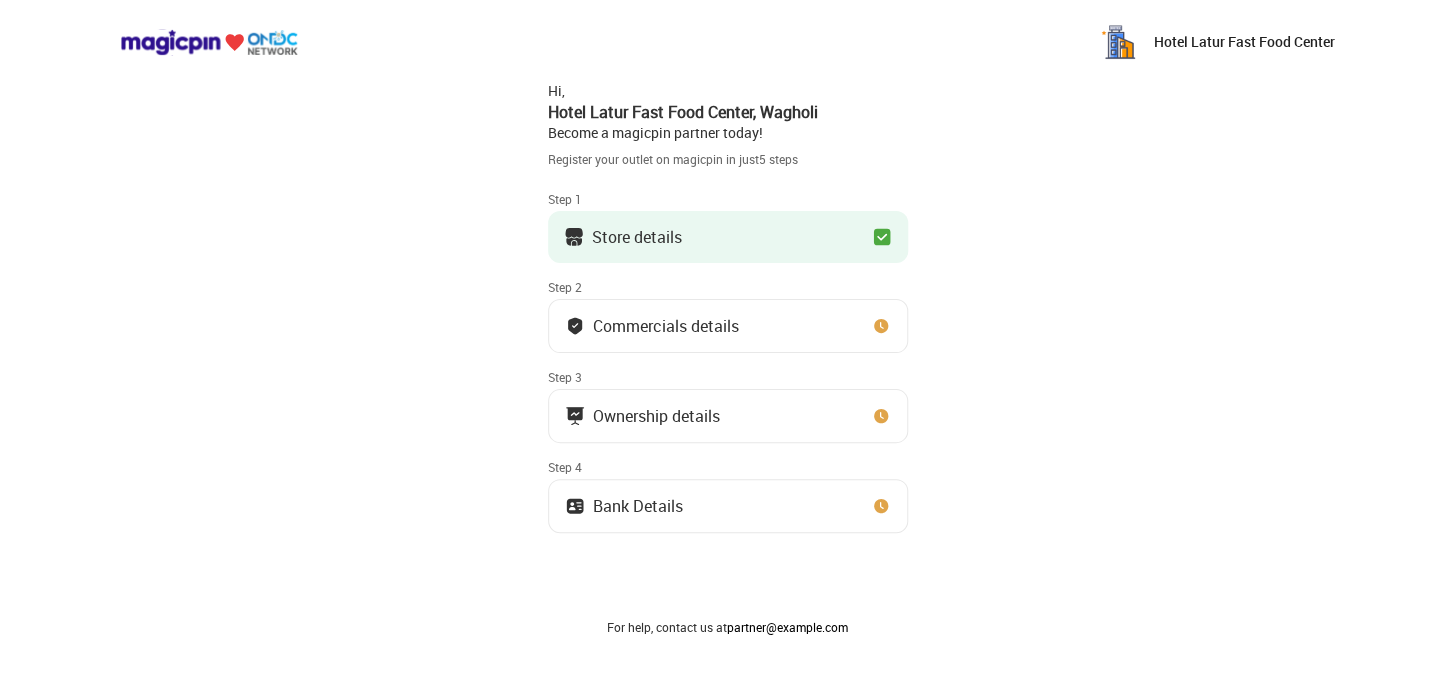 click on "Store details" at bounding box center [728, 237] 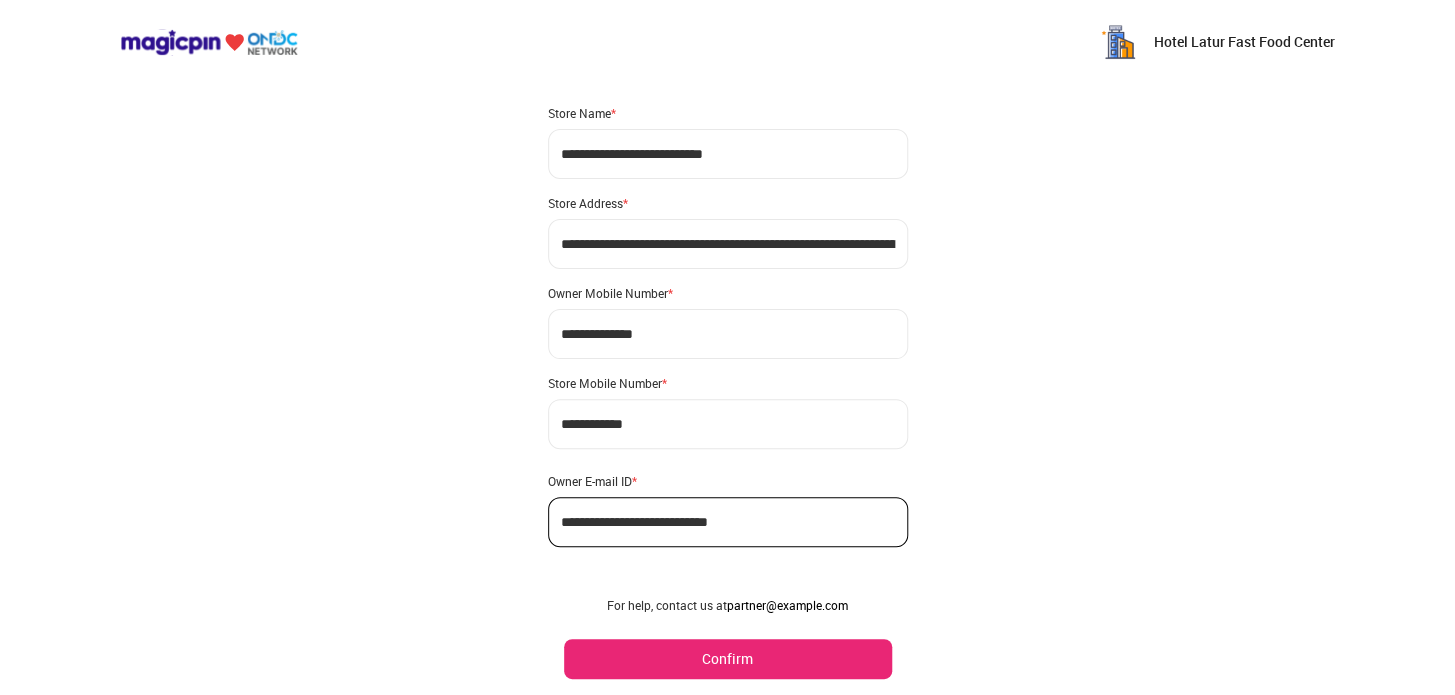 scroll, scrollTop: 62, scrollLeft: 0, axis: vertical 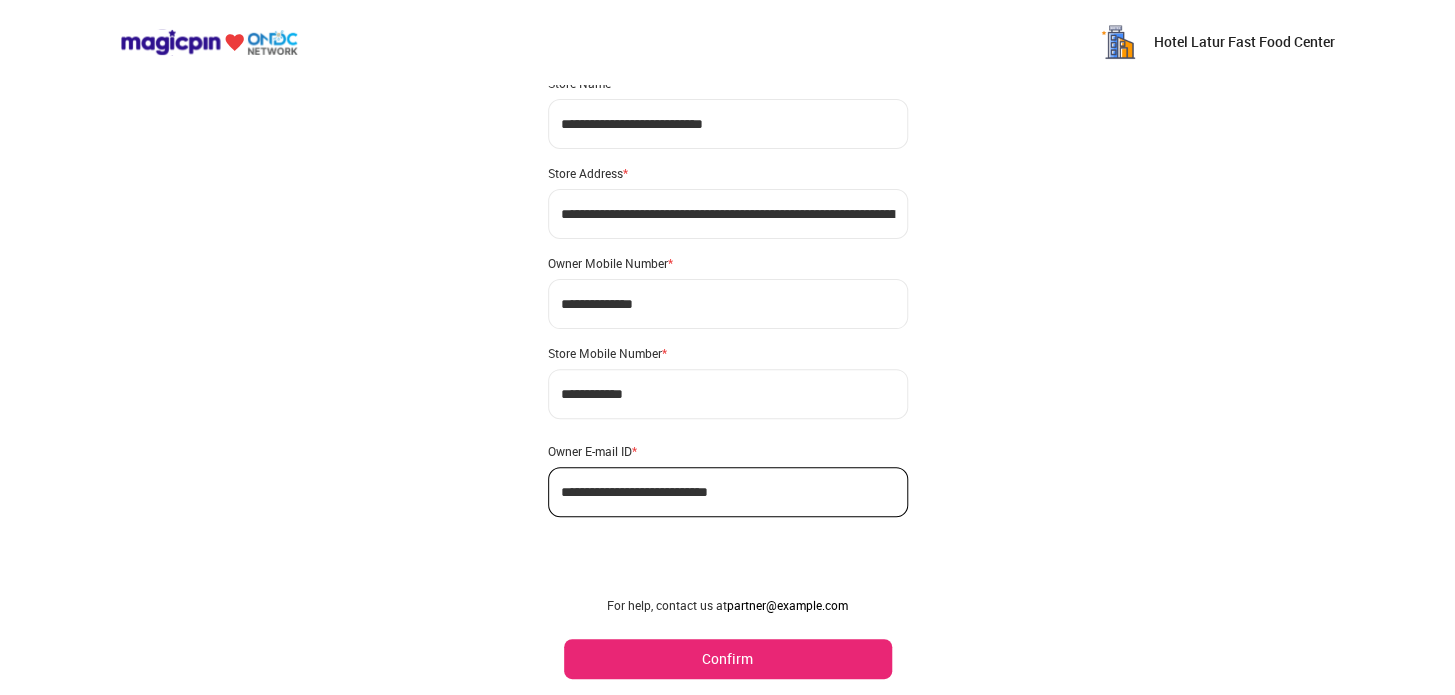 click on "Confirm" at bounding box center (728, 659) 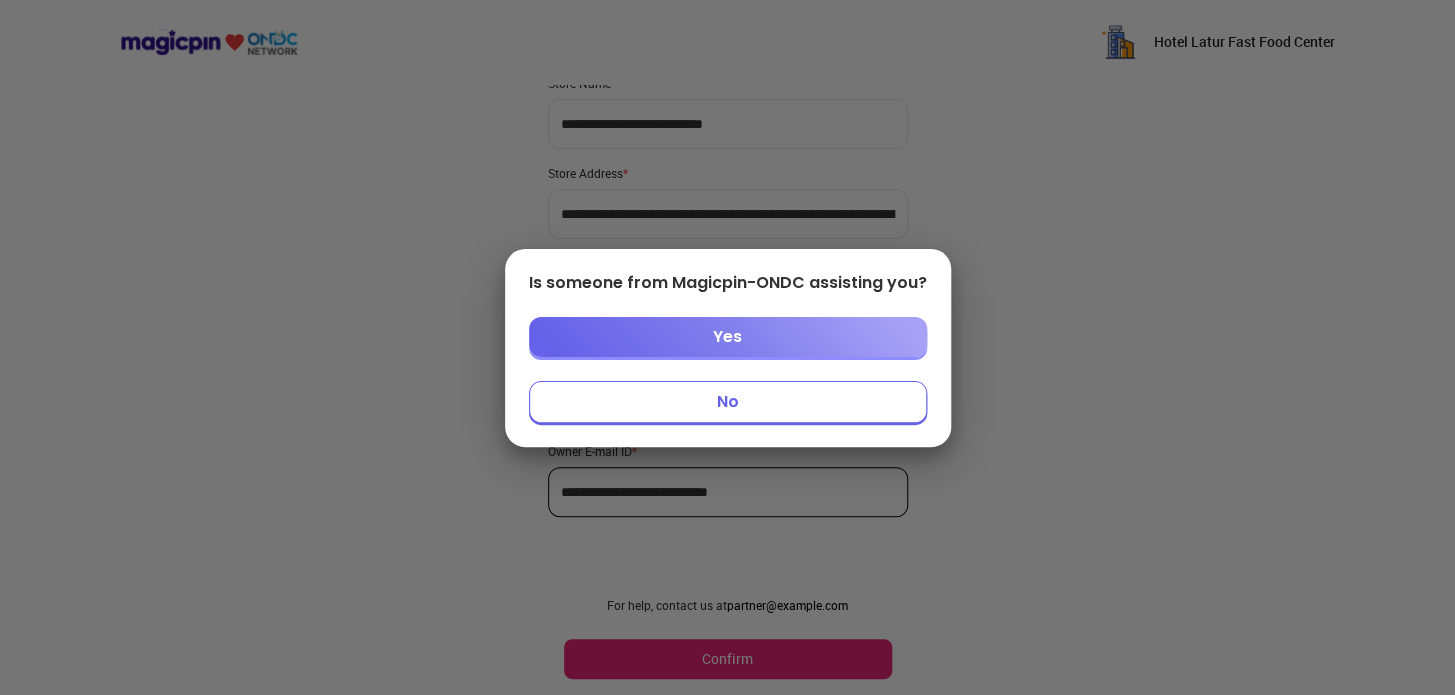 click on "No" at bounding box center [728, 402] 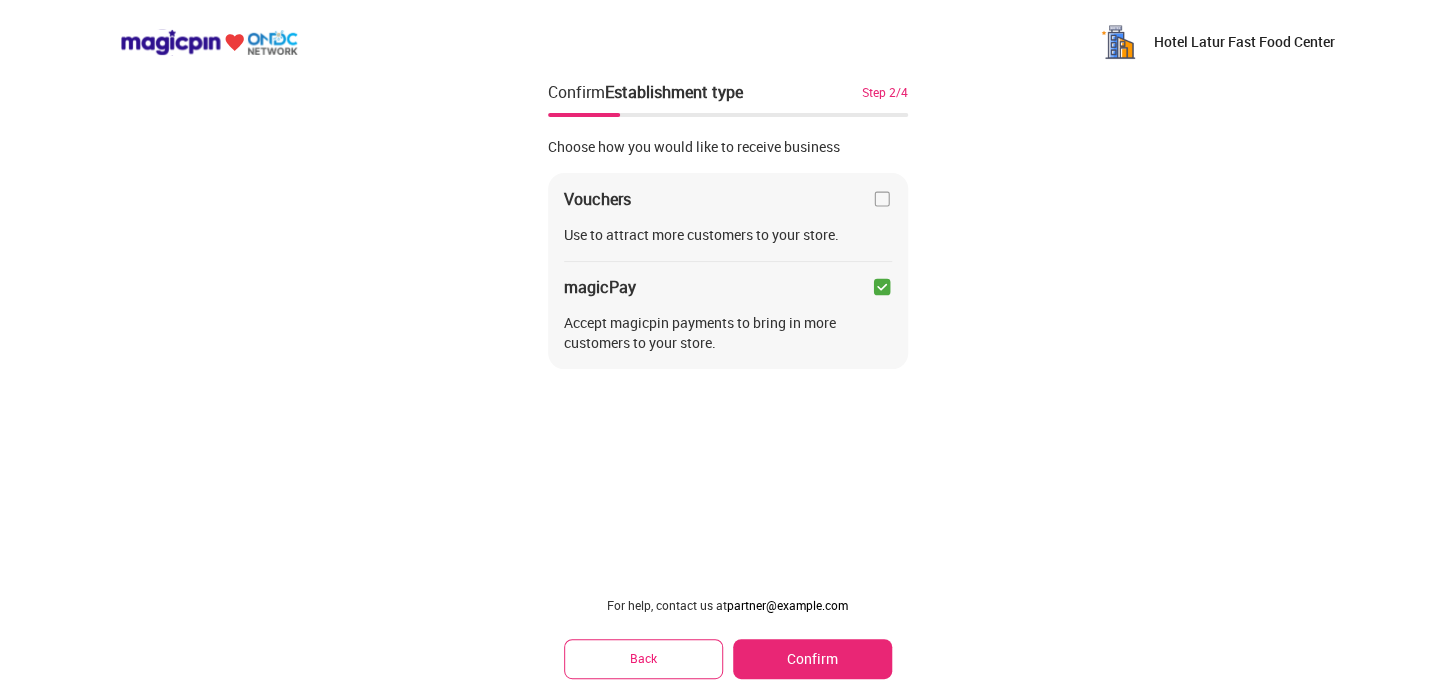 scroll, scrollTop: 0, scrollLeft: 0, axis: both 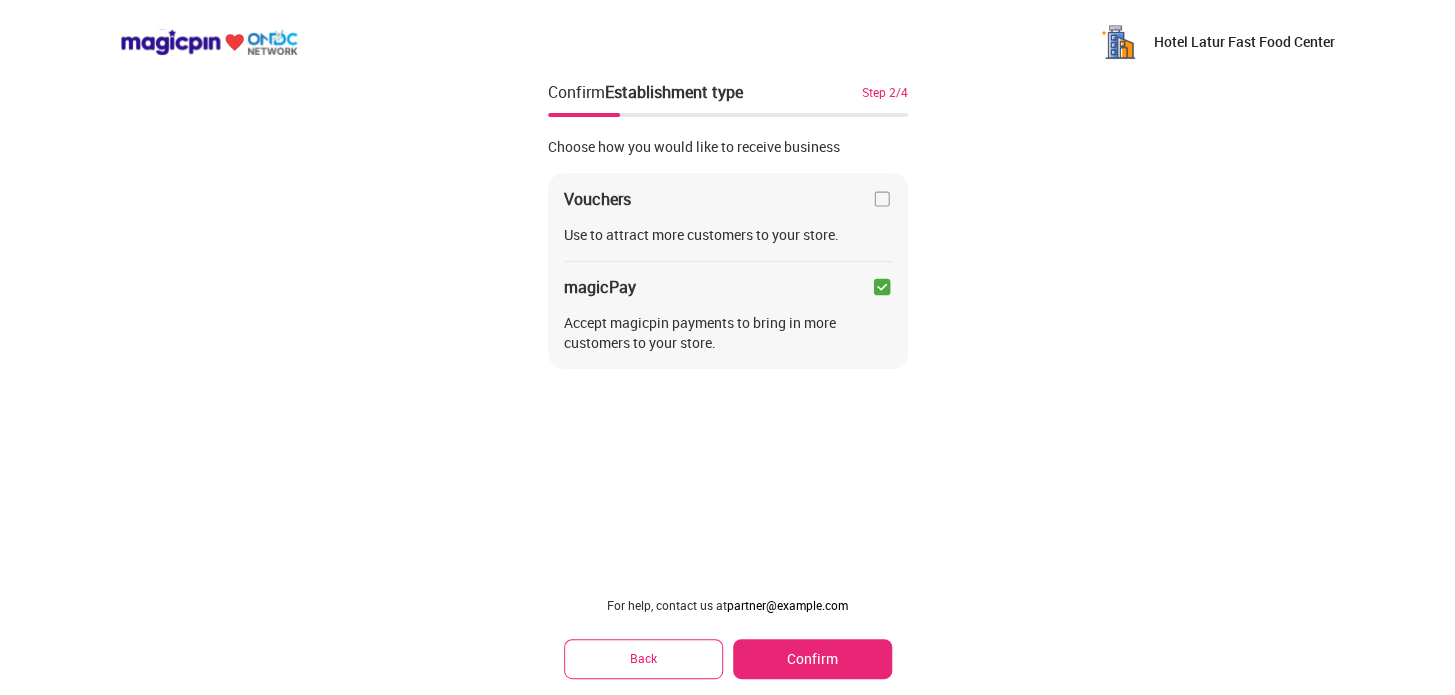 click at bounding box center (882, 287) 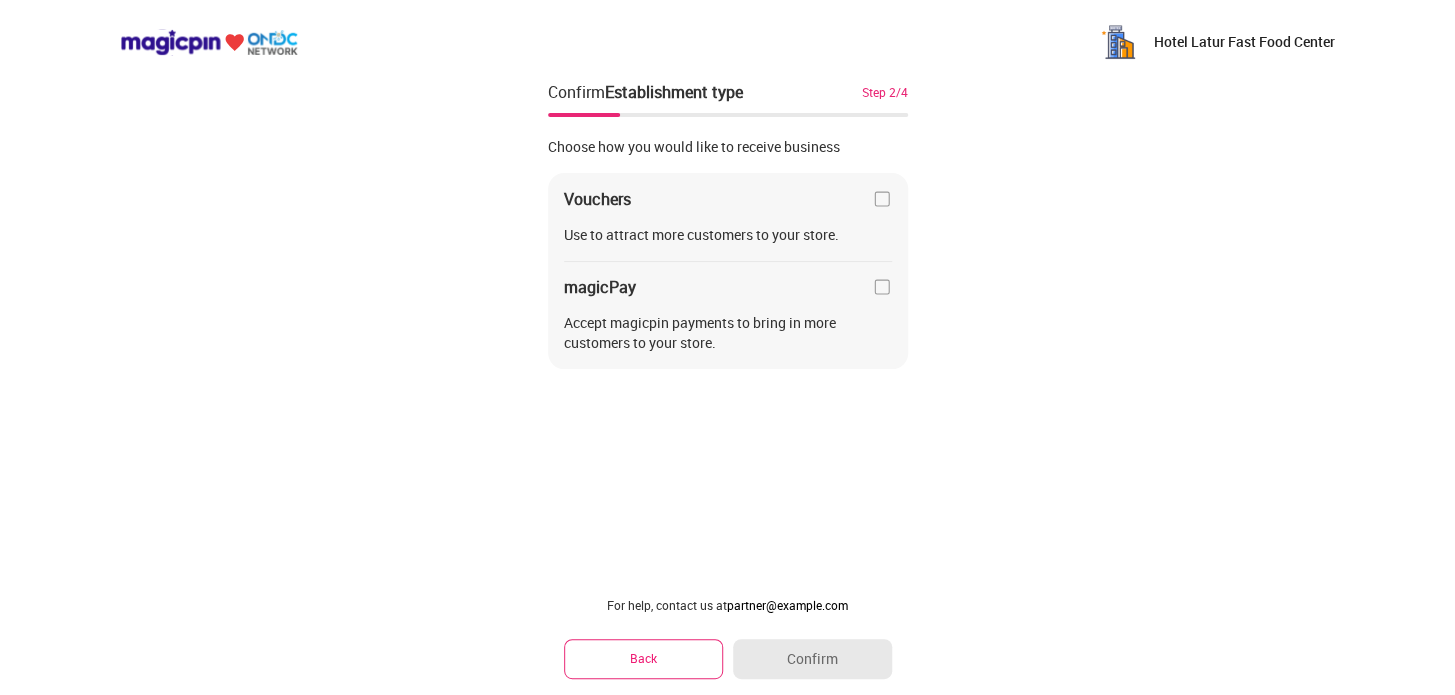 click at bounding box center [882, 199] 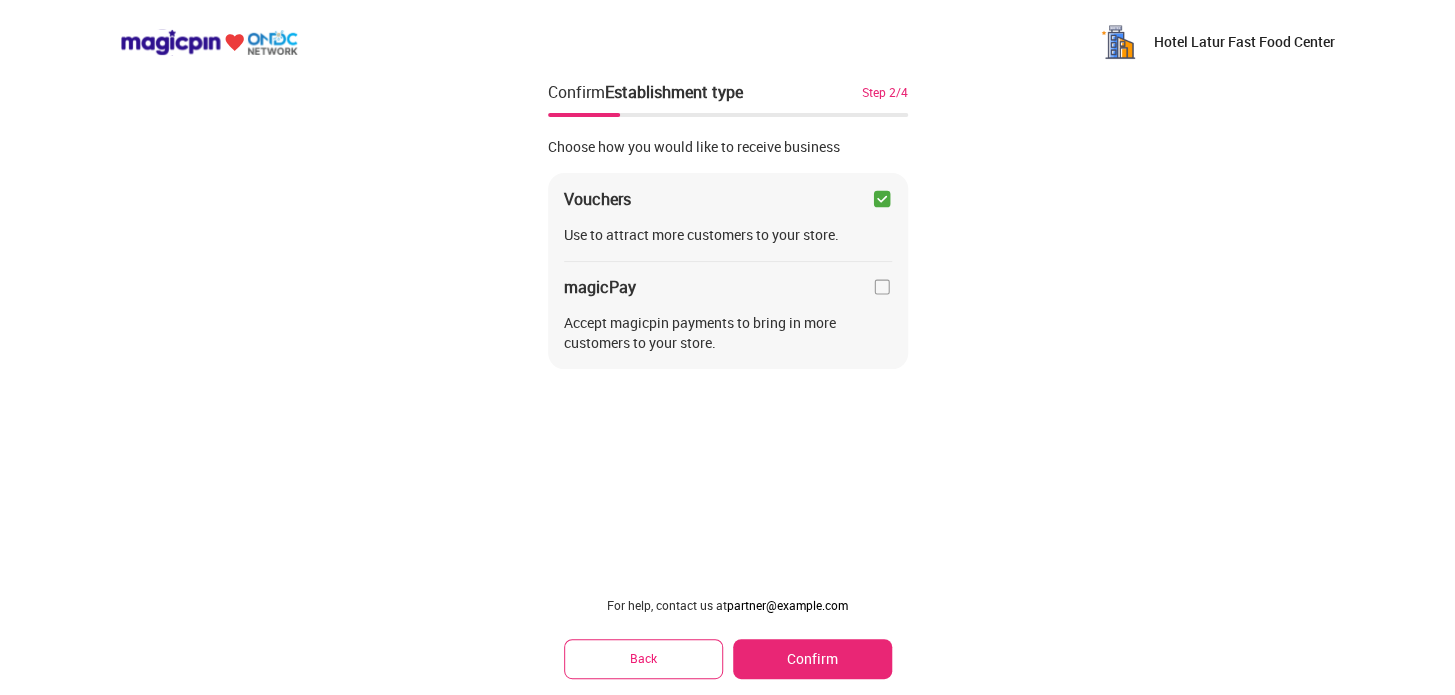 click on "Confirm" at bounding box center [812, 659] 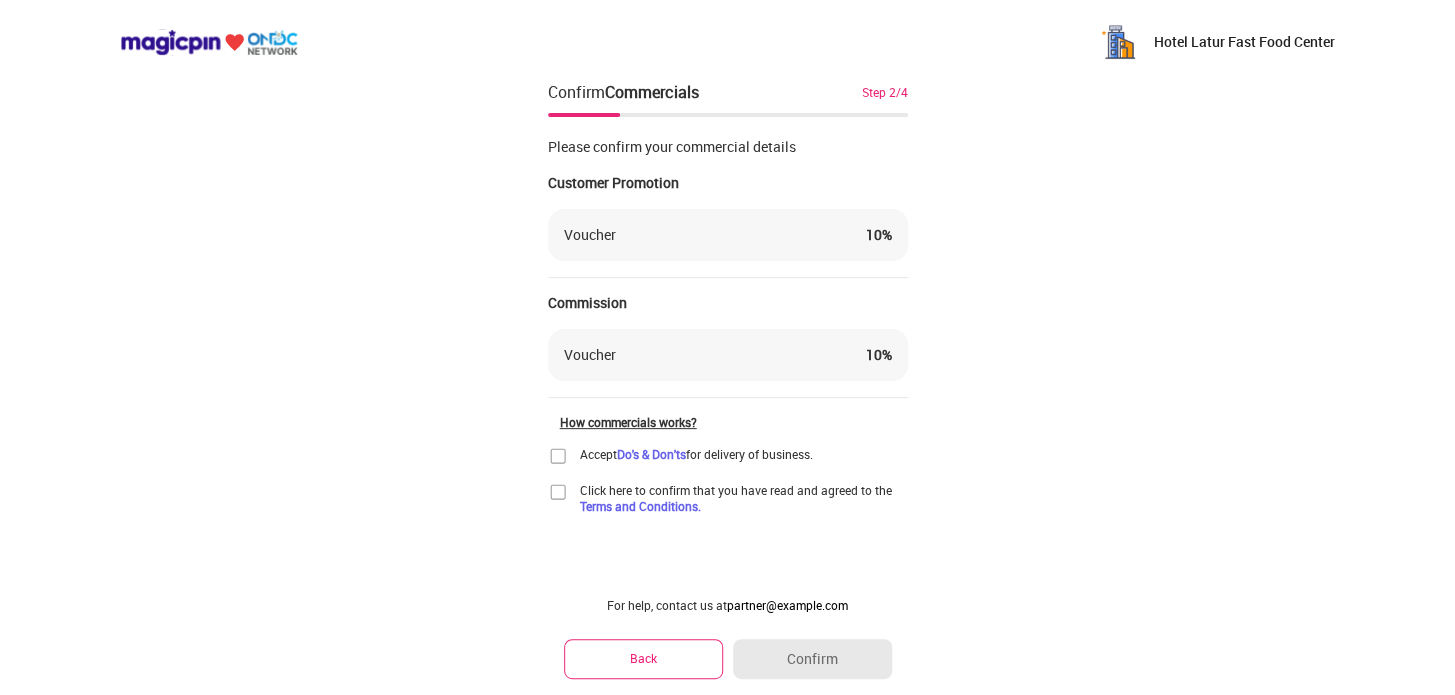 click at bounding box center [558, 456] 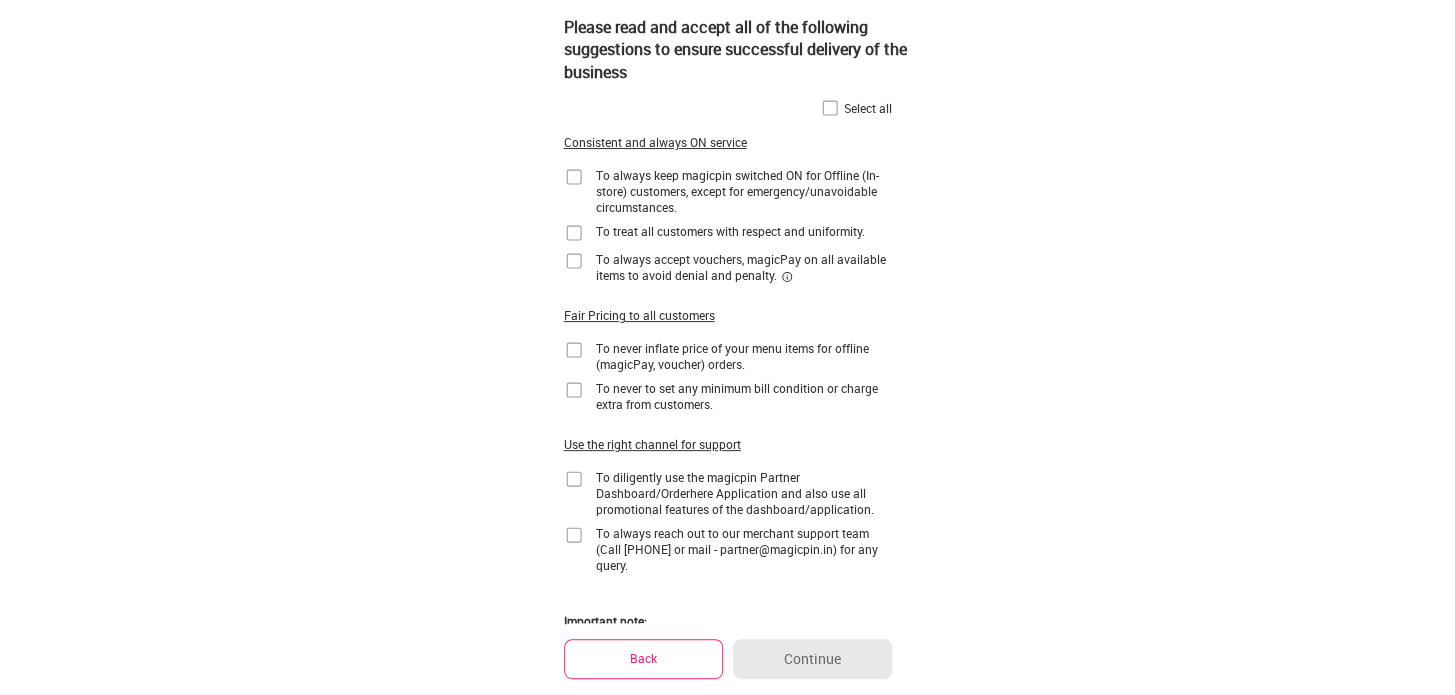 click at bounding box center [830, 108] 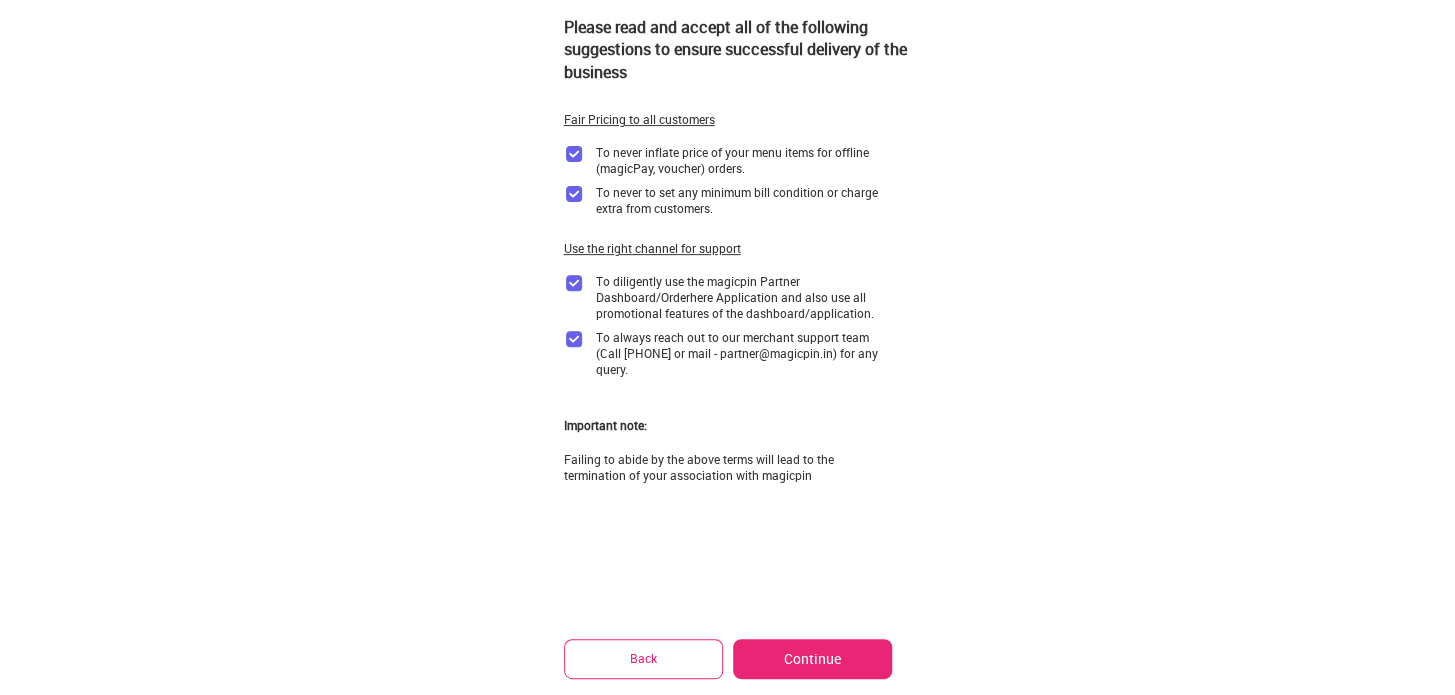 scroll, scrollTop: 197, scrollLeft: 0, axis: vertical 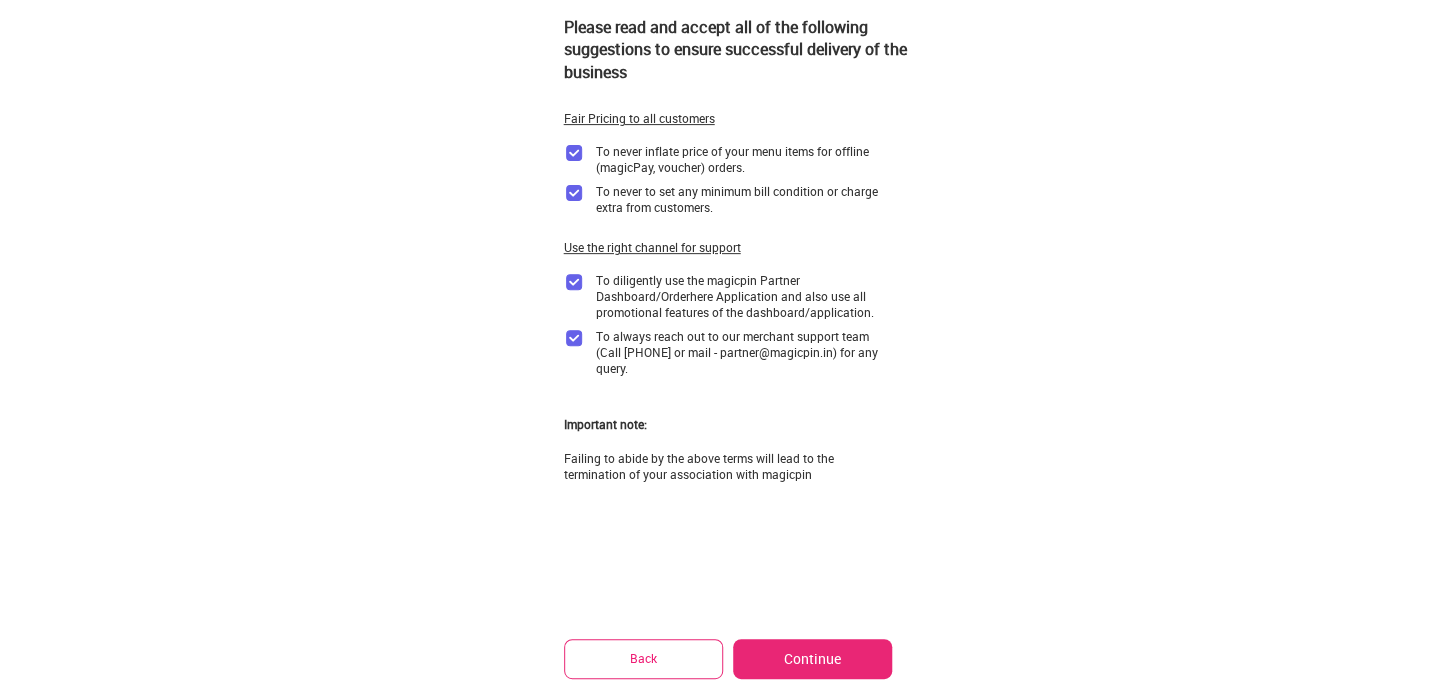 click on "Continue" at bounding box center (812, 659) 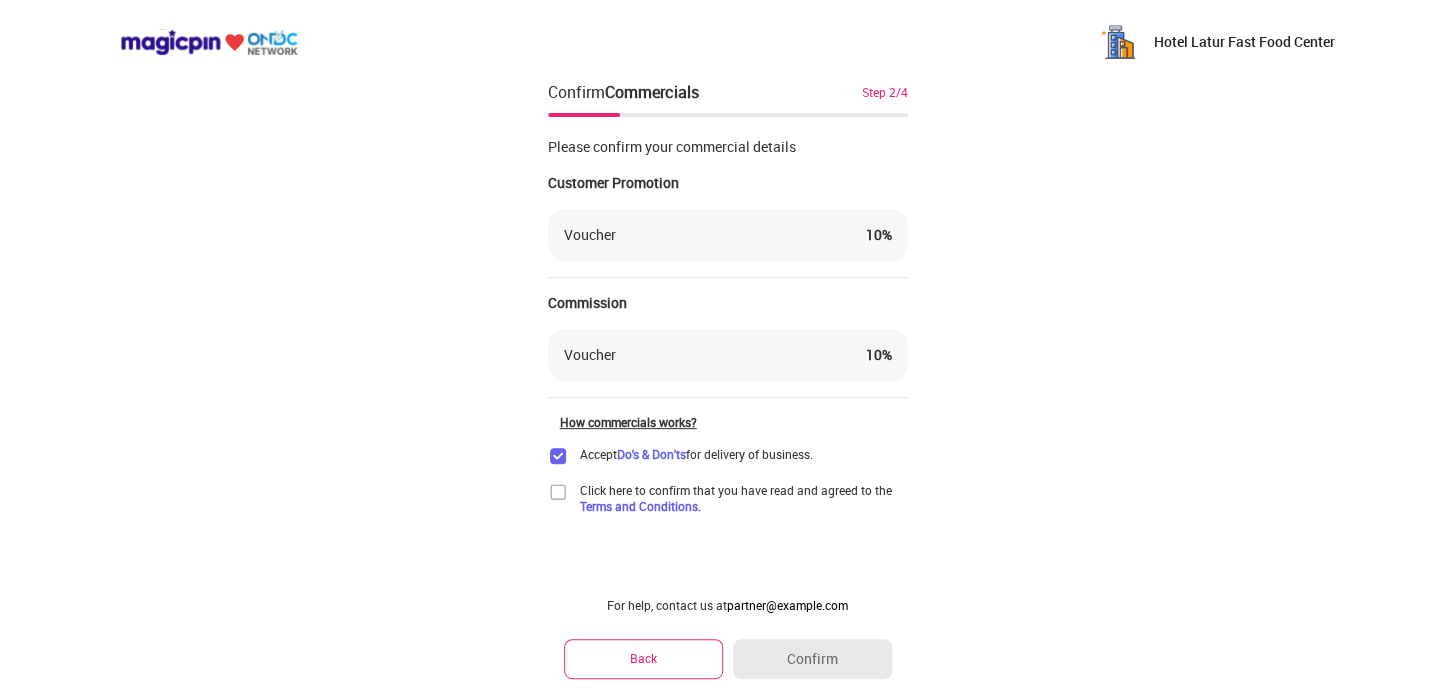 scroll, scrollTop: 0, scrollLeft: 0, axis: both 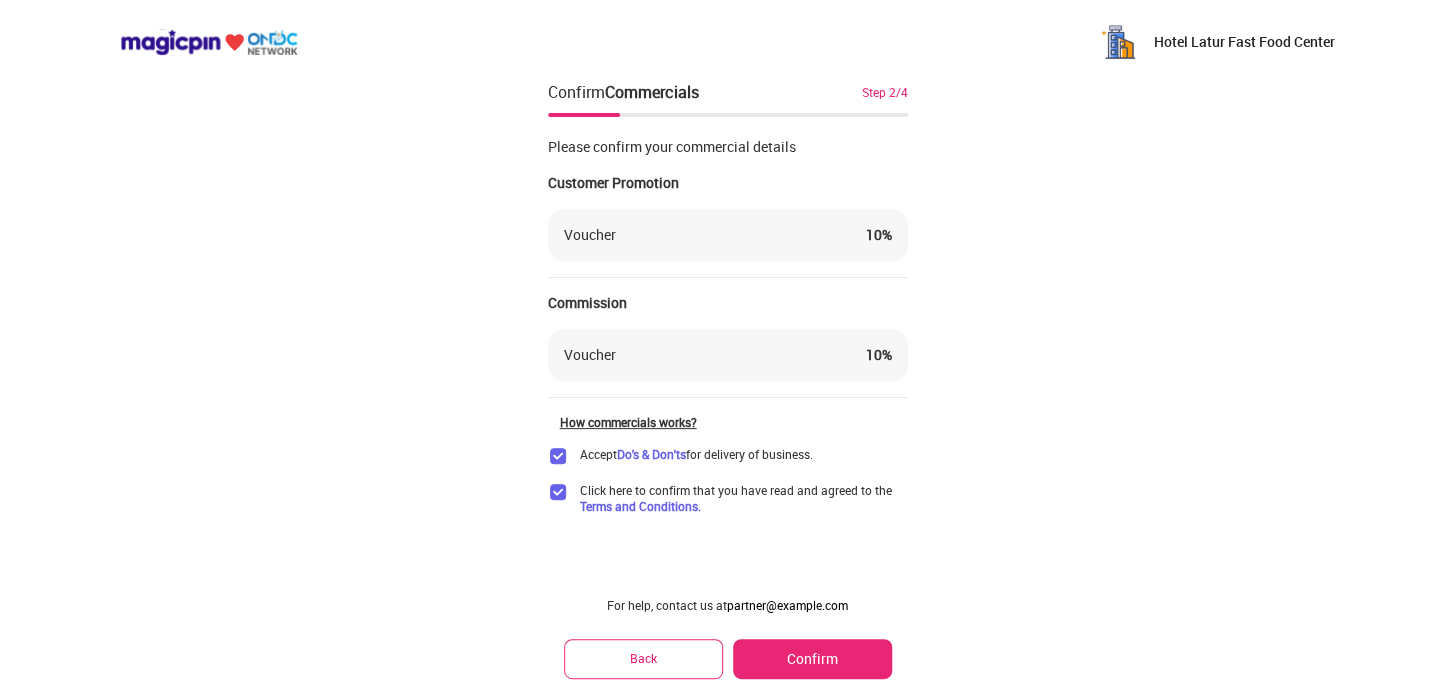 click on "Confirm" at bounding box center [812, 659] 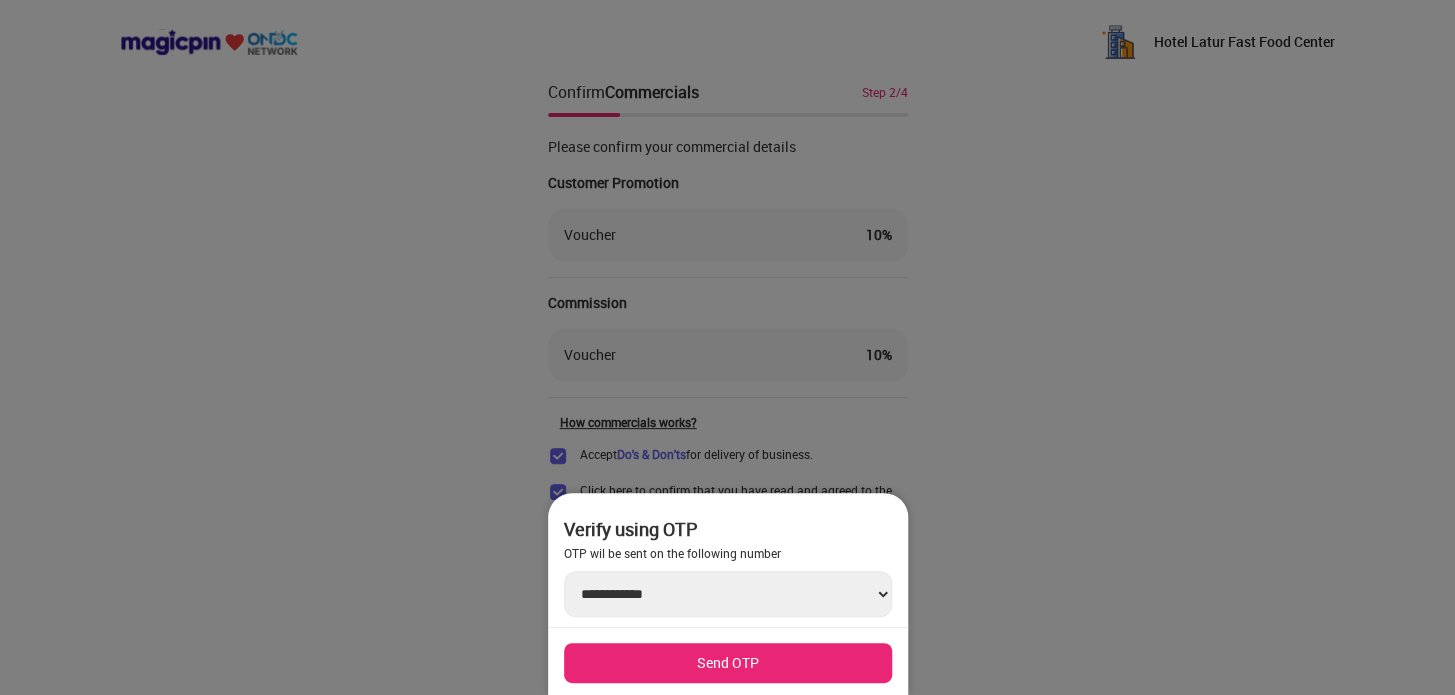 click on "Send OTP" at bounding box center (728, 663) 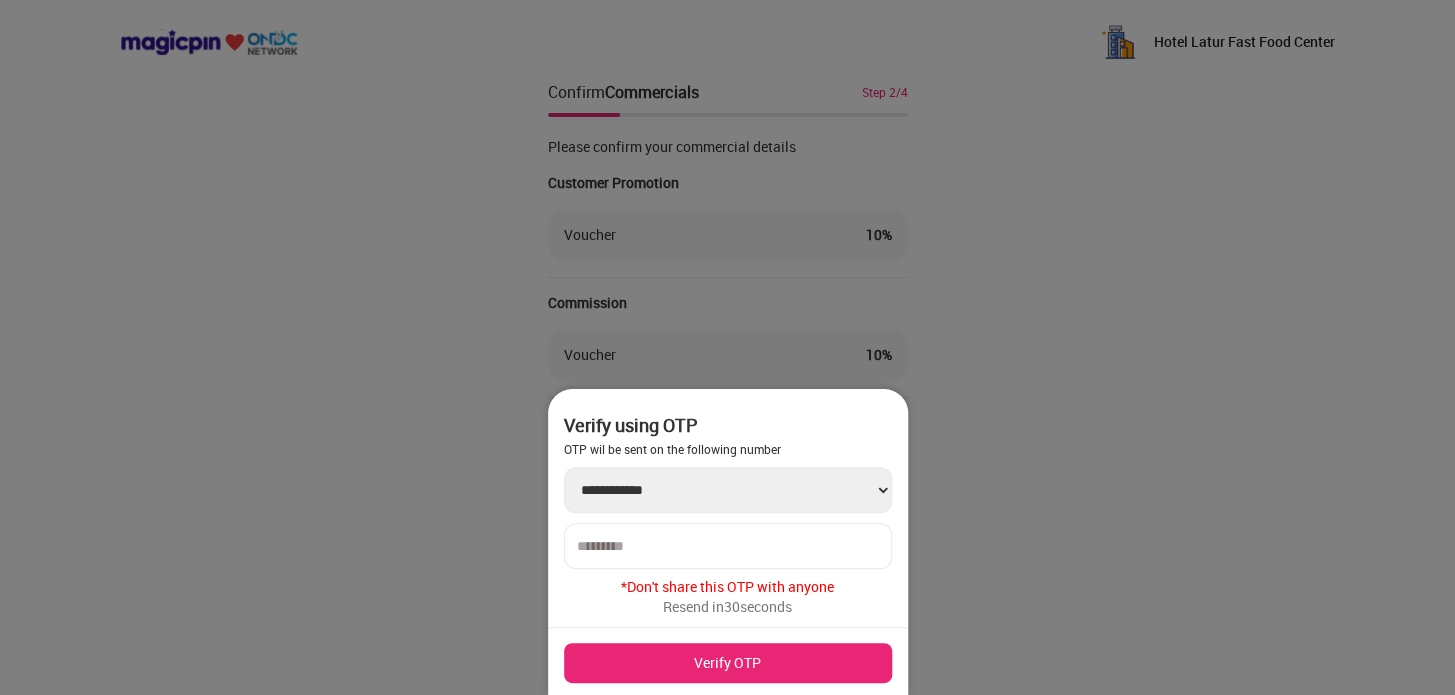 click at bounding box center (728, 546) 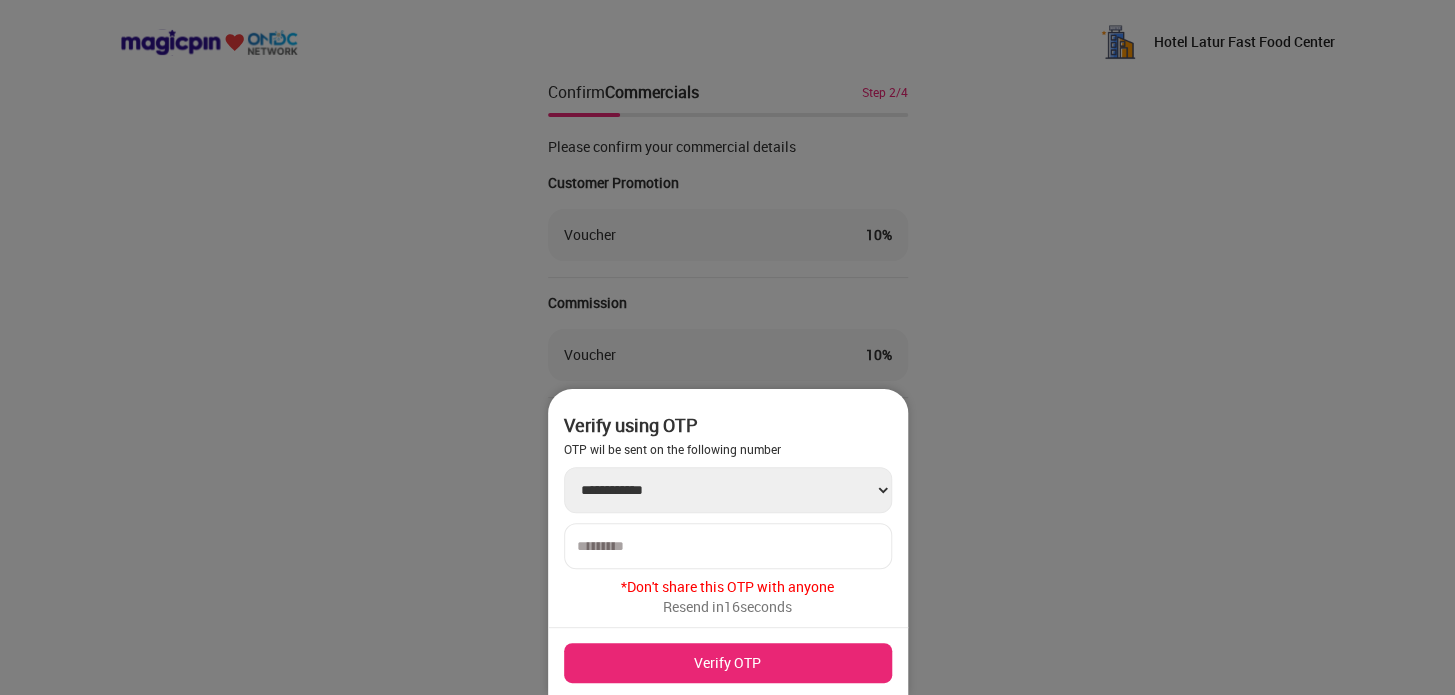 type on "******" 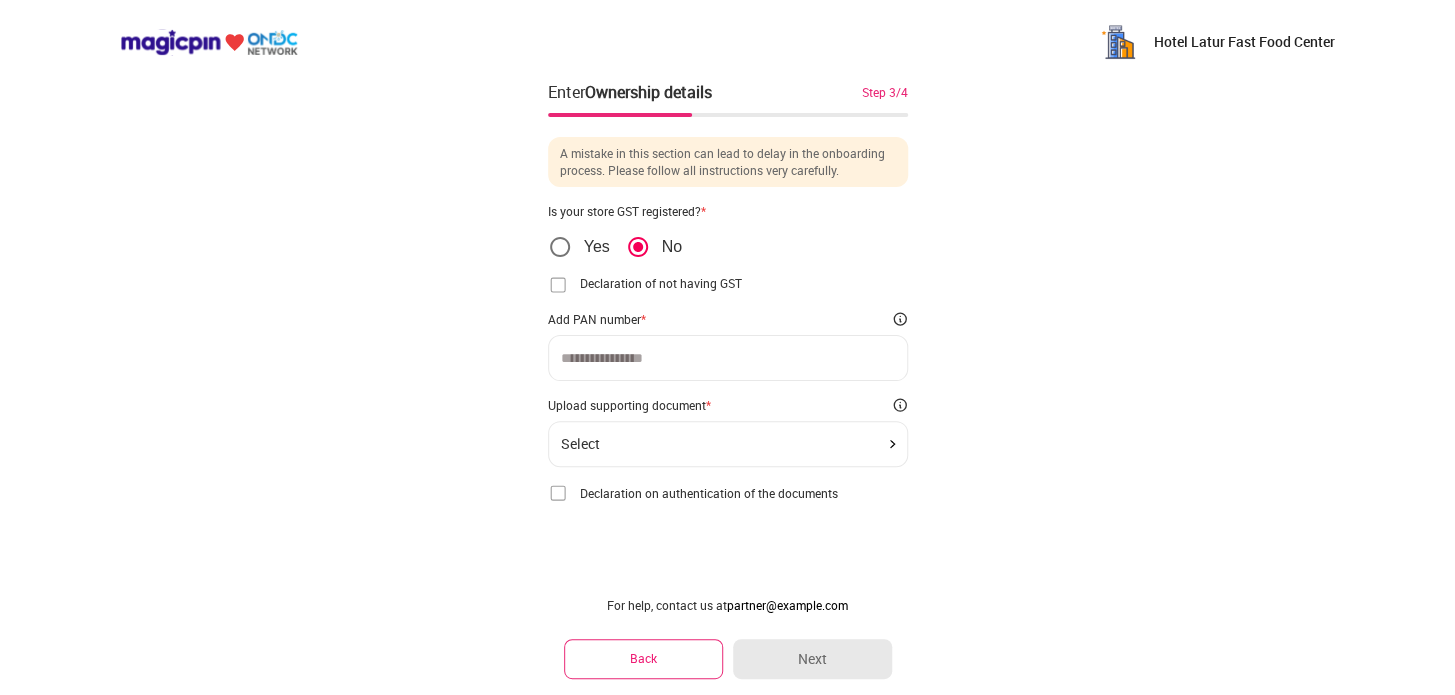 click at bounding box center (558, 285) 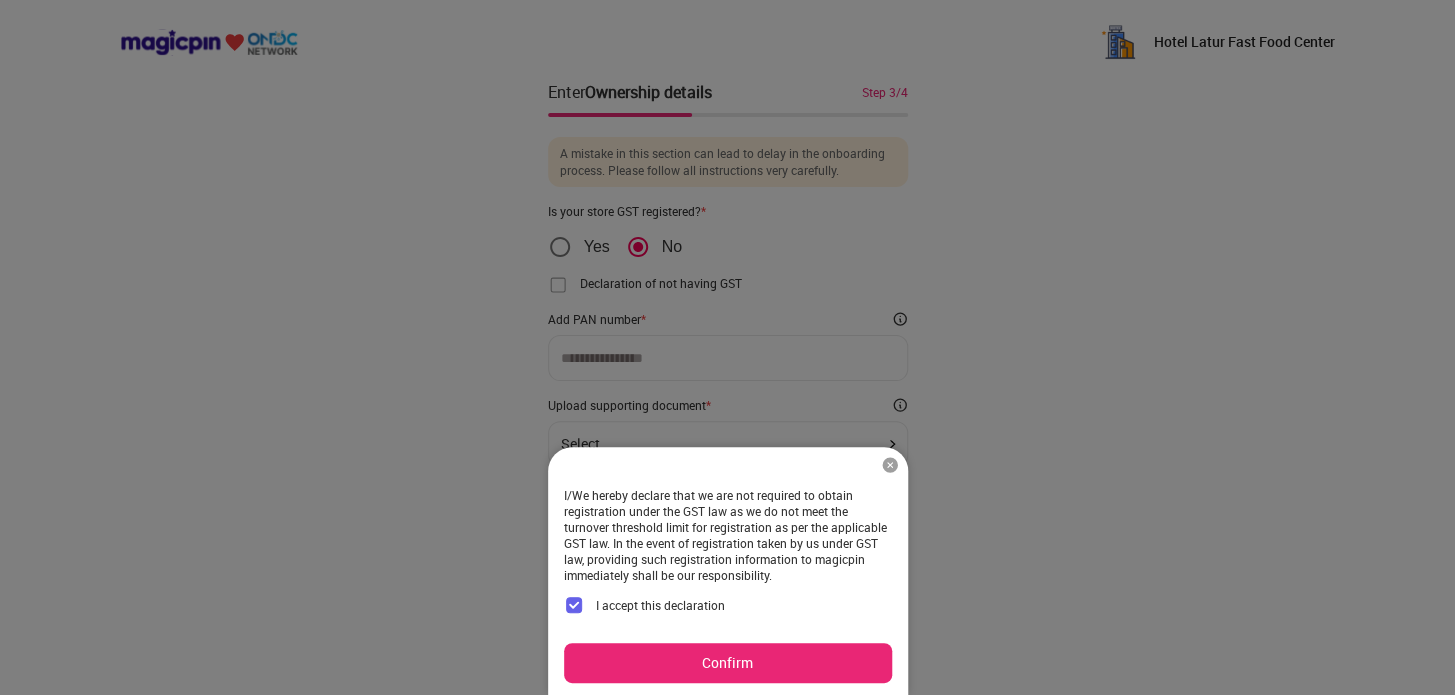 click on "Confirm" at bounding box center [728, 663] 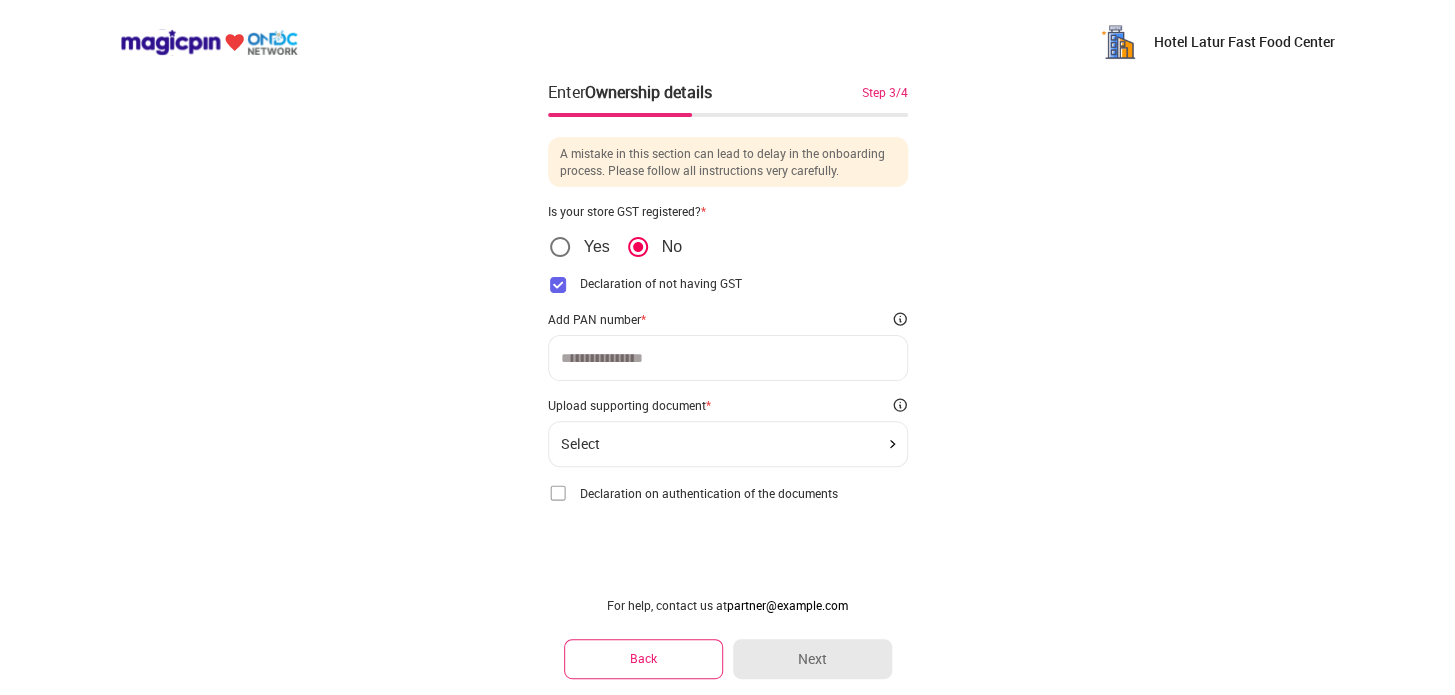 click at bounding box center (728, 358) 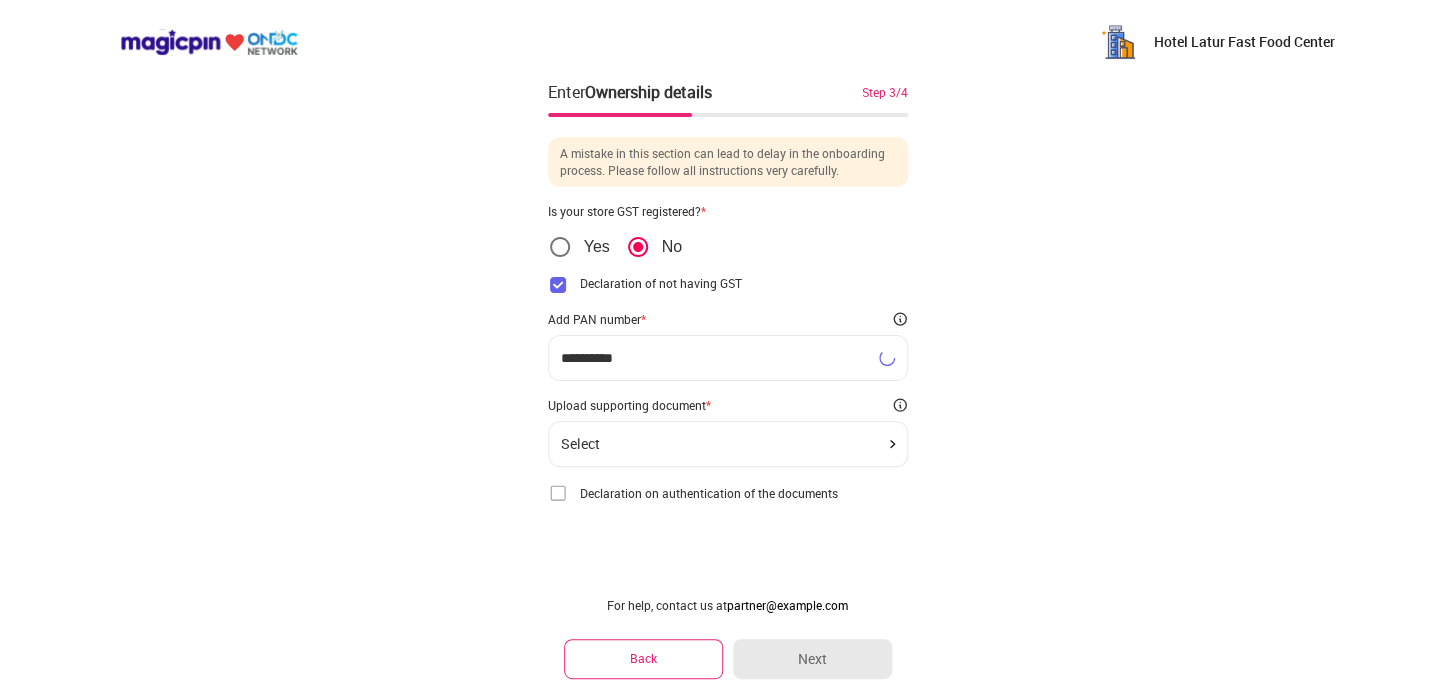 type on "**********" 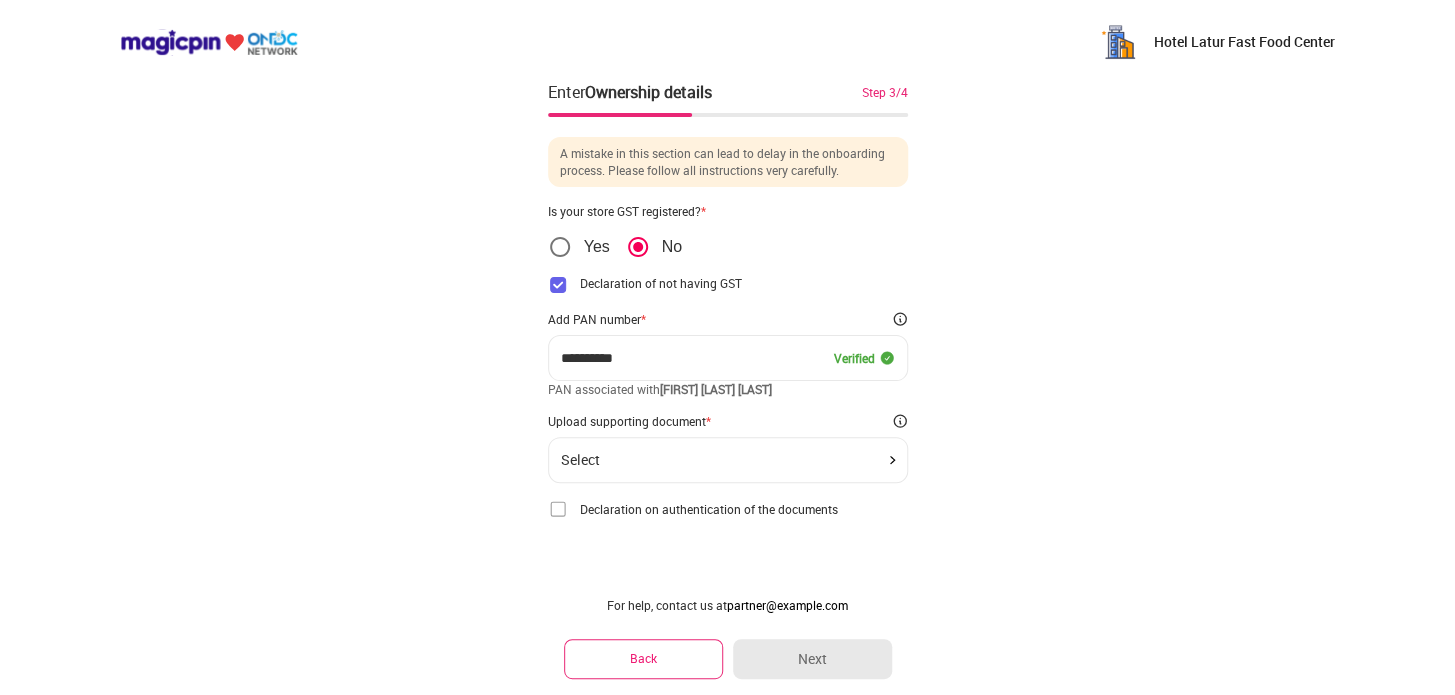 click on "Select" 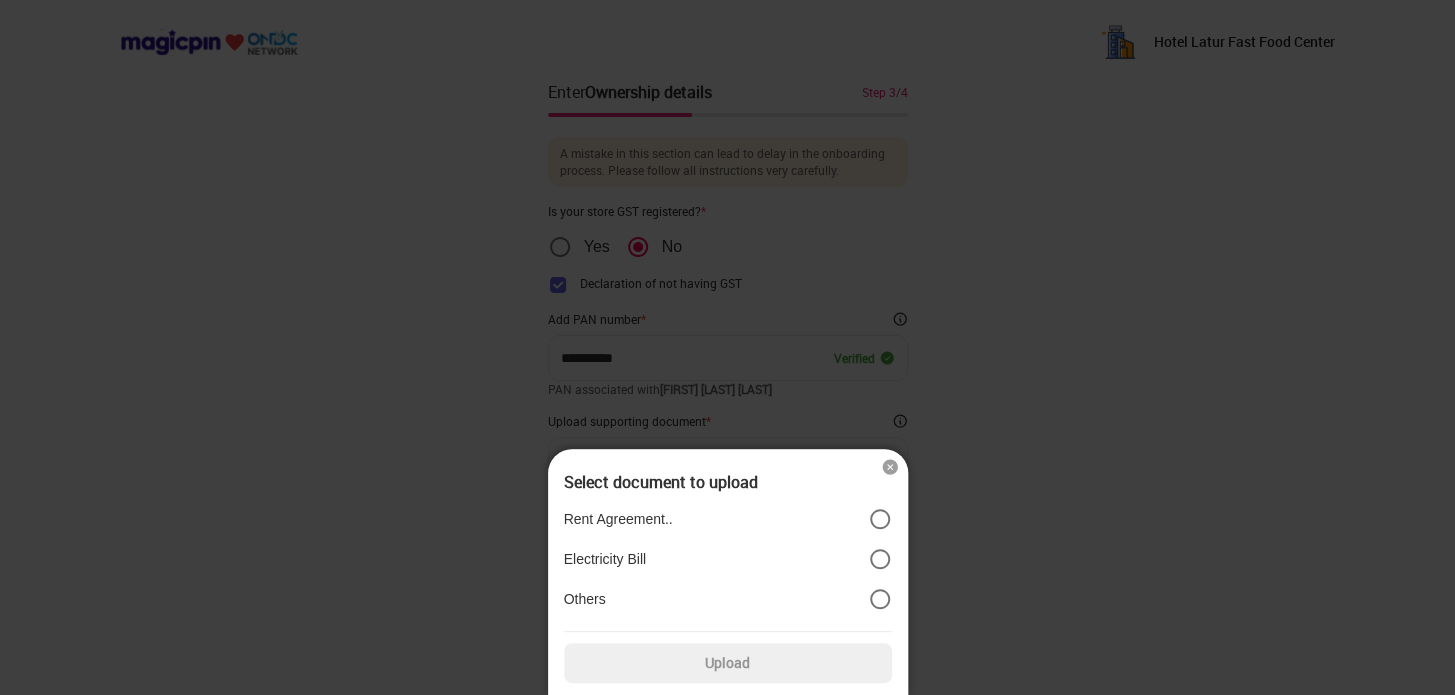 scroll, scrollTop: 2, scrollLeft: 0, axis: vertical 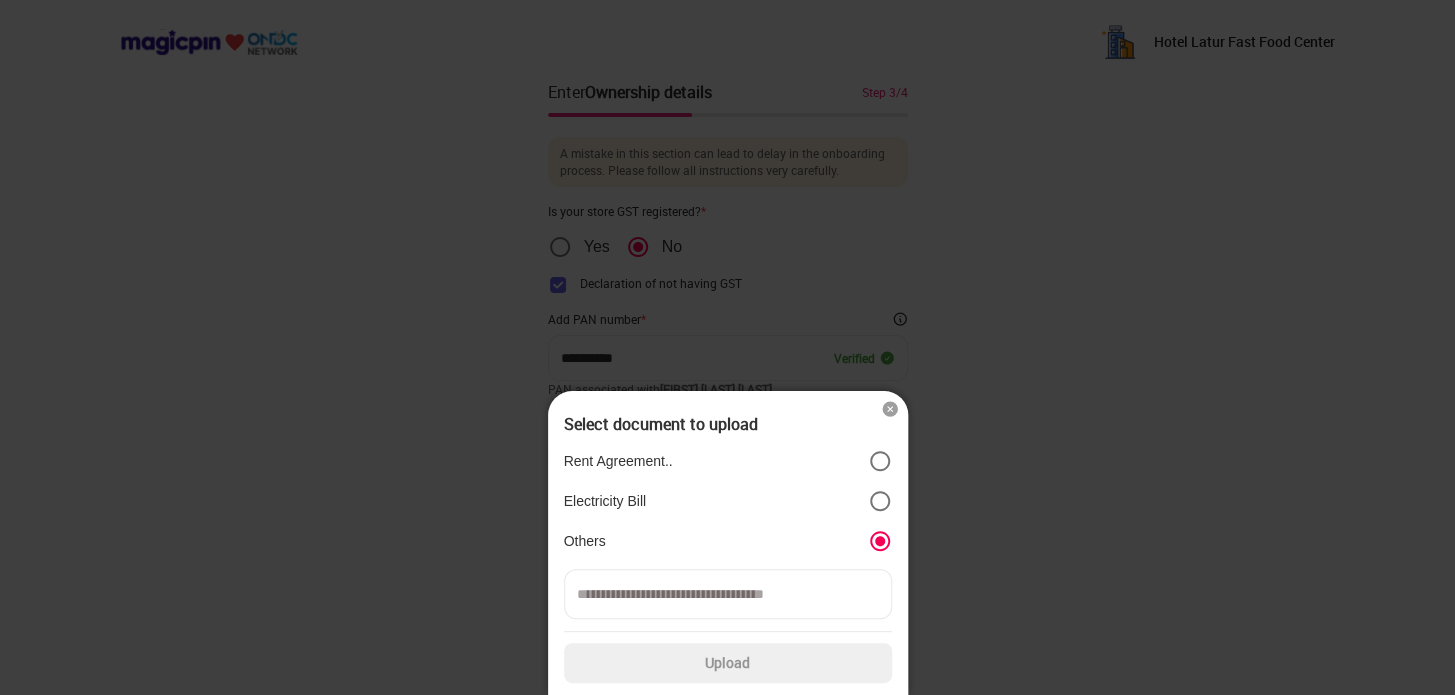 click at bounding box center [728, 594] 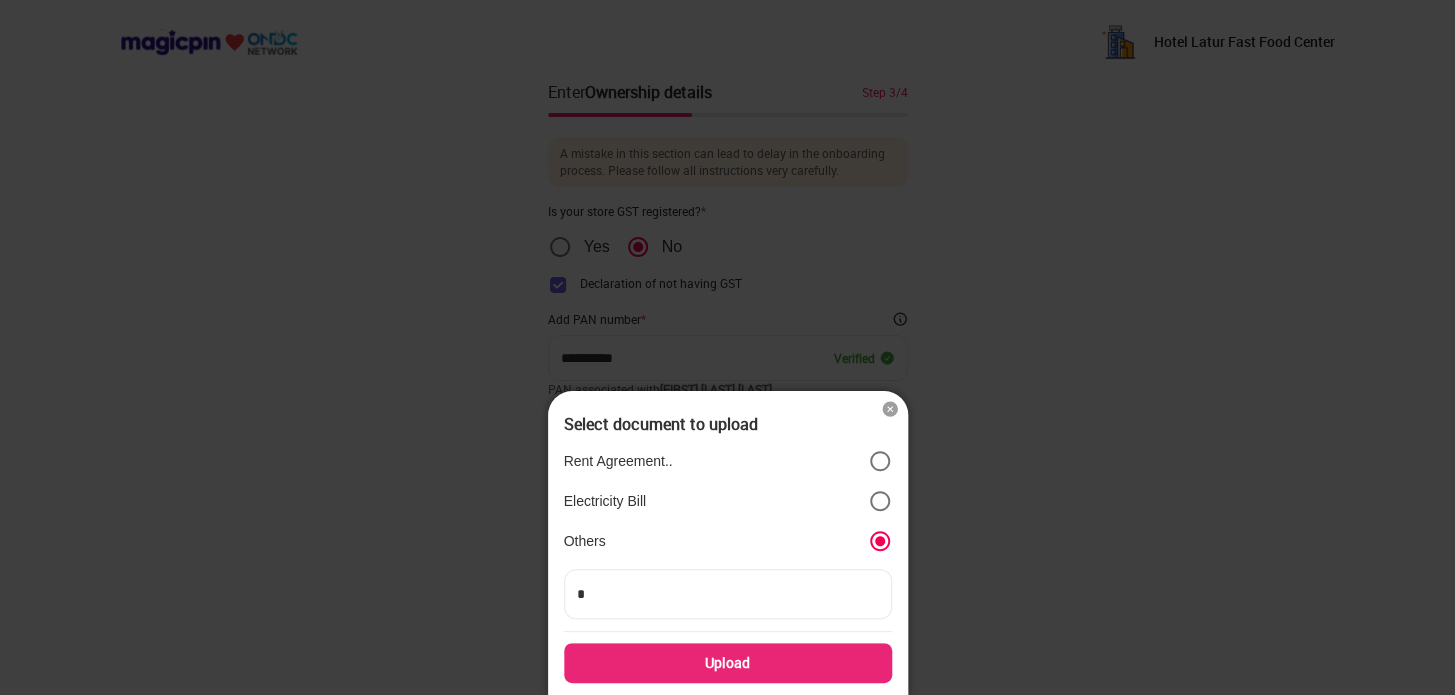 type on "**" 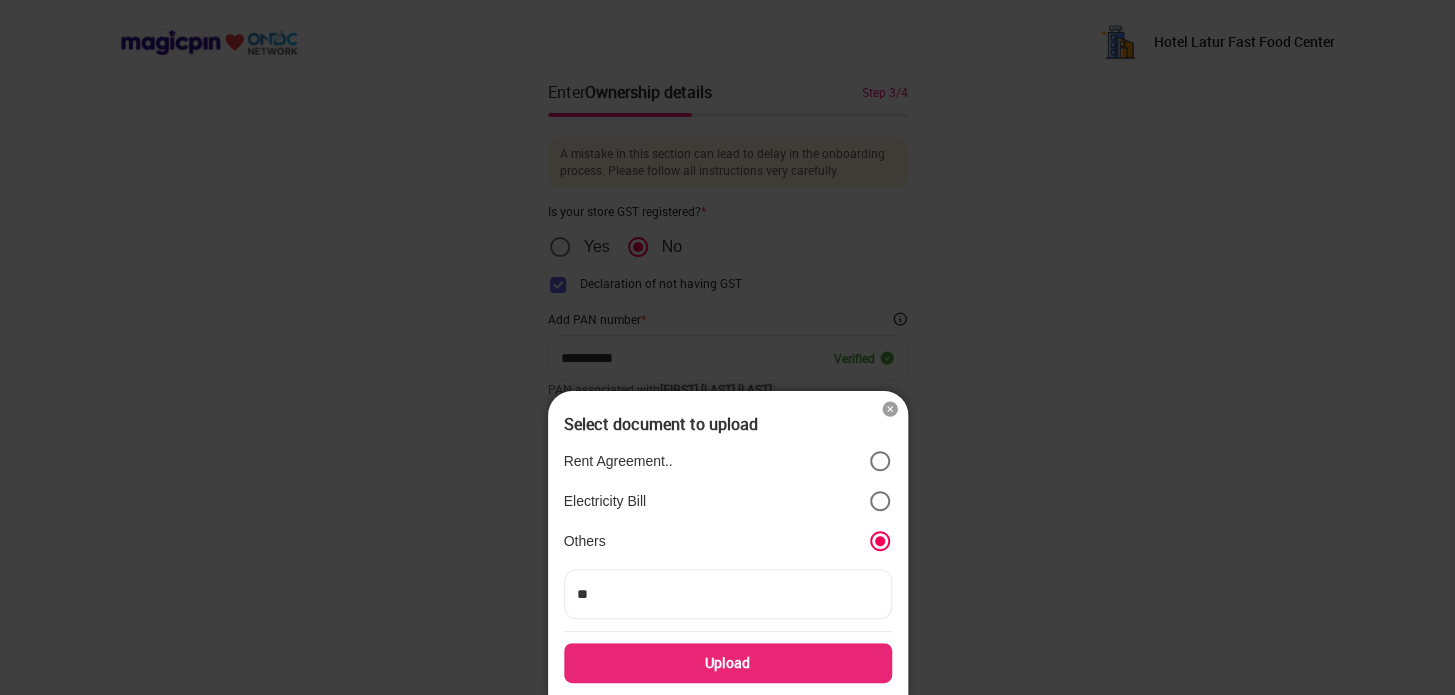 type on "***" 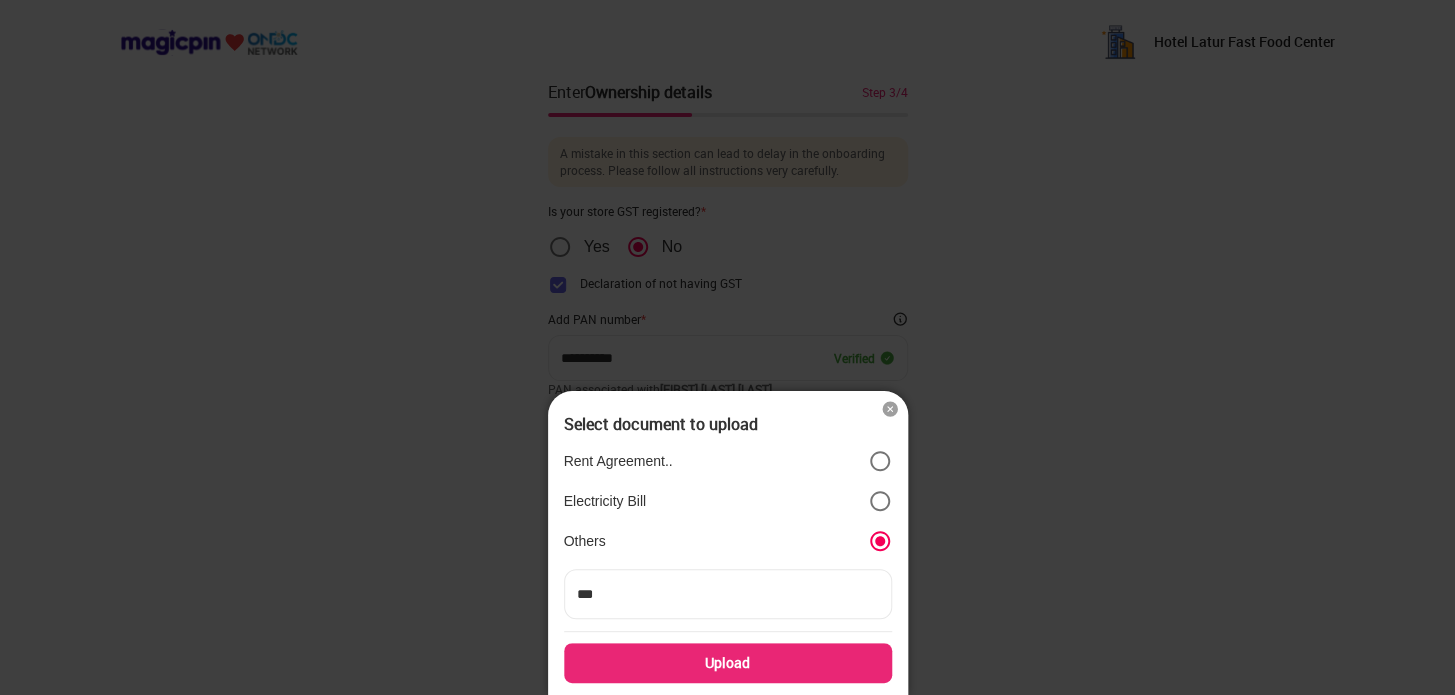 type on "***" 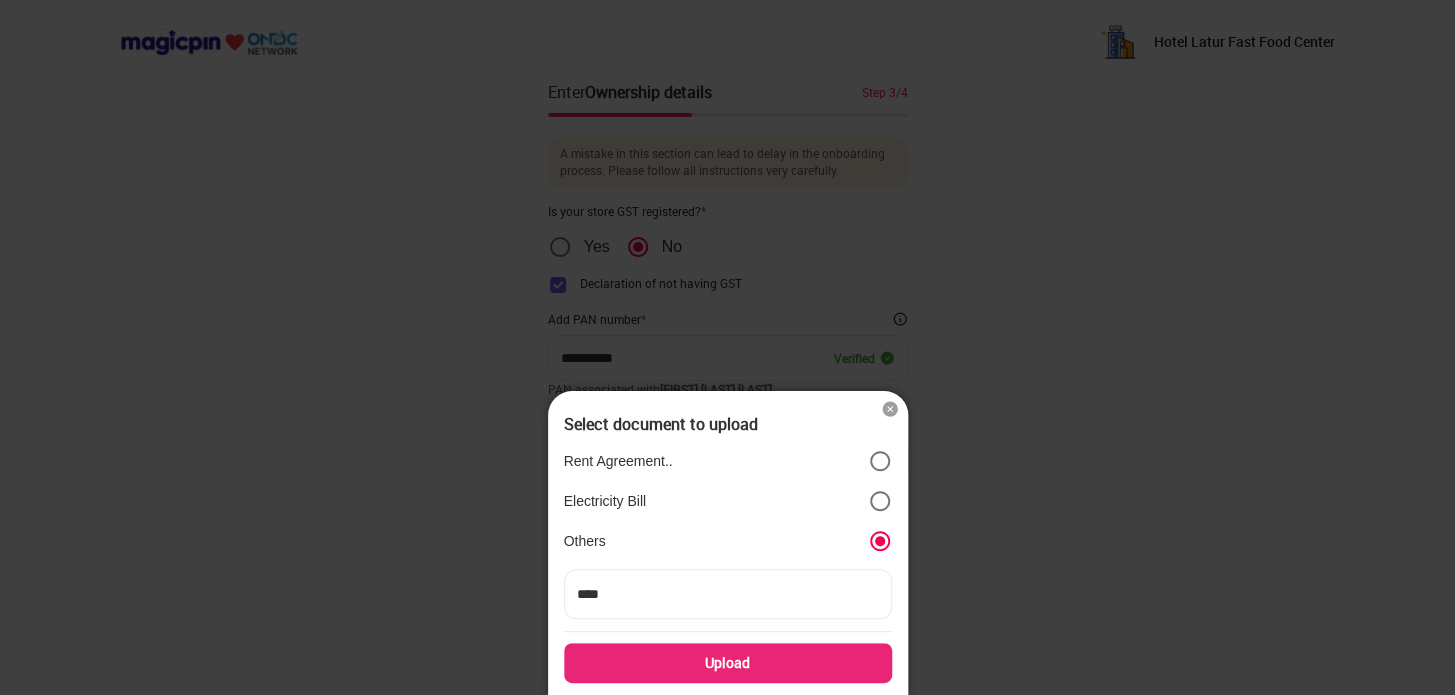 type on "*****" 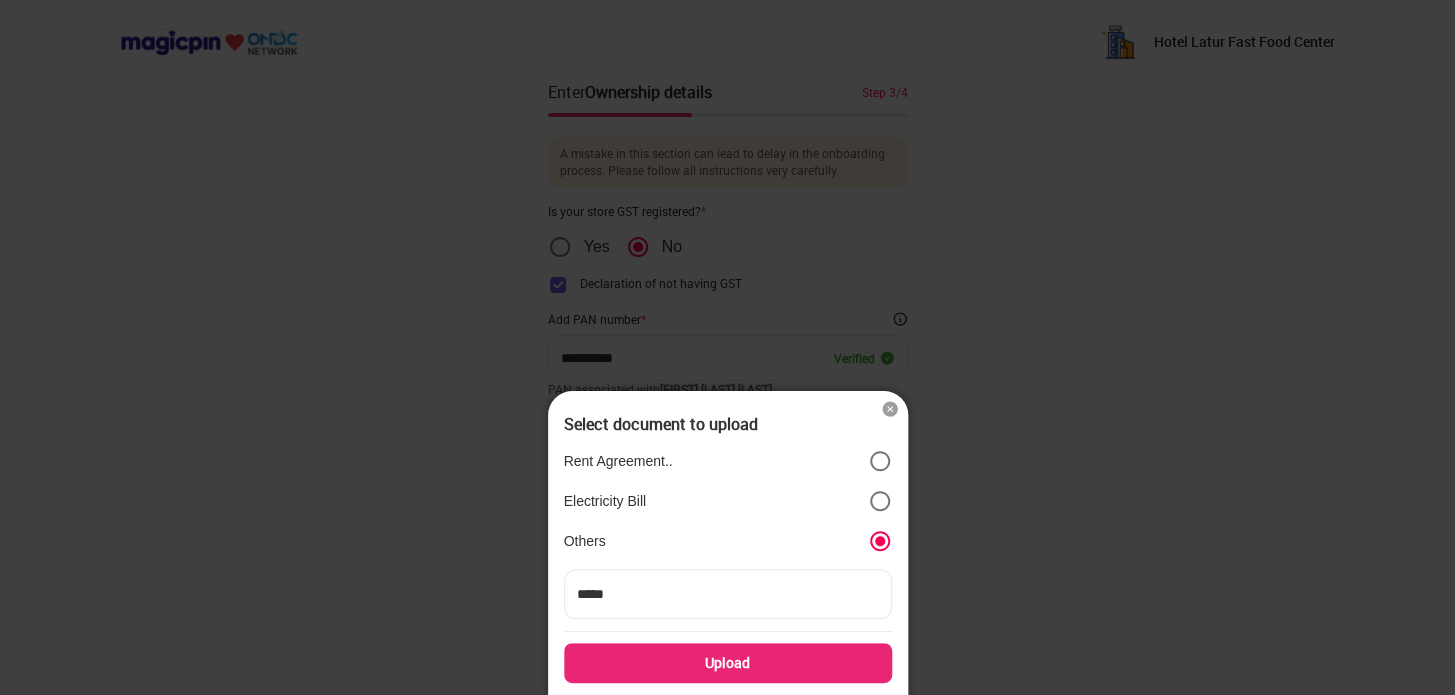 type on "******" 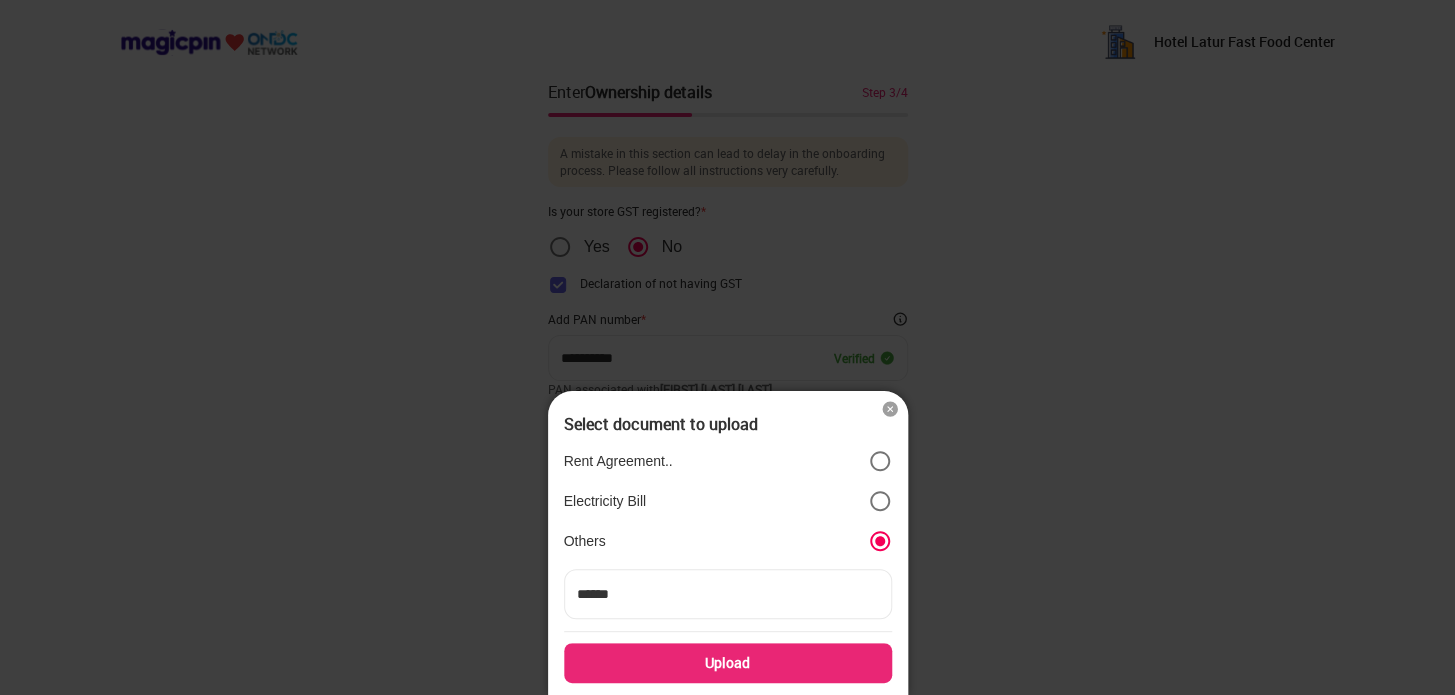 type on "*******" 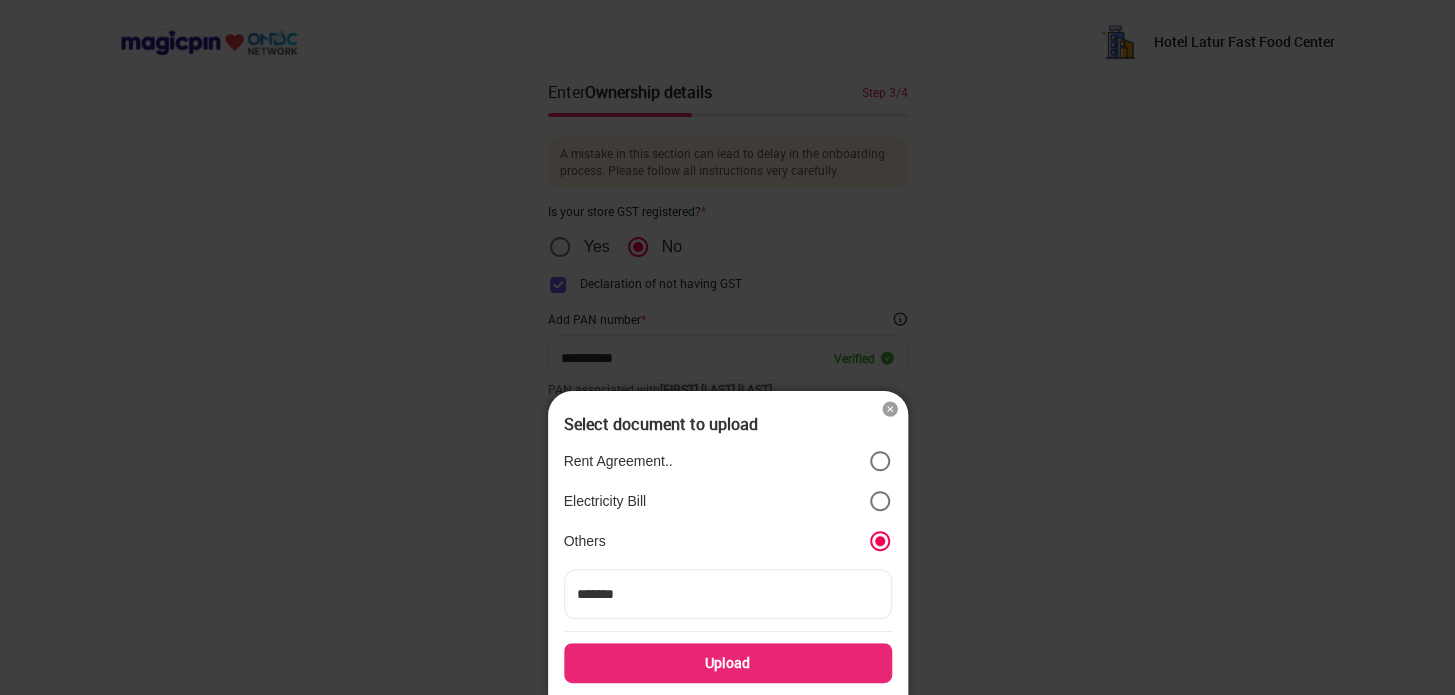 type on "********" 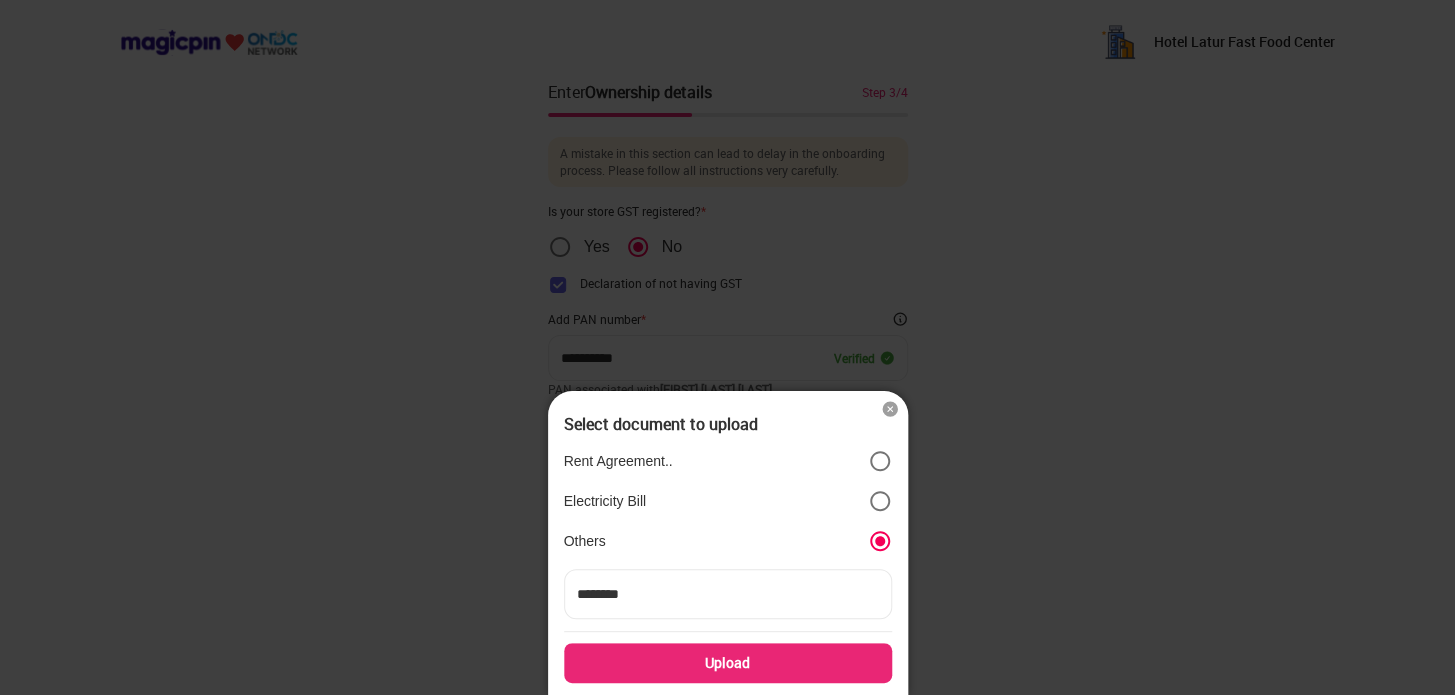 type on "********" 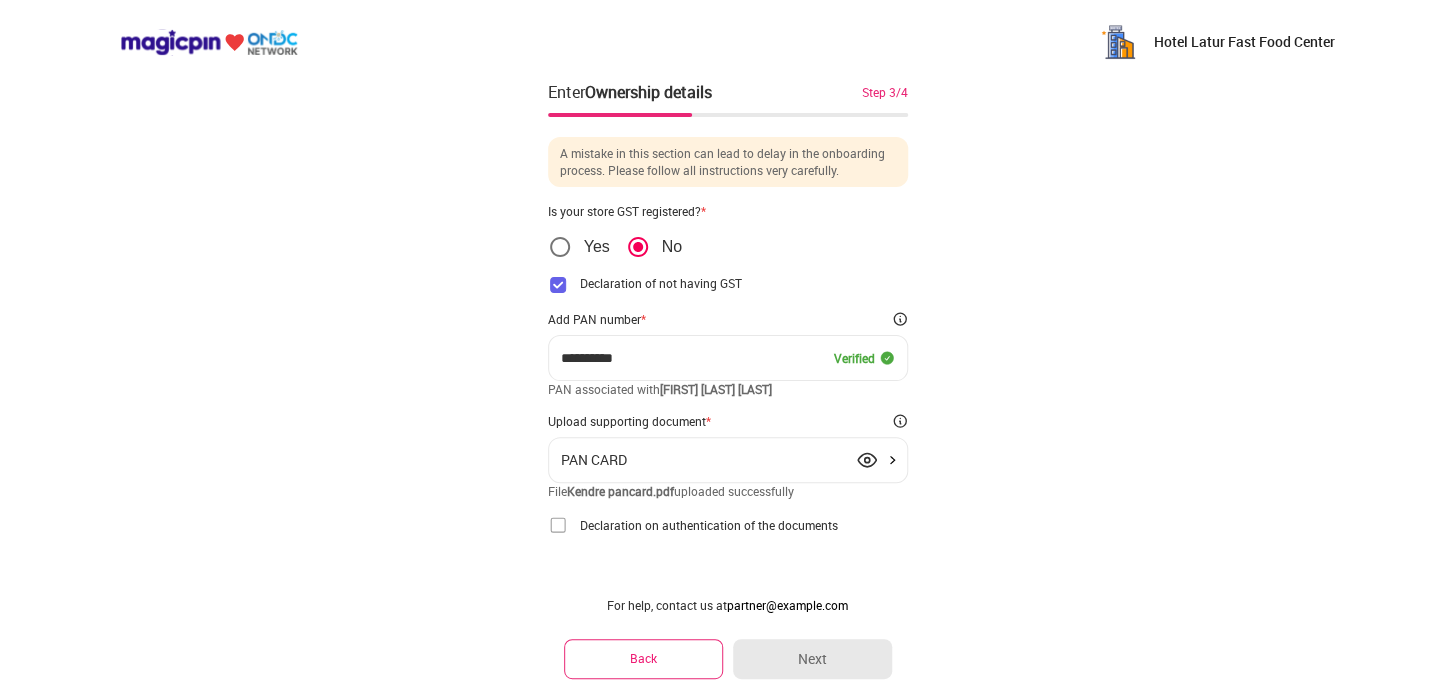 click at bounding box center (558, 525) 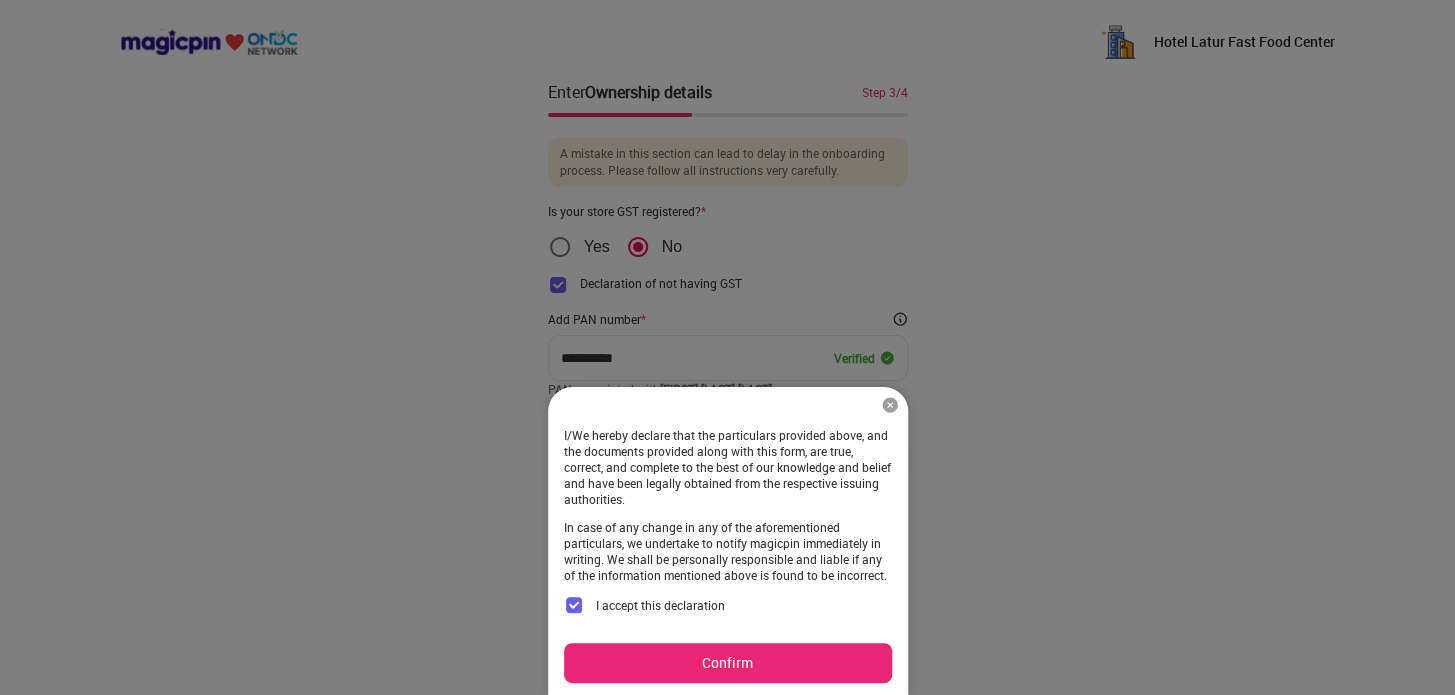 click on "Confirm" at bounding box center [728, 663] 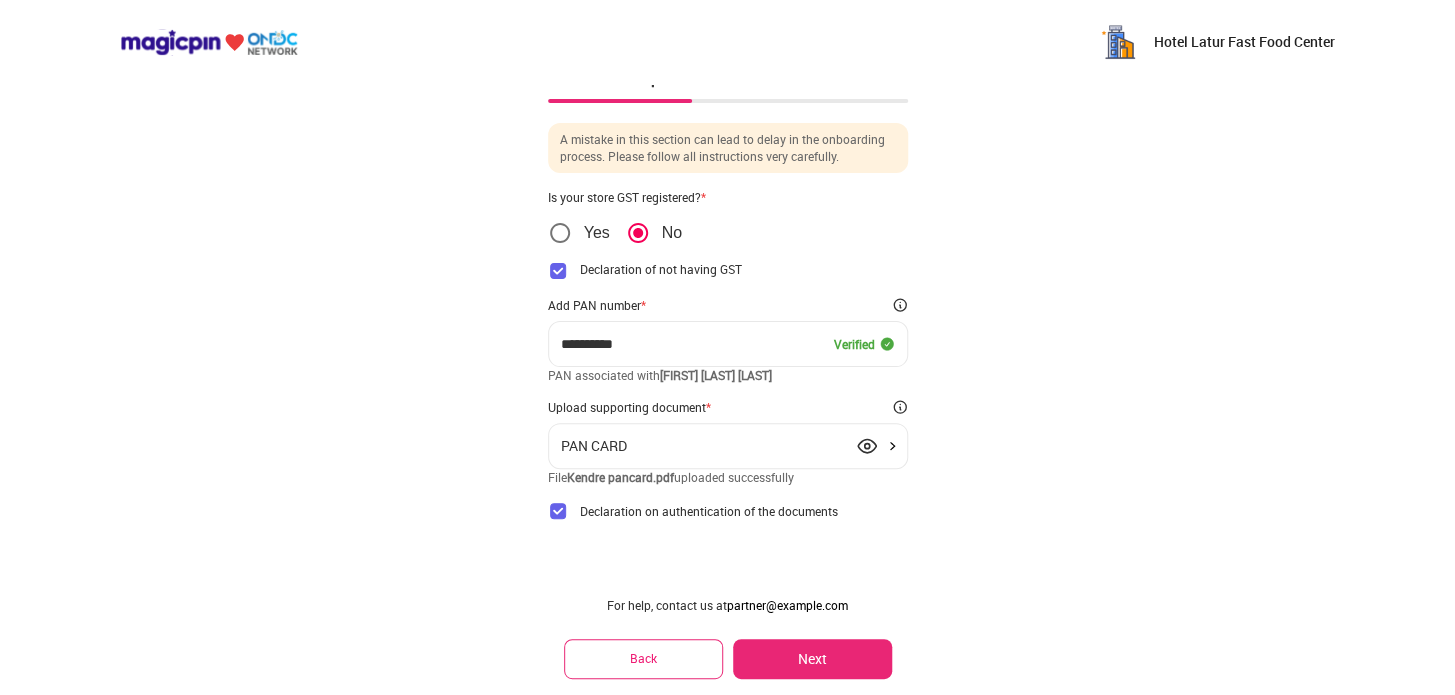 scroll, scrollTop: 19, scrollLeft: 0, axis: vertical 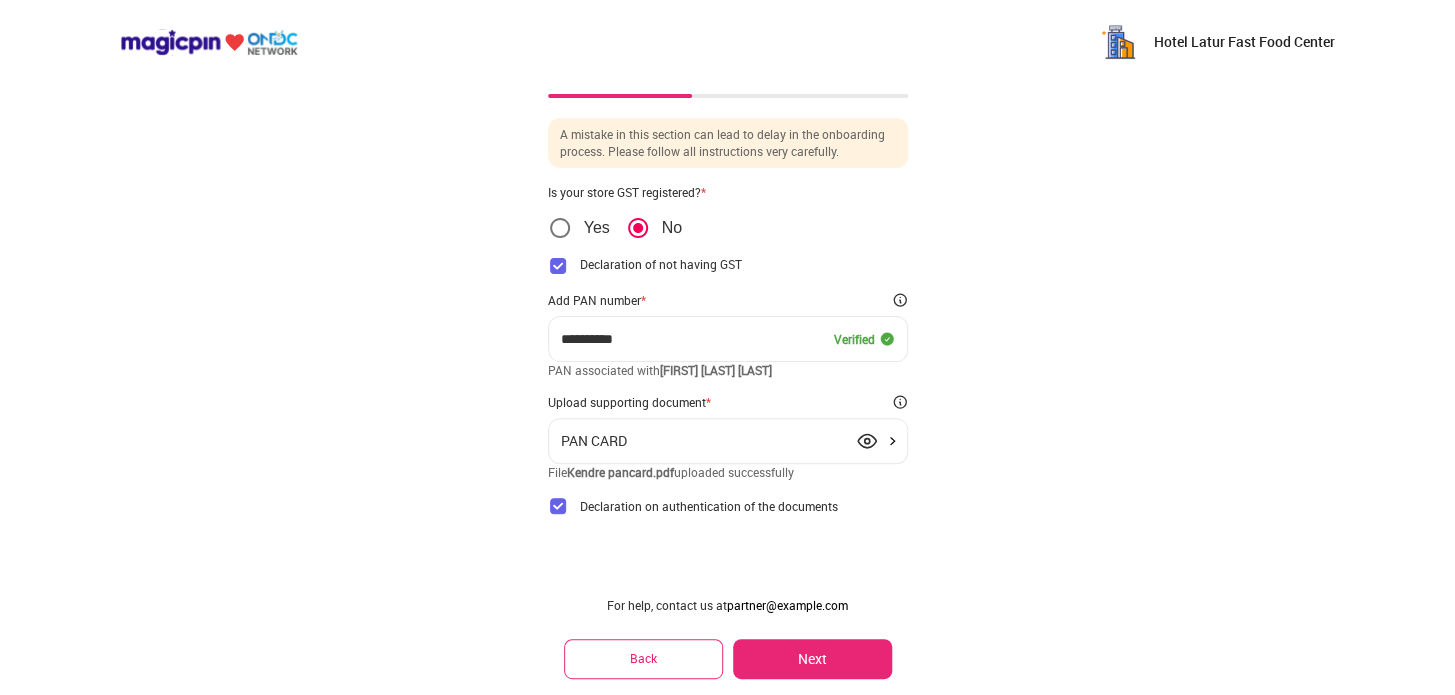 click on "Next" at bounding box center [812, 659] 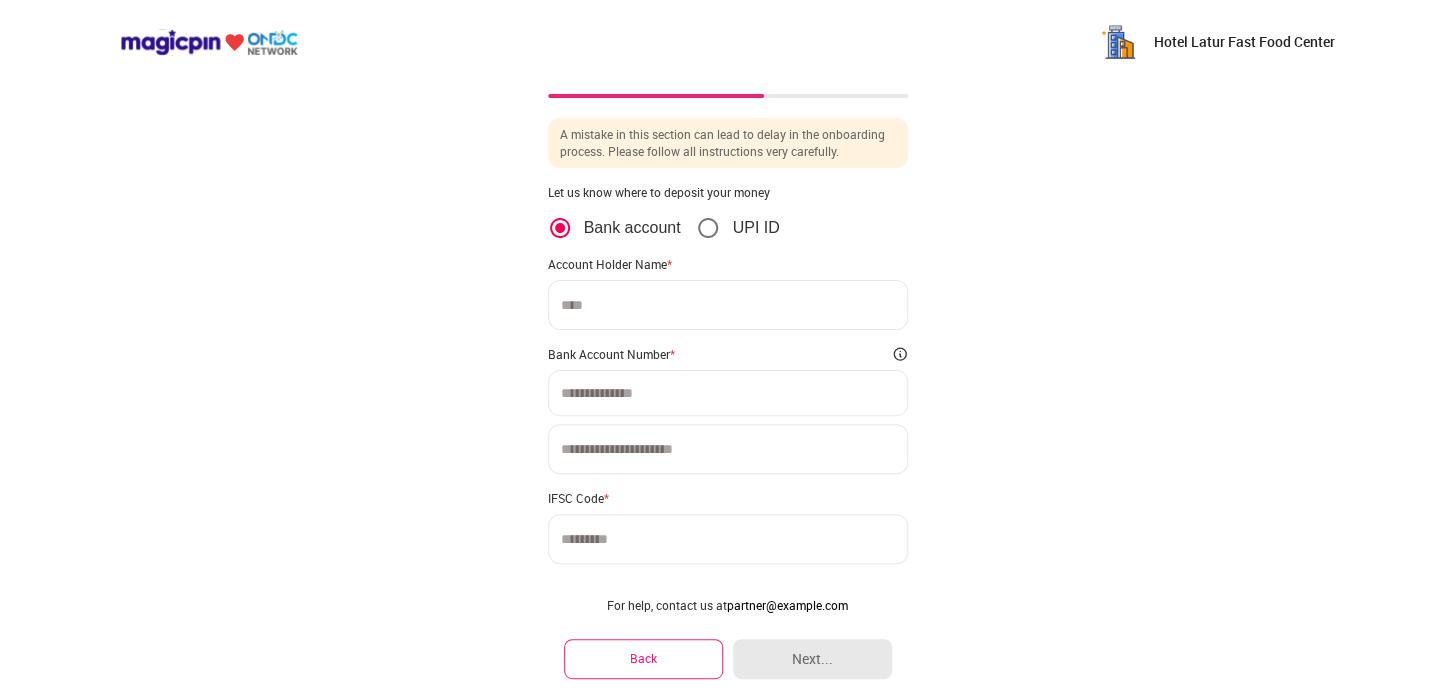 scroll, scrollTop: 0, scrollLeft: 0, axis: both 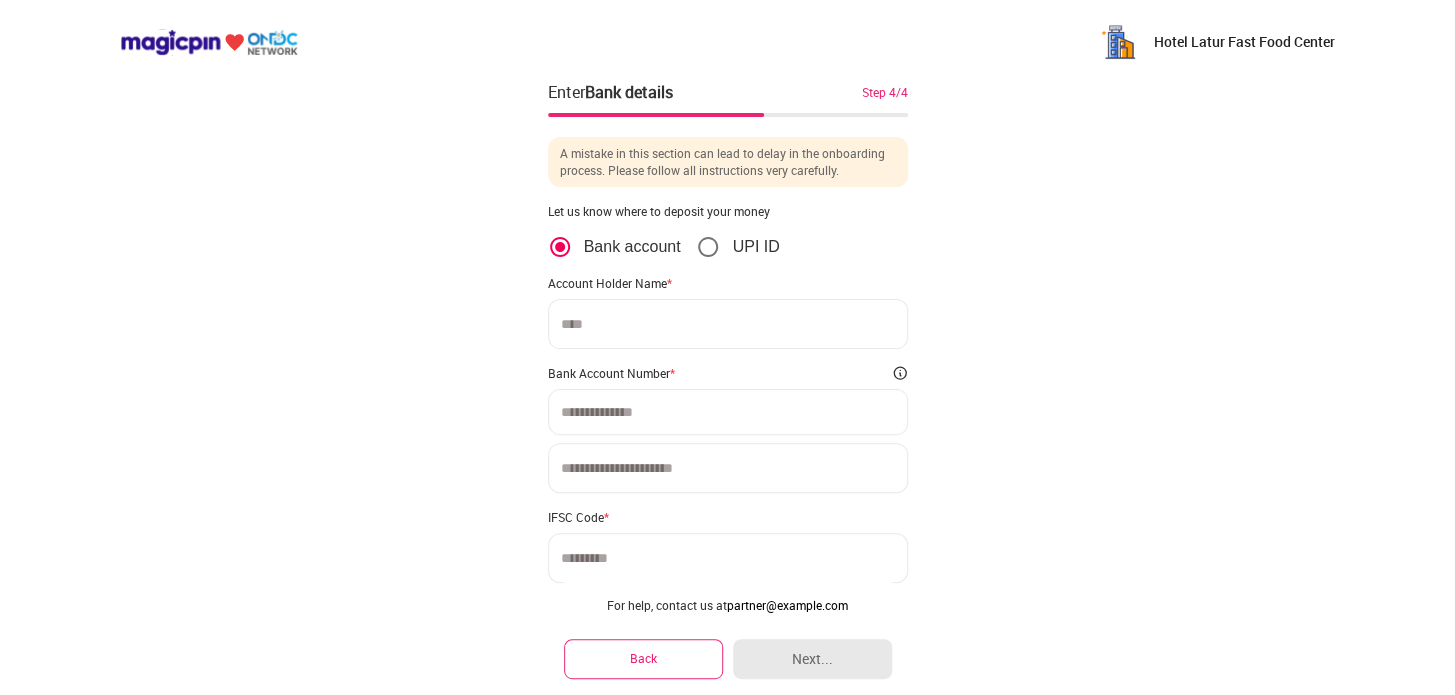click at bounding box center [728, 324] 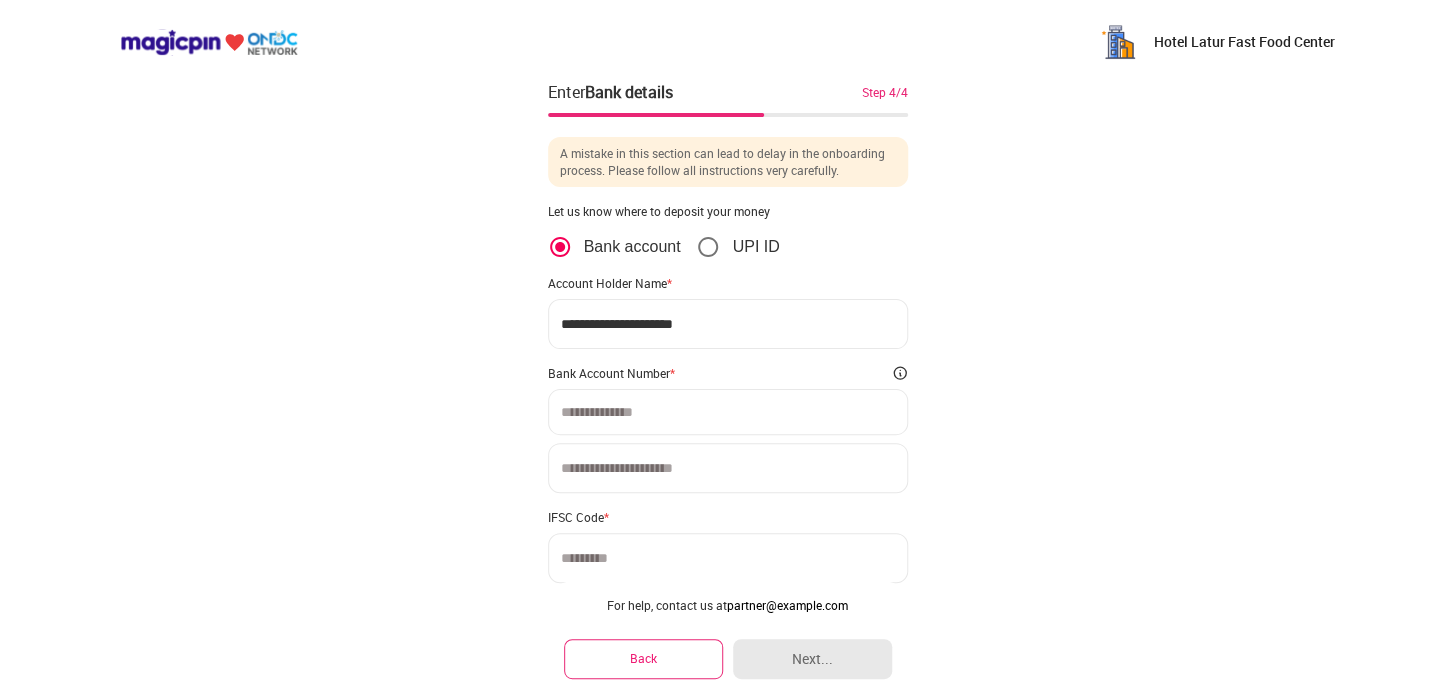 type on "**********" 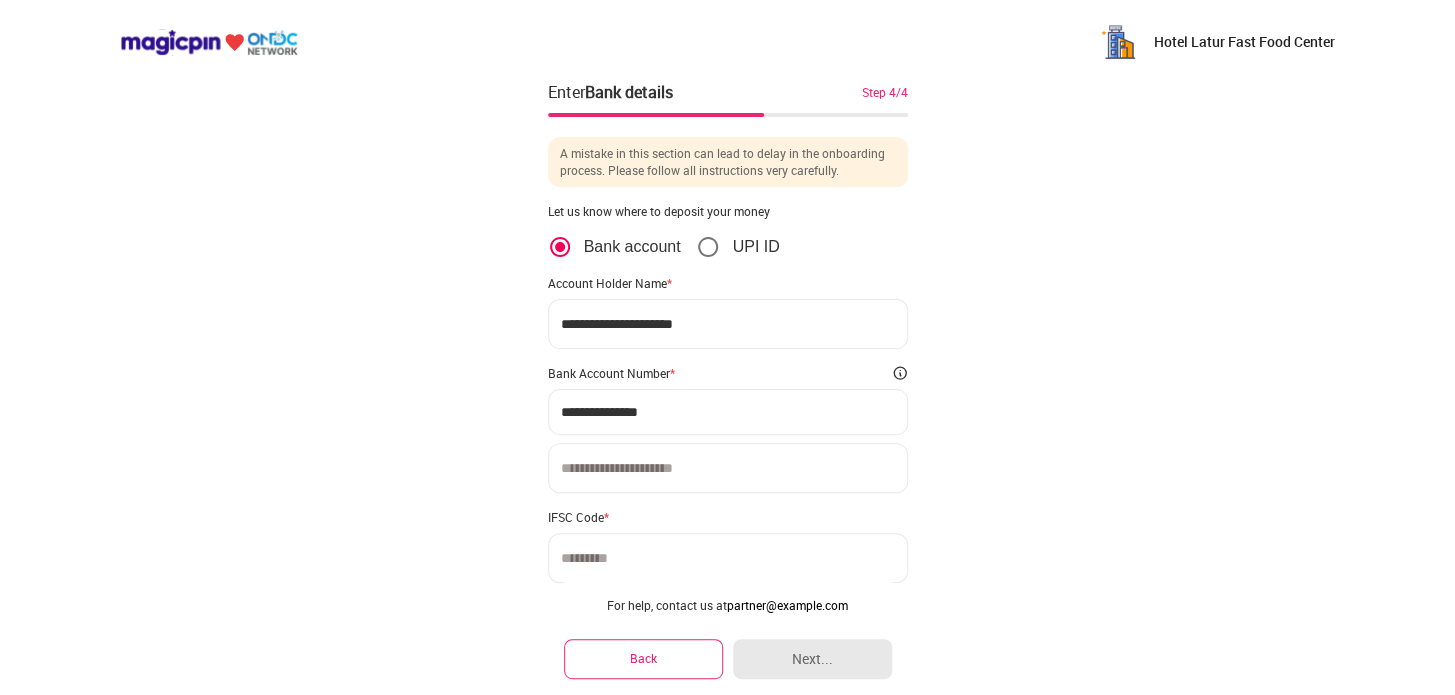 type on "**********" 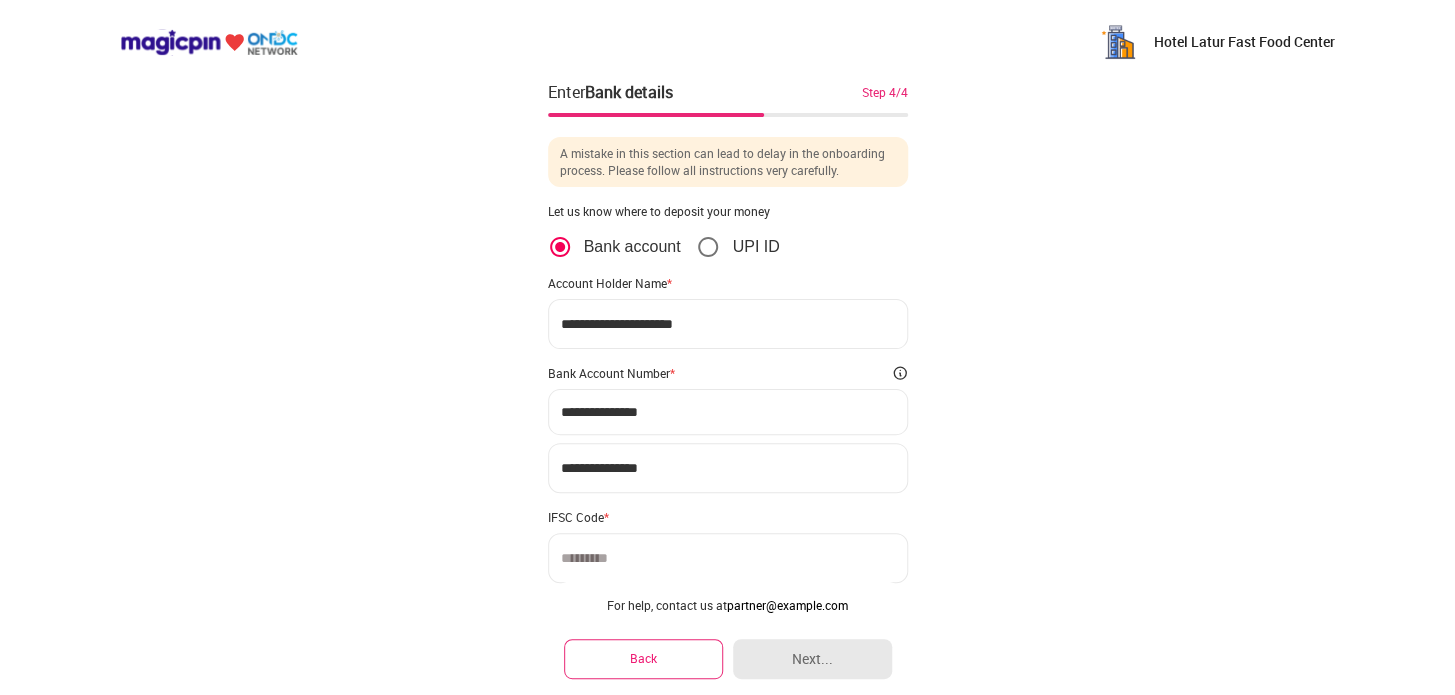 type on "**********" 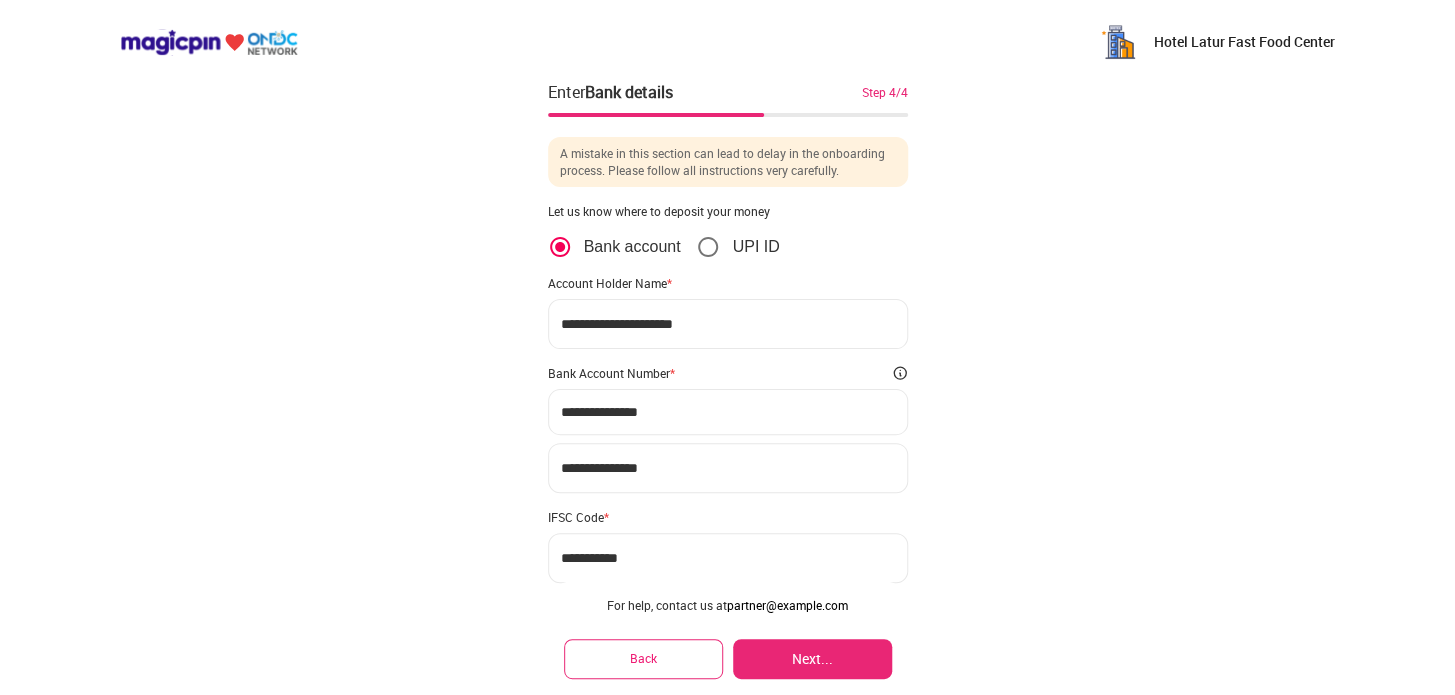 type on "**********" 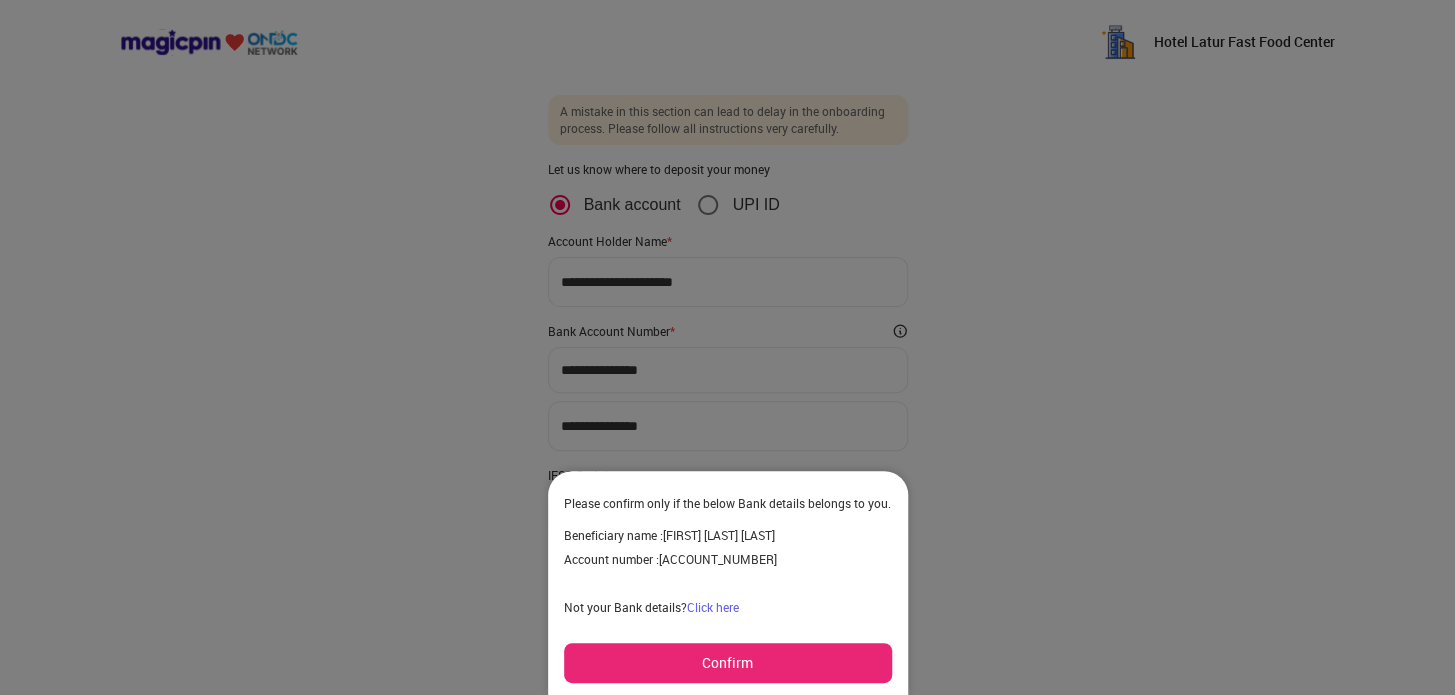 scroll, scrollTop: 66, scrollLeft: 0, axis: vertical 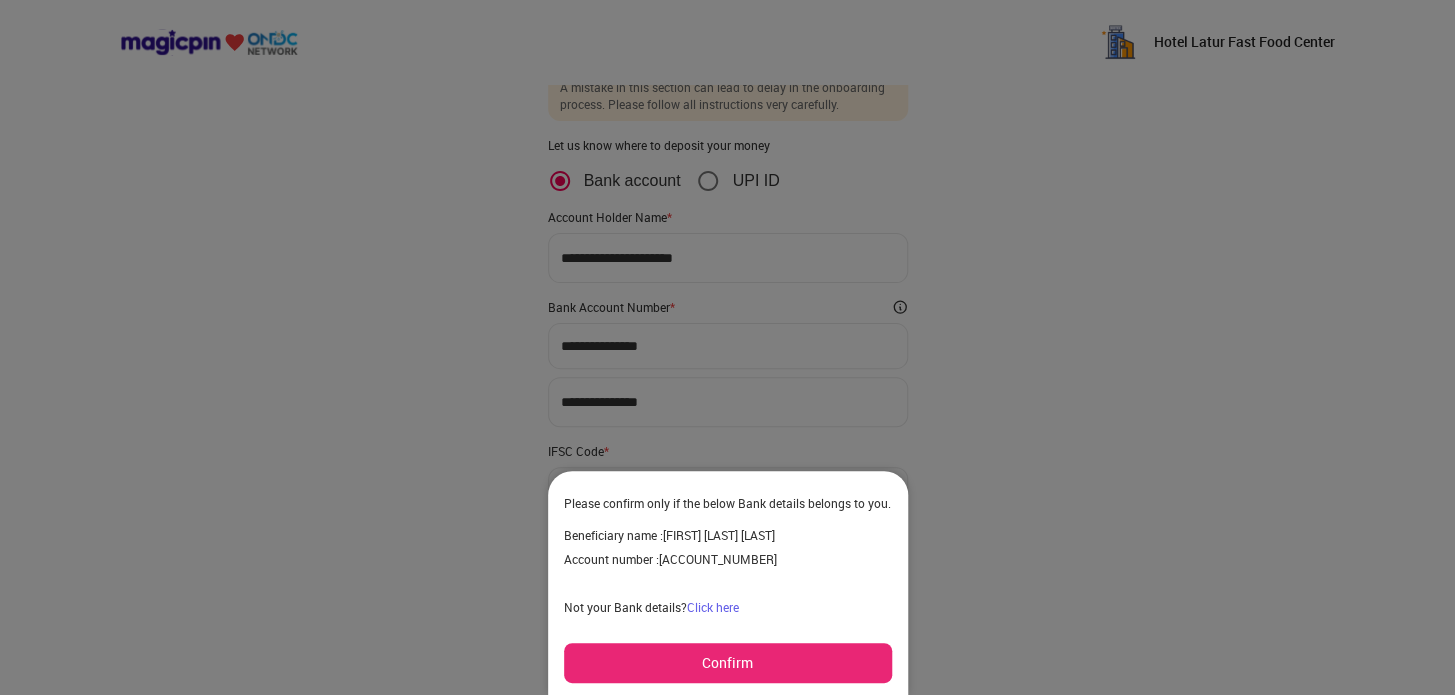 click on "Confirm" at bounding box center [728, 663] 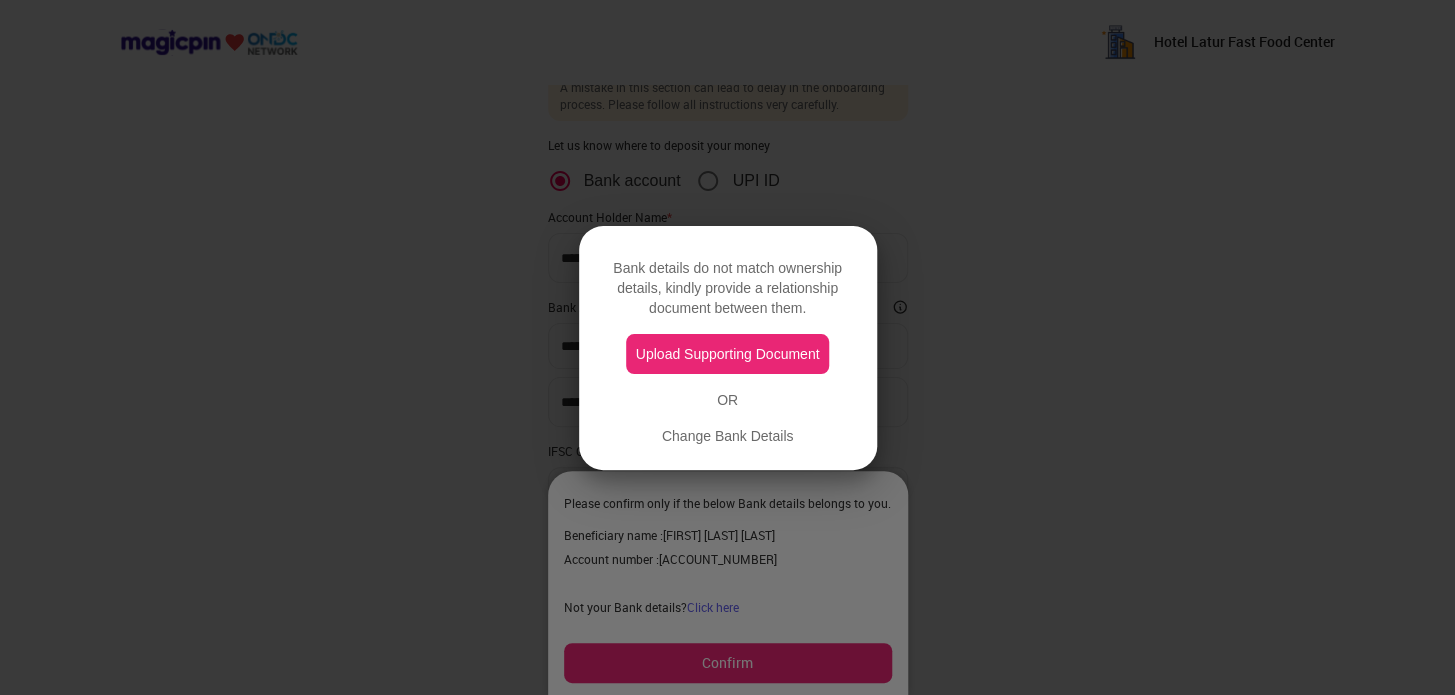click on "Upload Supporting Document" at bounding box center [728, 354] 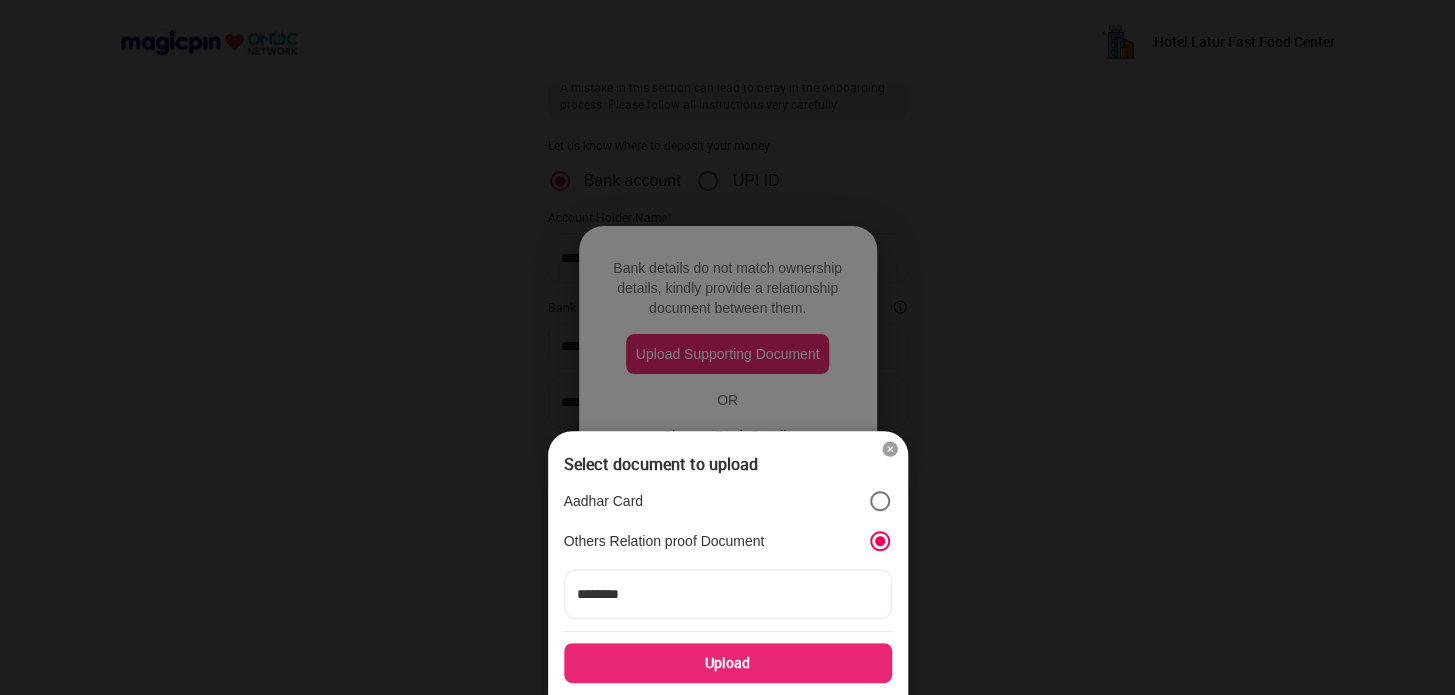 click 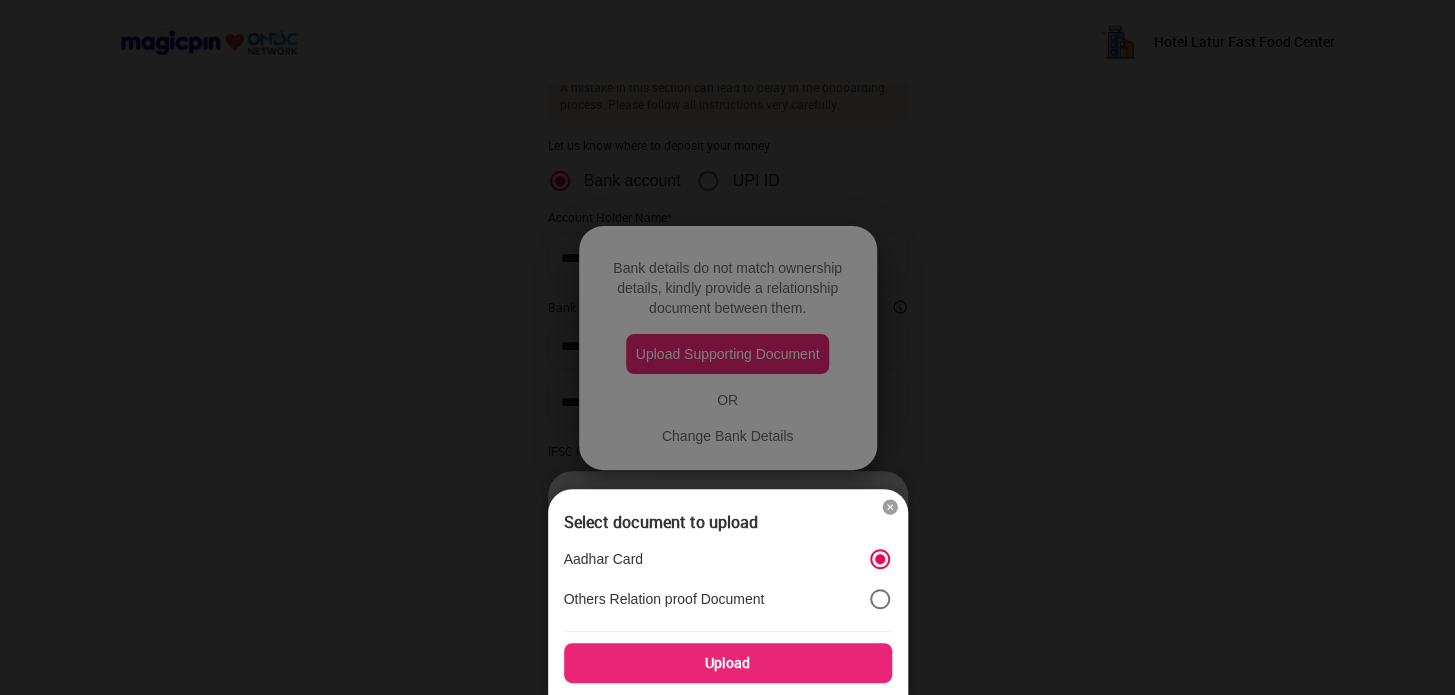 click on "Upload" at bounding box center (728, 663) 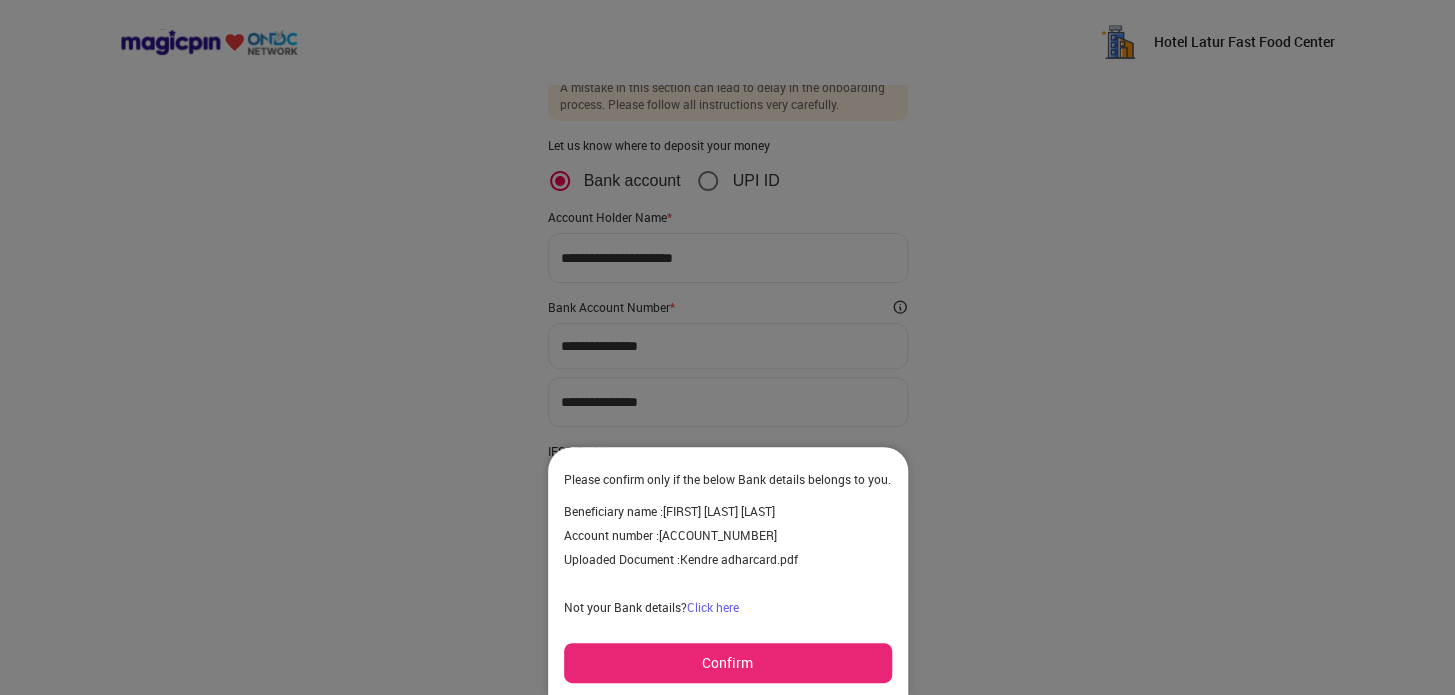 click on "Confirm" at bounding box center (728, 663) 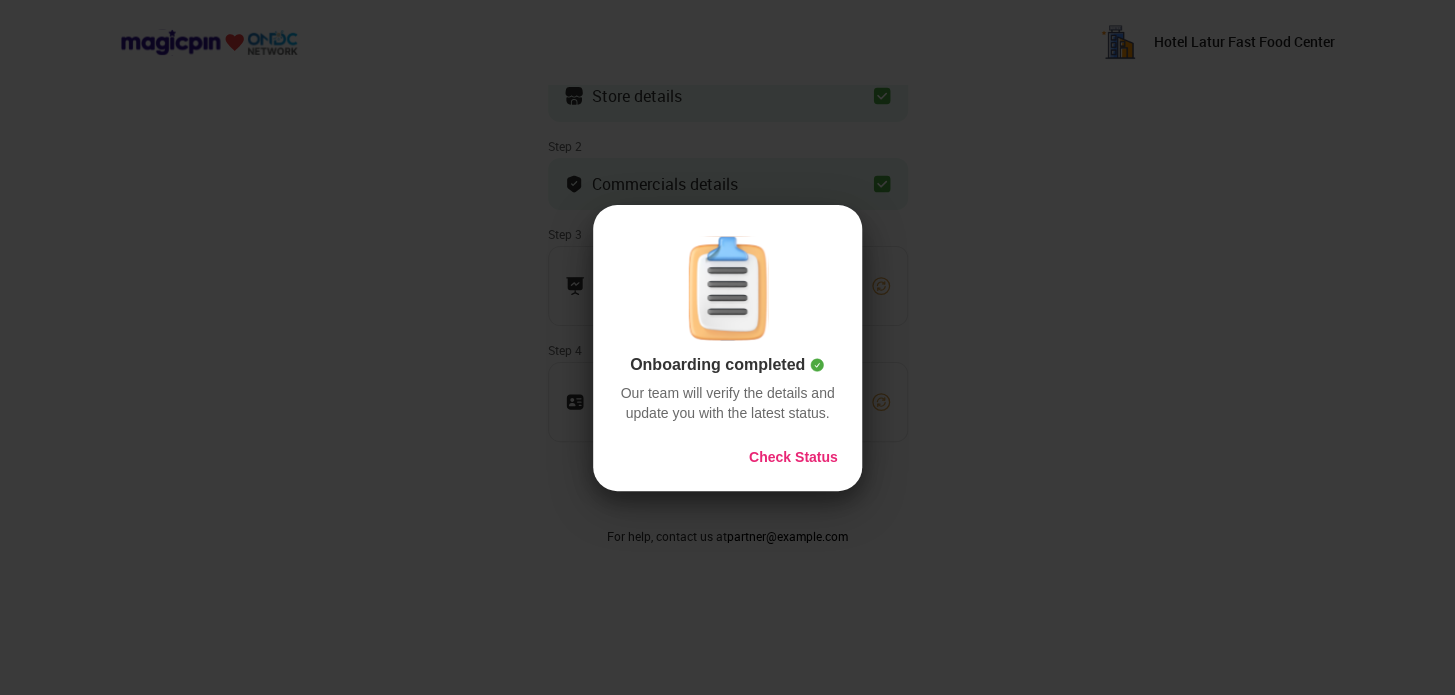scroll, scrollTop: 143, scrollLeft: 0, axis: vertical 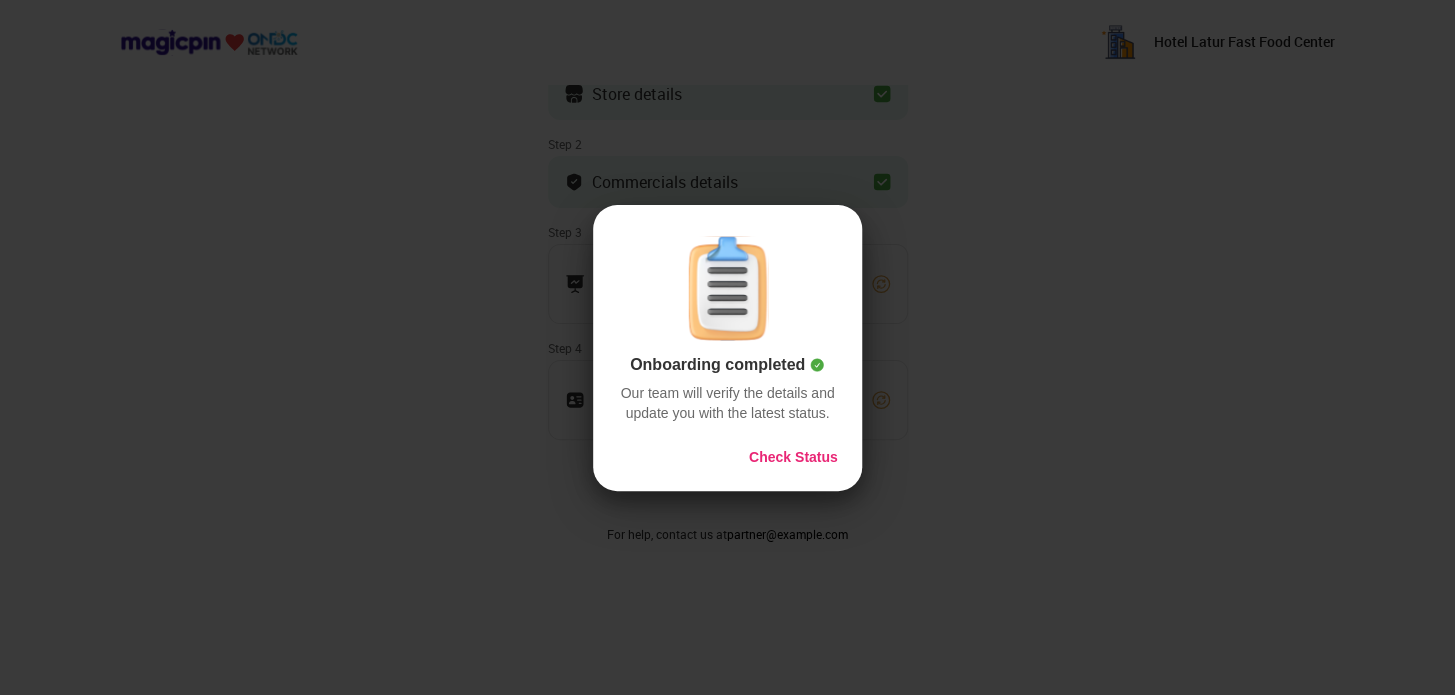 click on "Check Status" at bounding box center (793, 457) 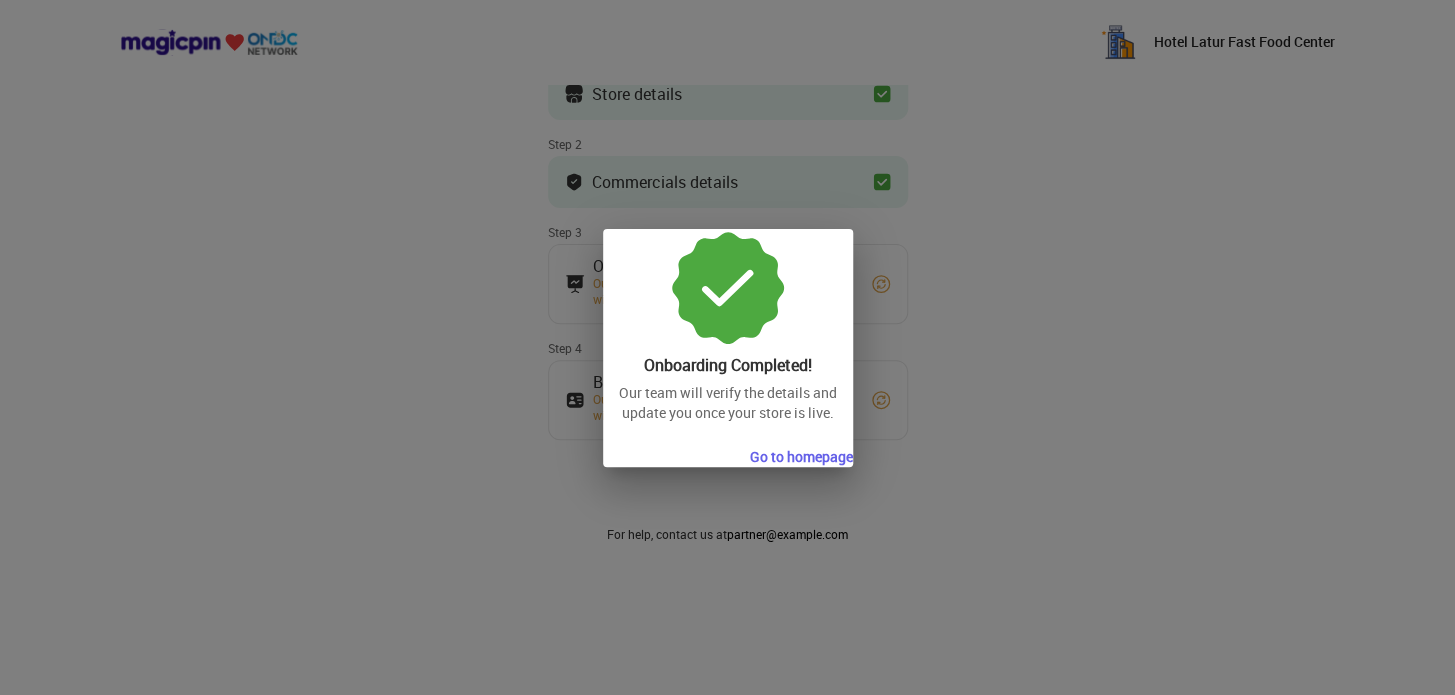 click on "Go to homepage" at bounding box center [801, 457] 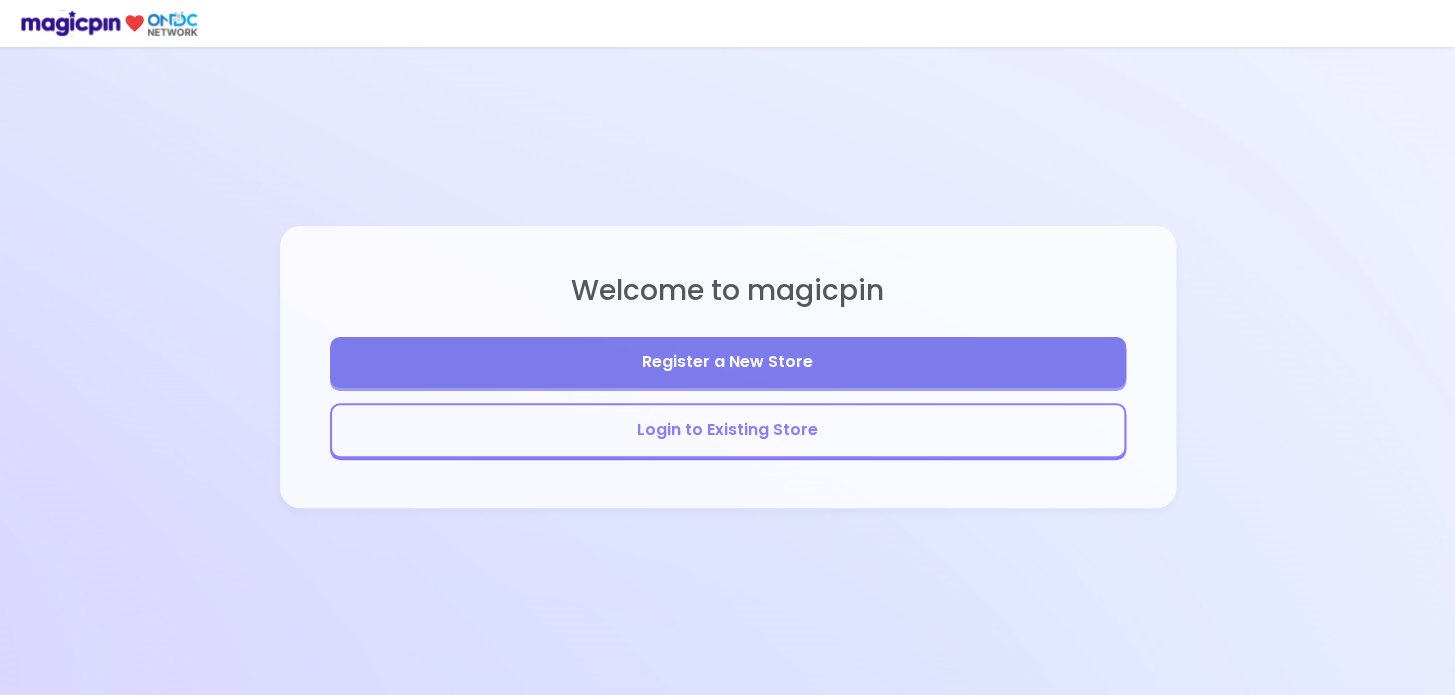 click on "Login to Existing Store" at bounding box center [728, 430] 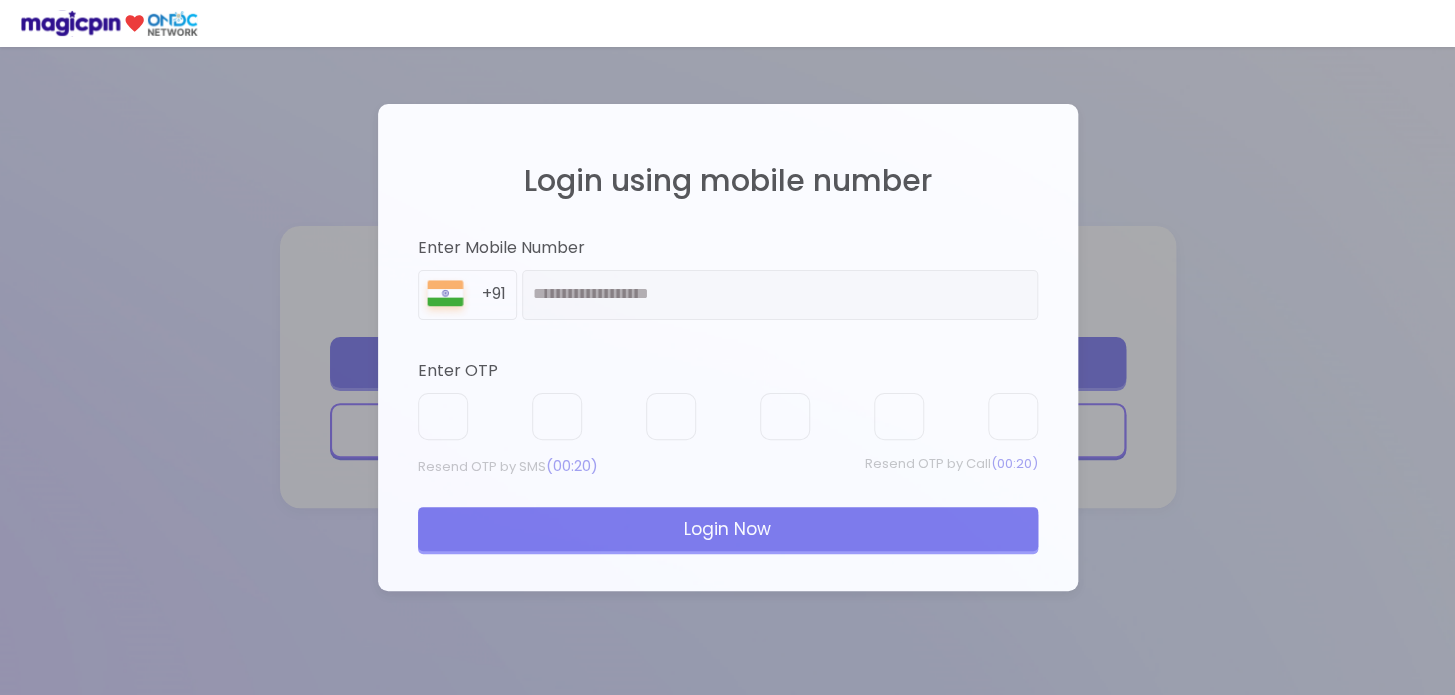 type 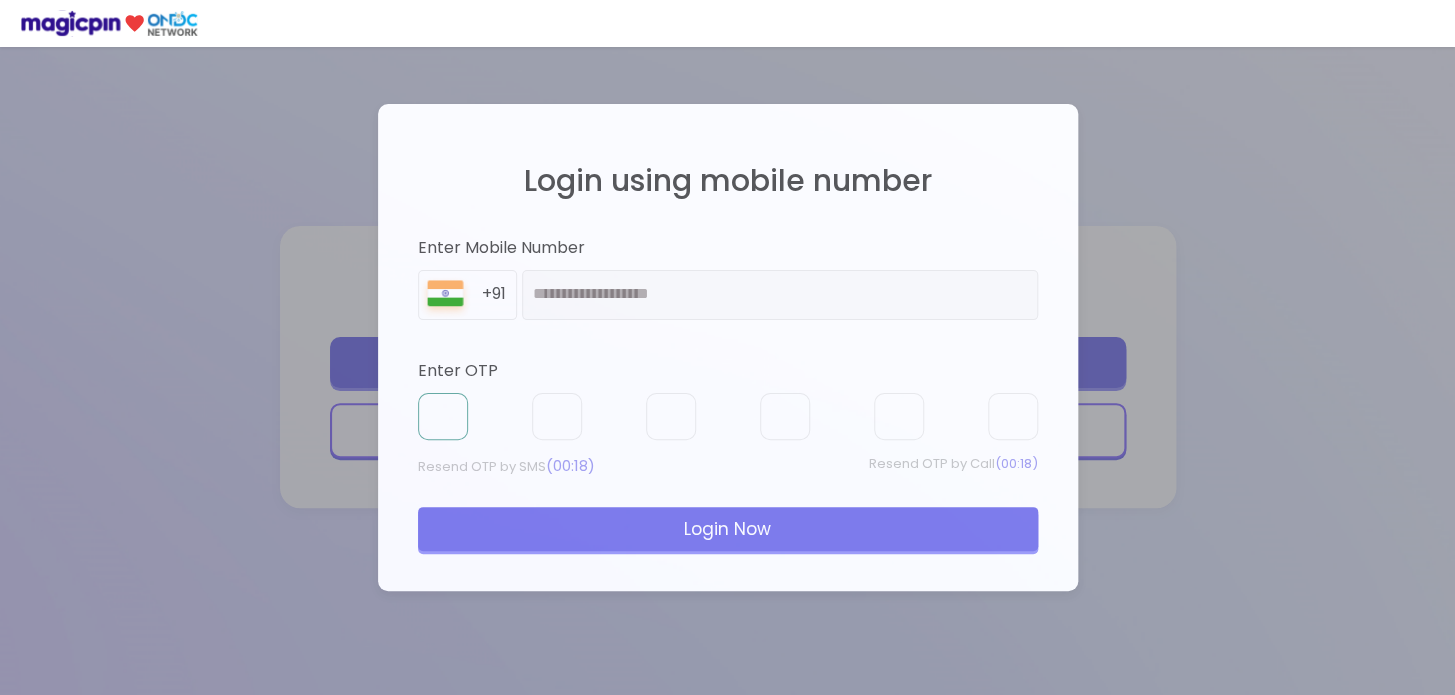 click at bounding box center (443, 417) 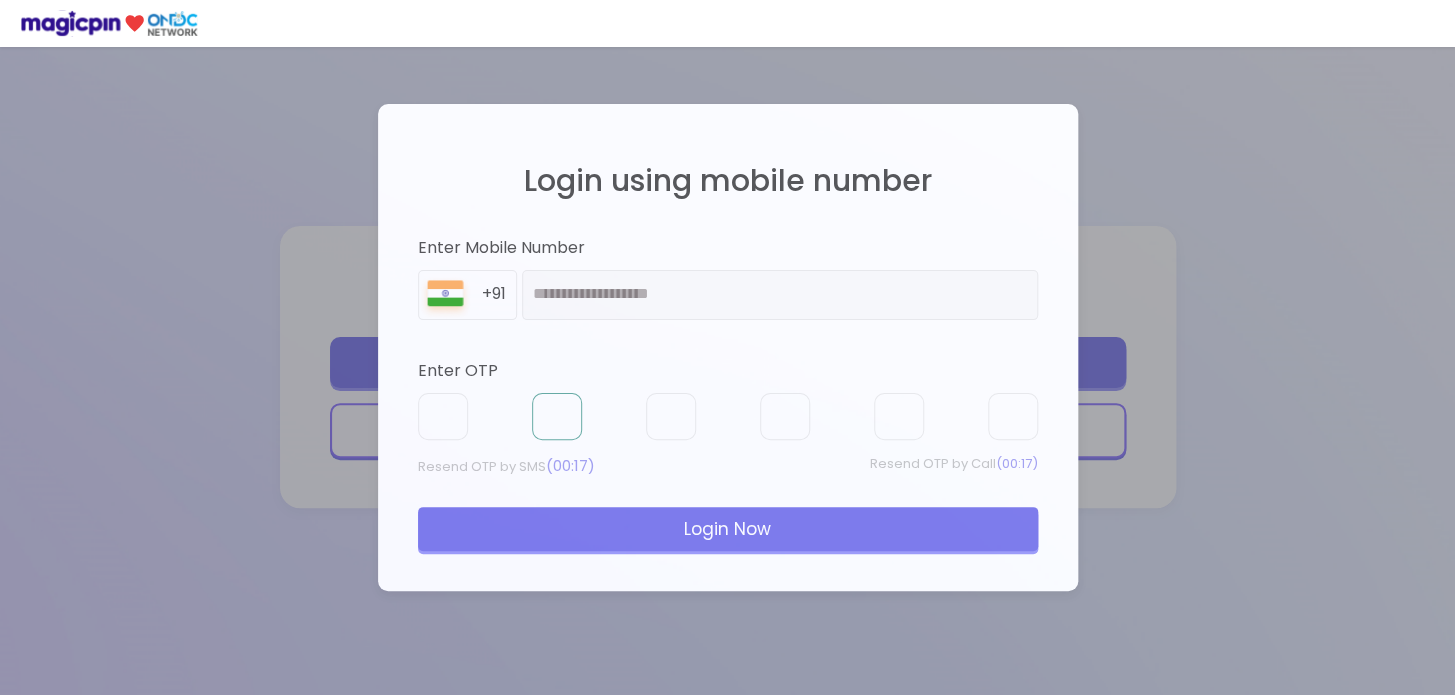 type on "*" 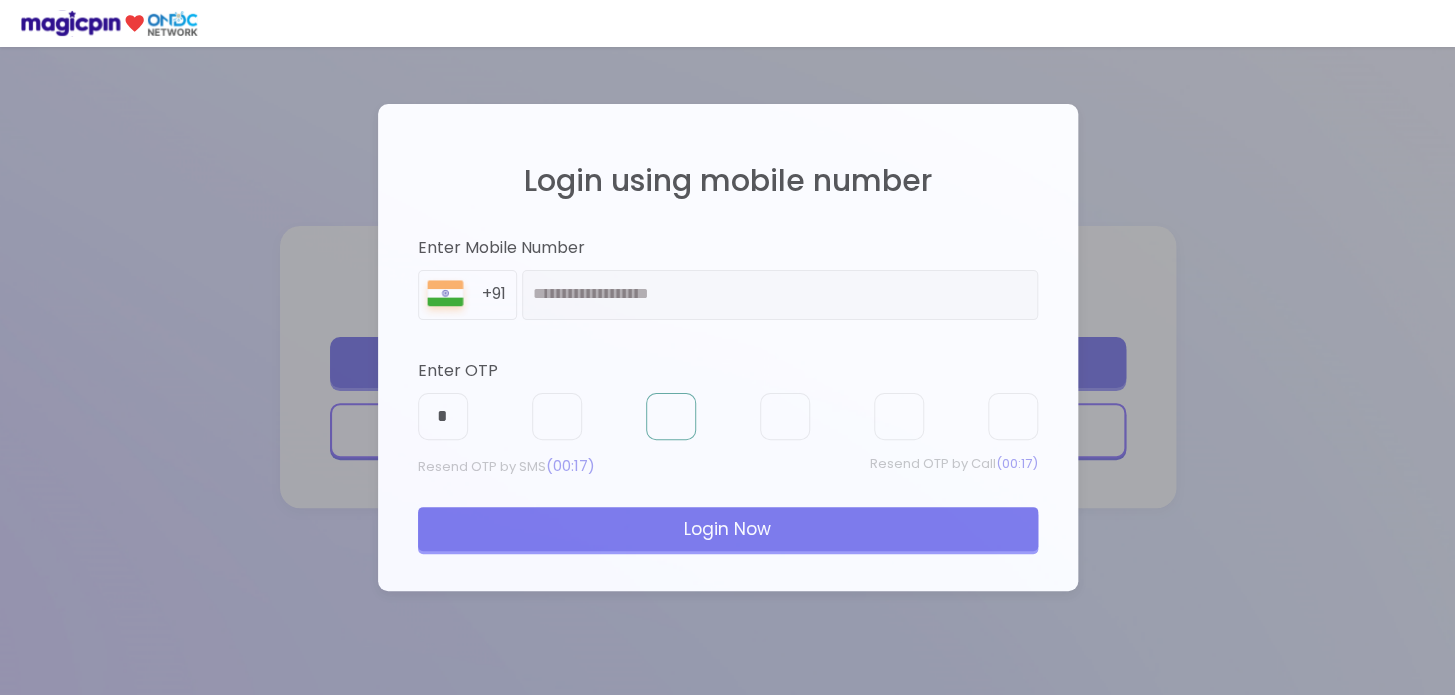 type on "*" 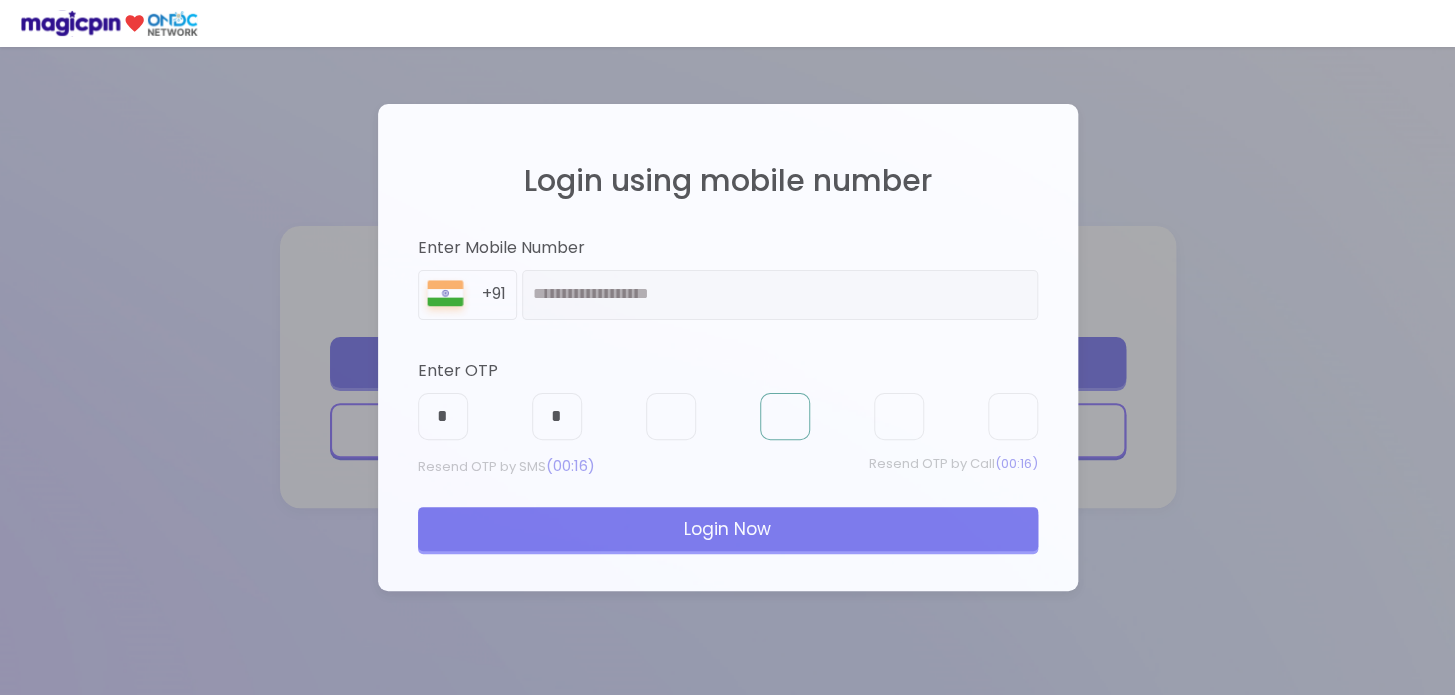 type on "*" 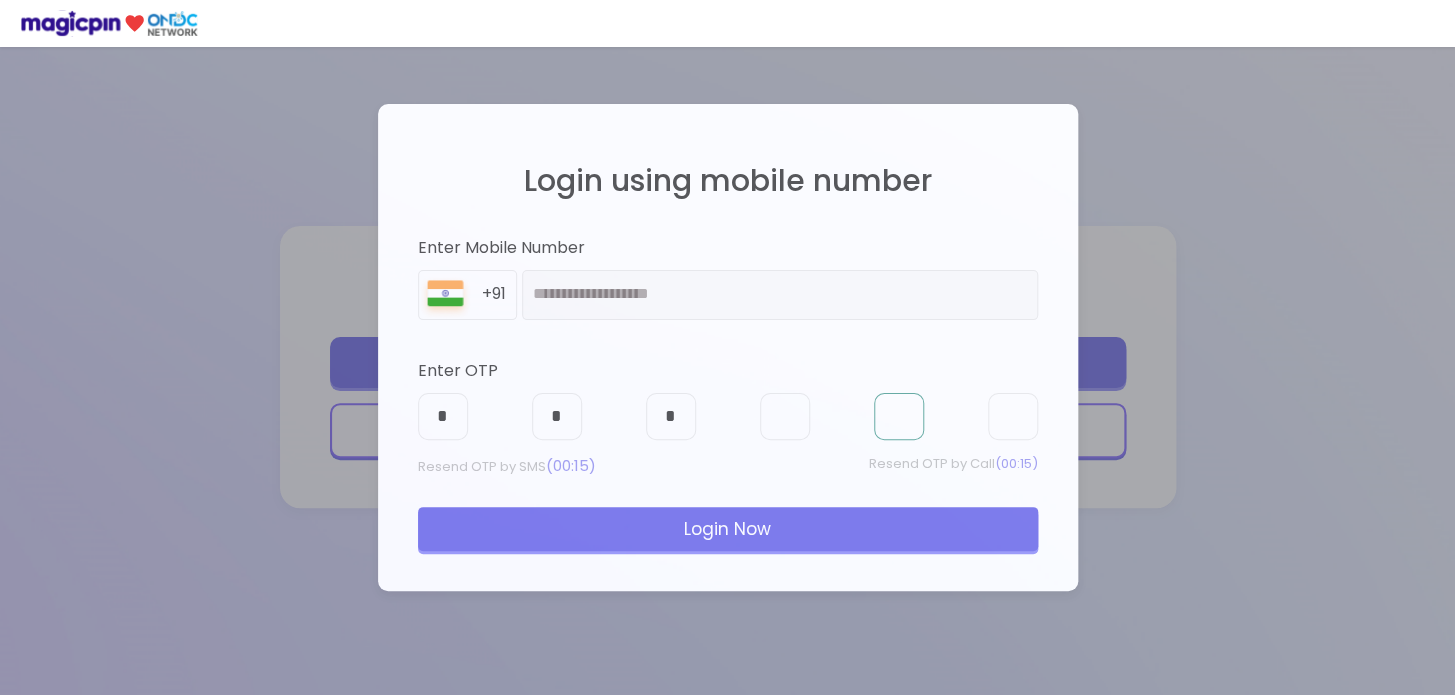 type on "*" 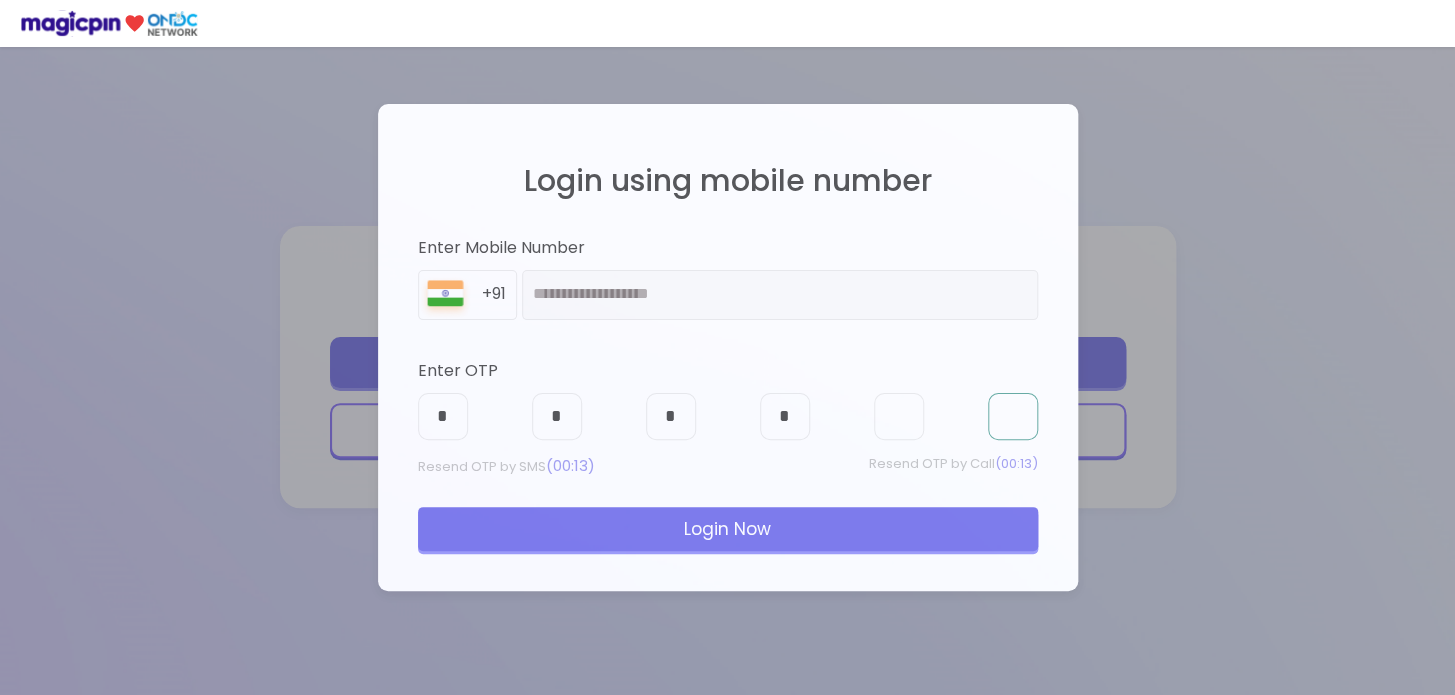 type on "*" 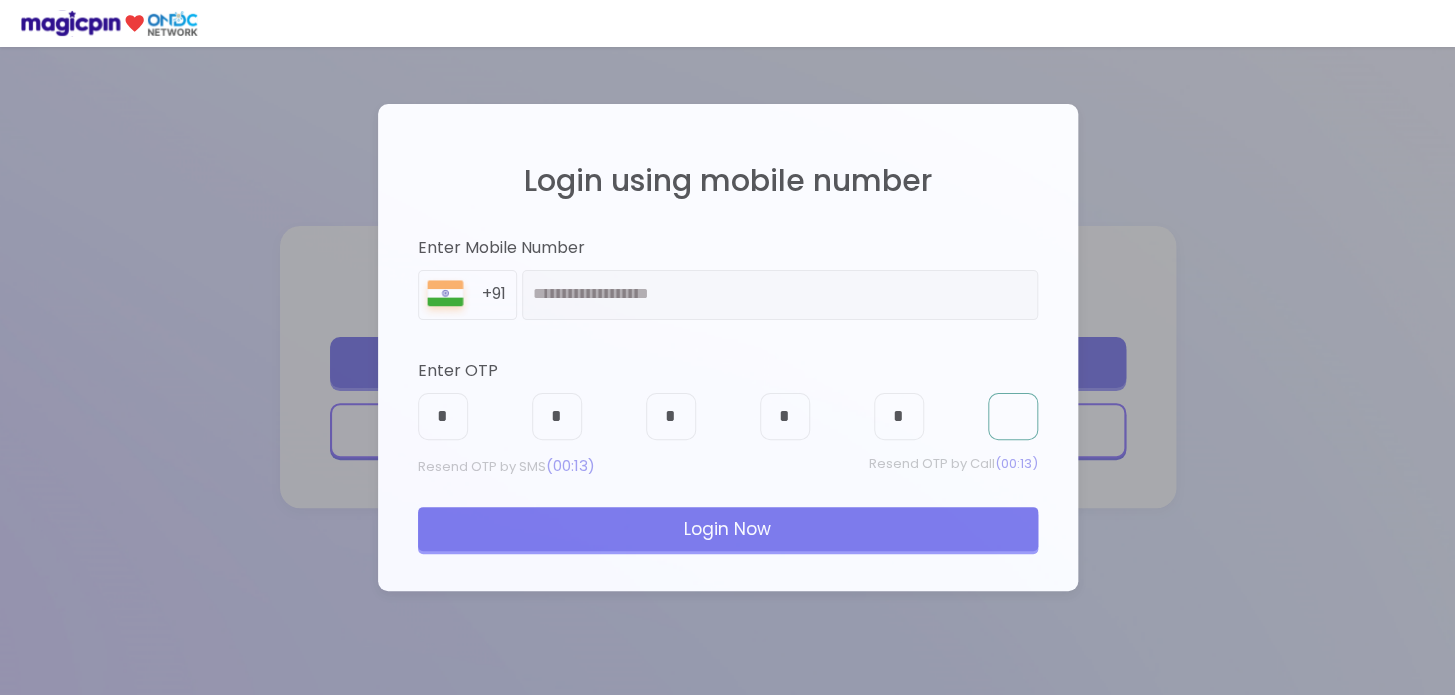 type on "*" 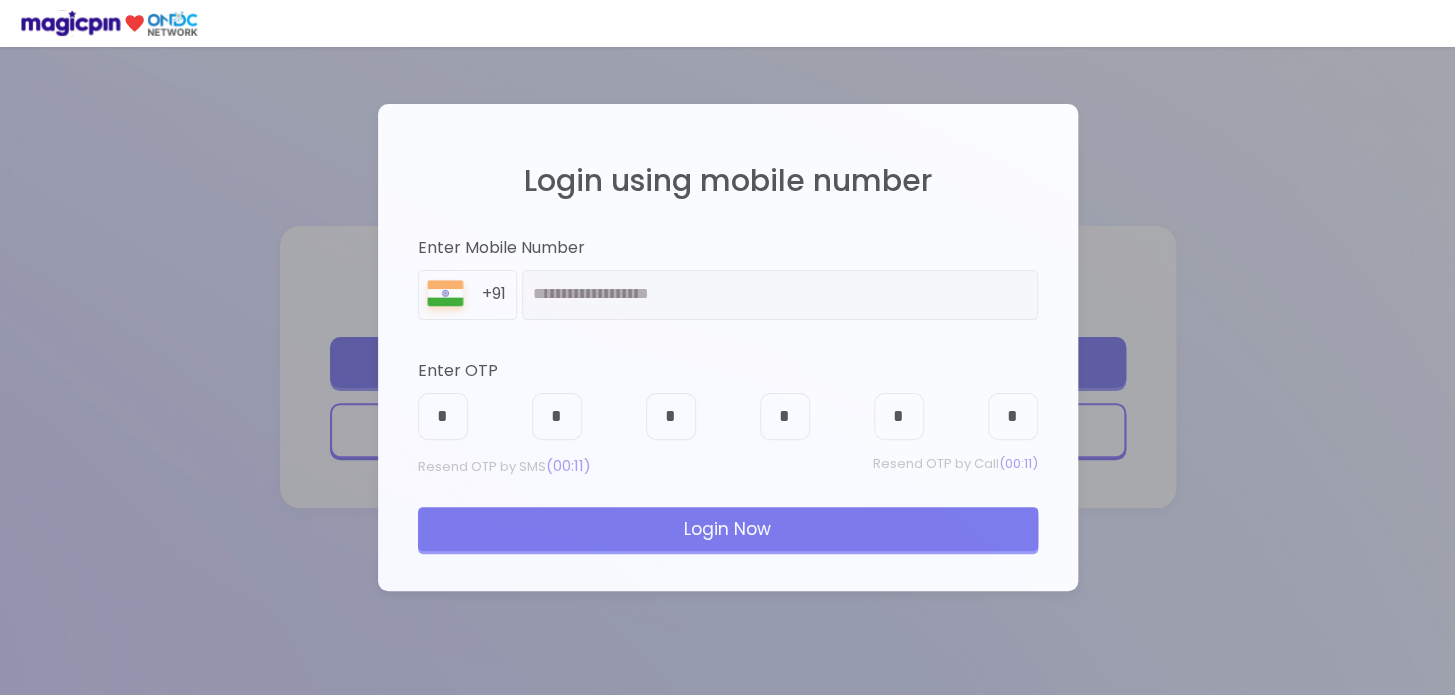 click on "Login Now" at bounding box center (728, 529) 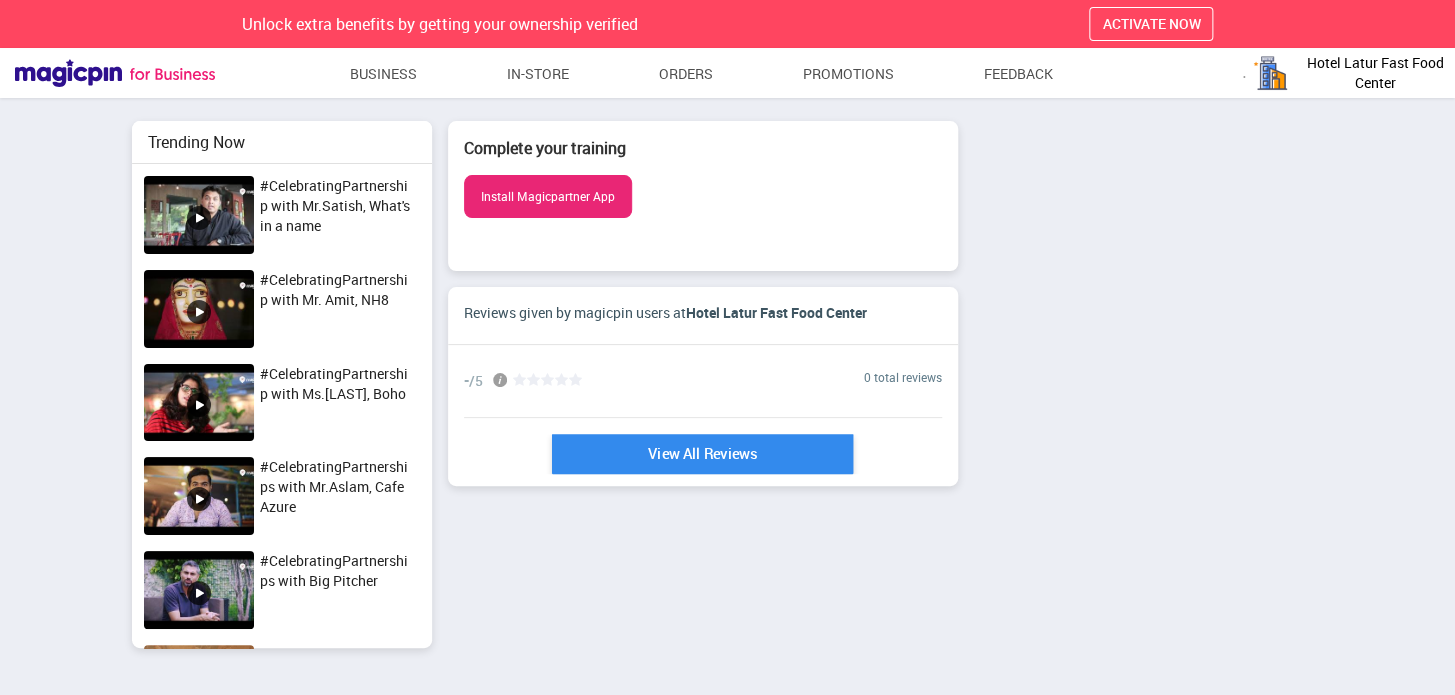 scroll, scrollTop: 0, scrollLeft: 1, axis: horizontal 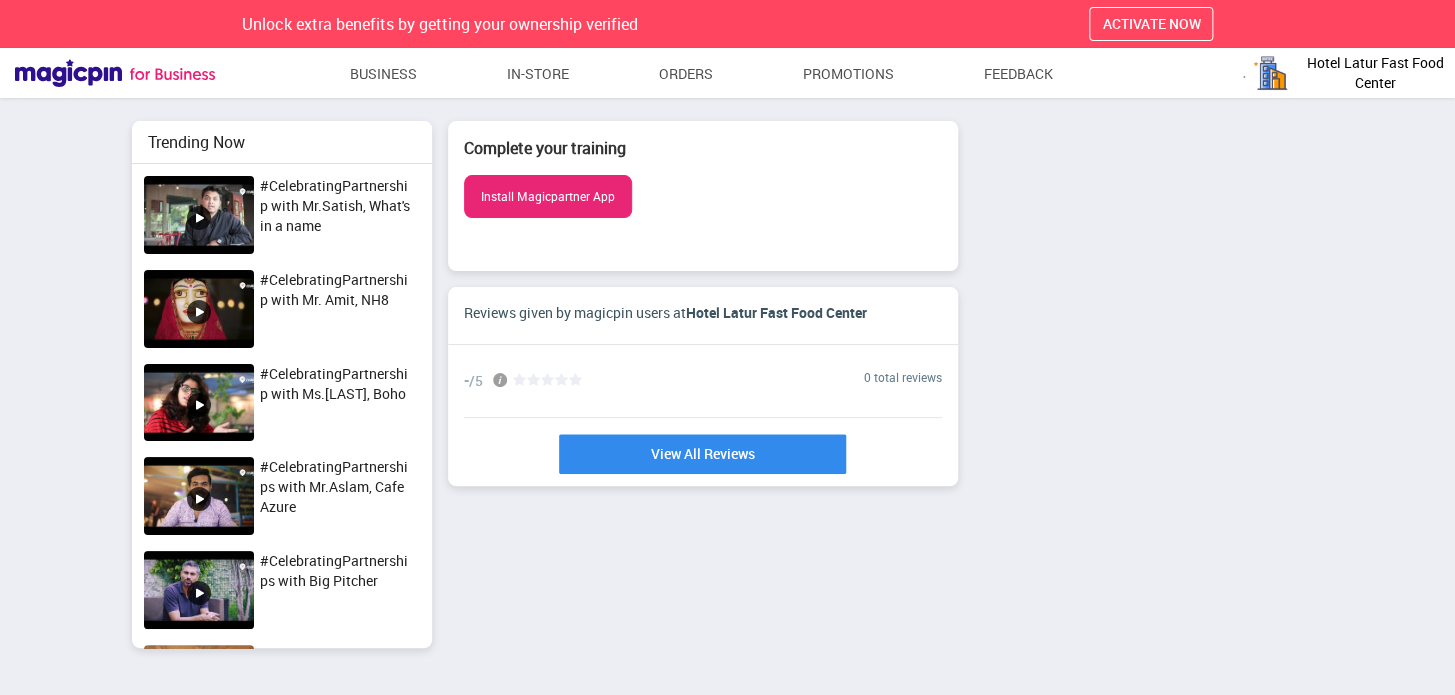 click on "Install Magicpartner App" at bounding box center (548, 196) 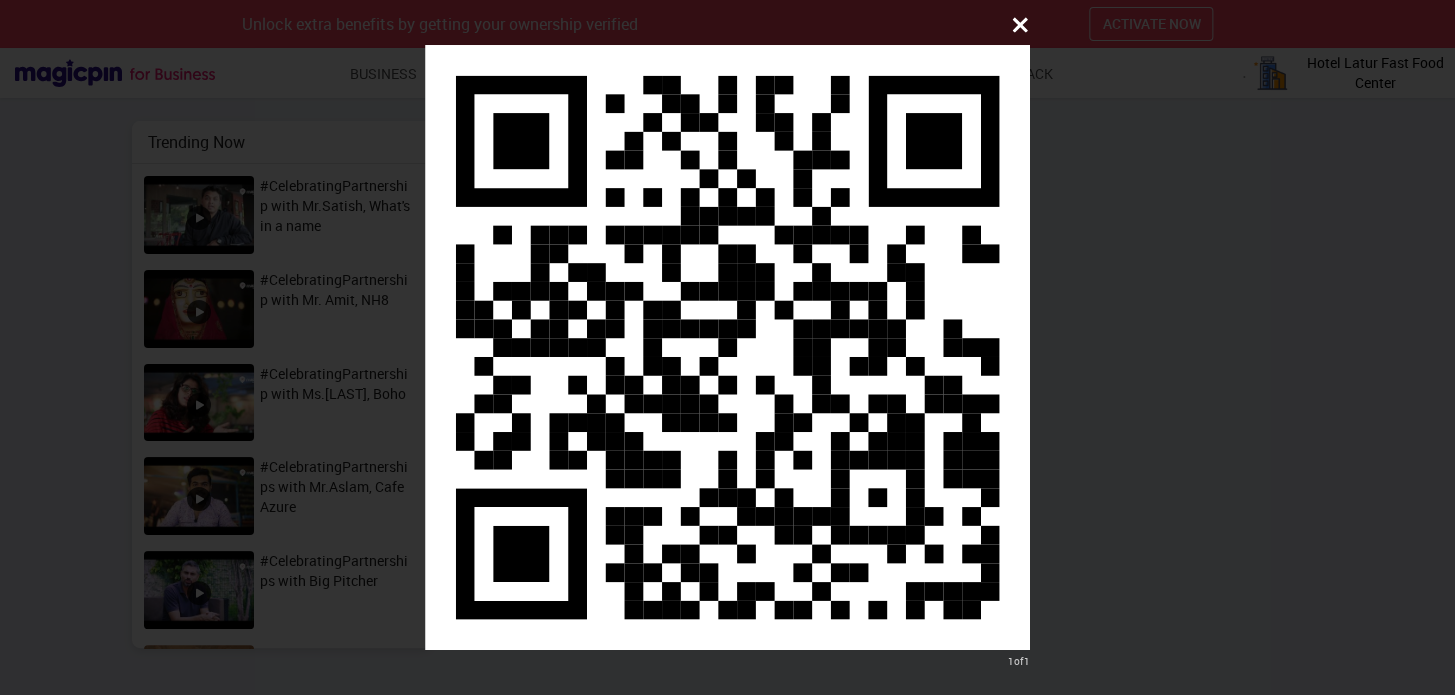 click 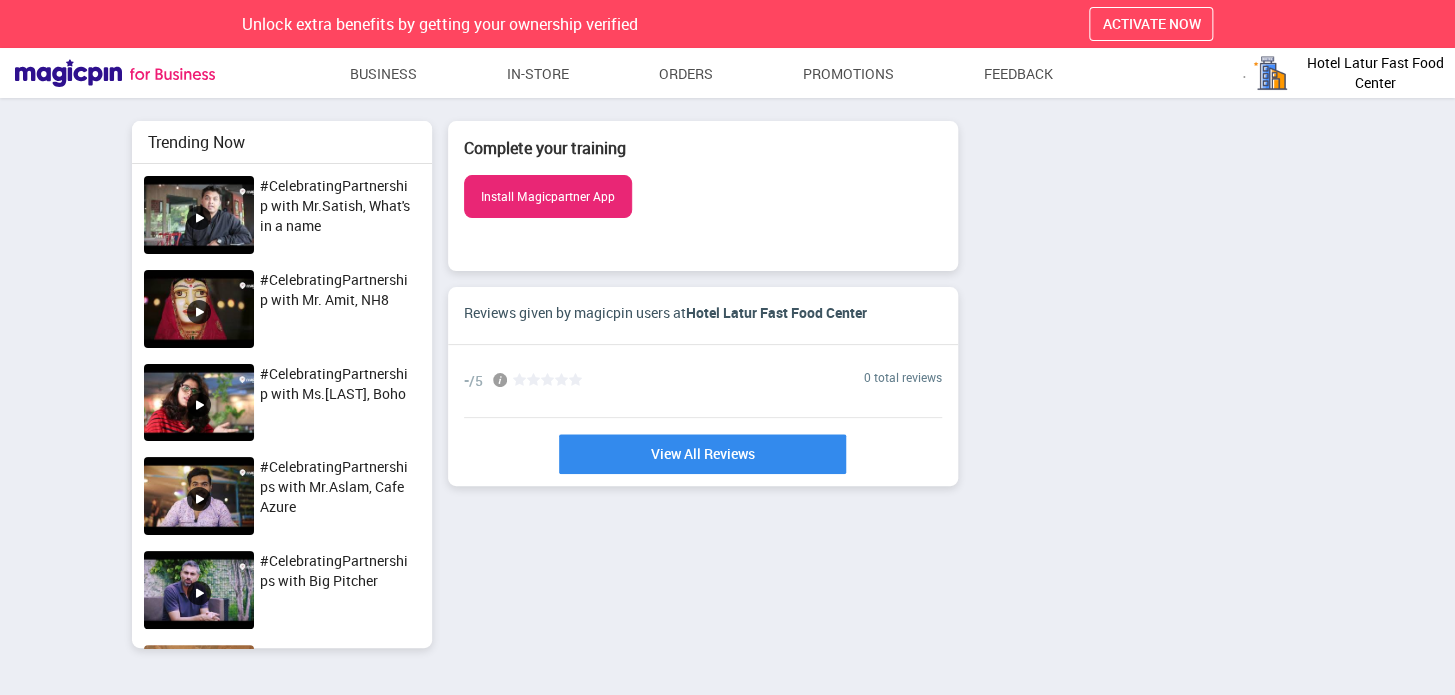 click on "Hotel Latur Fast Food Center" at bounding box center (1375, 73) 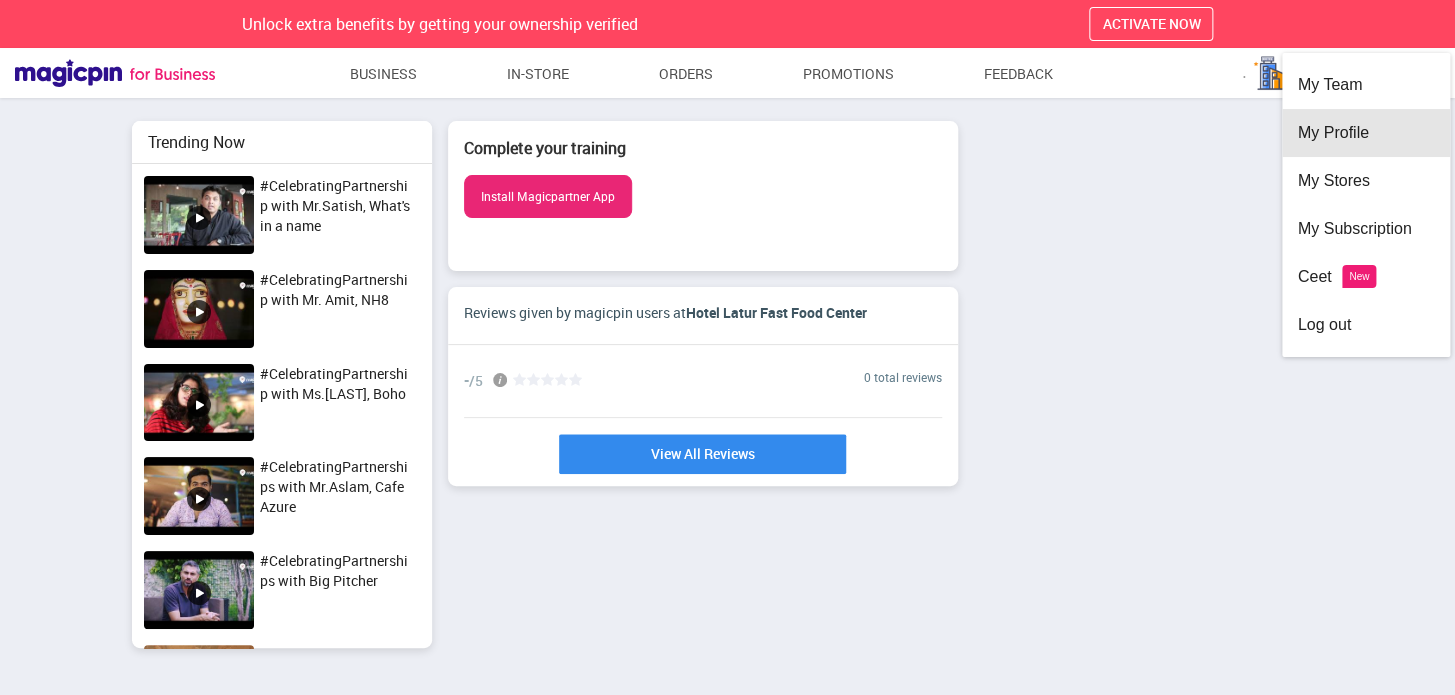 click on "My Profile" at bounding box center [1366, 133] 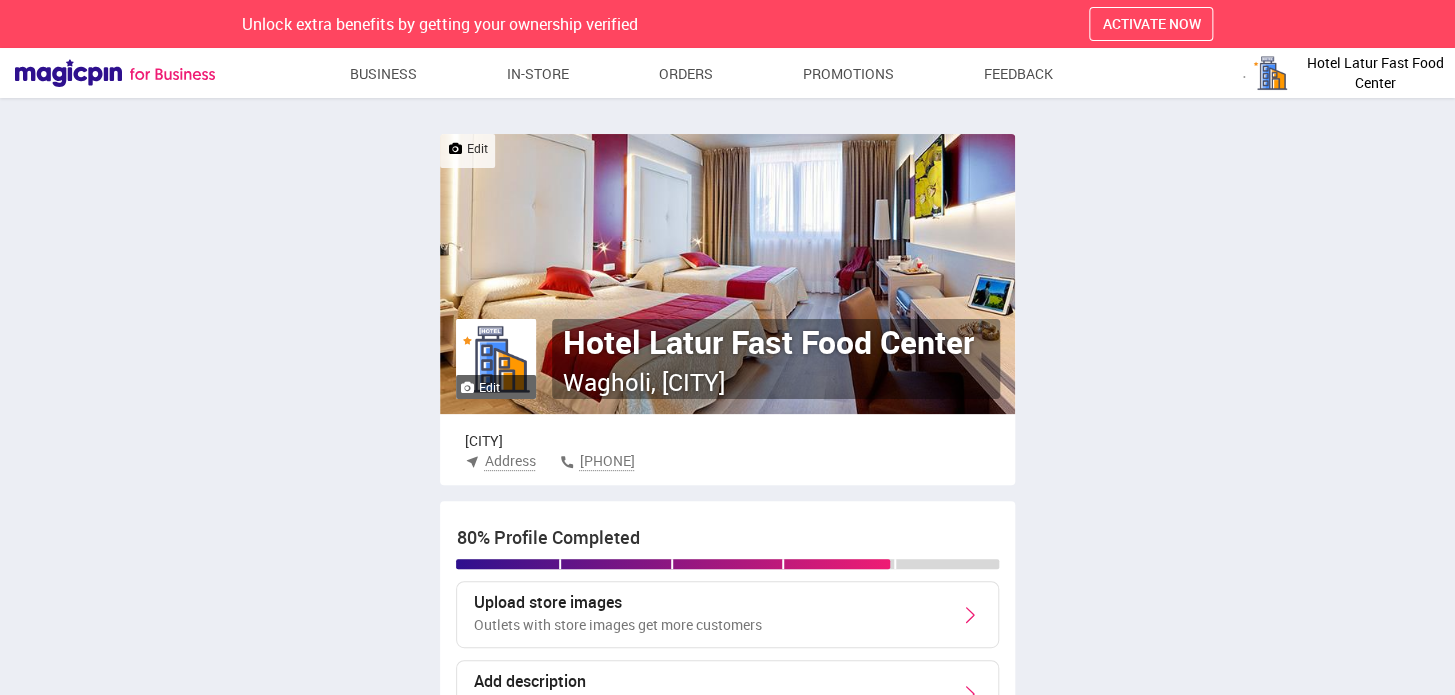 click on "Edit" at bounding box center [467, 148] 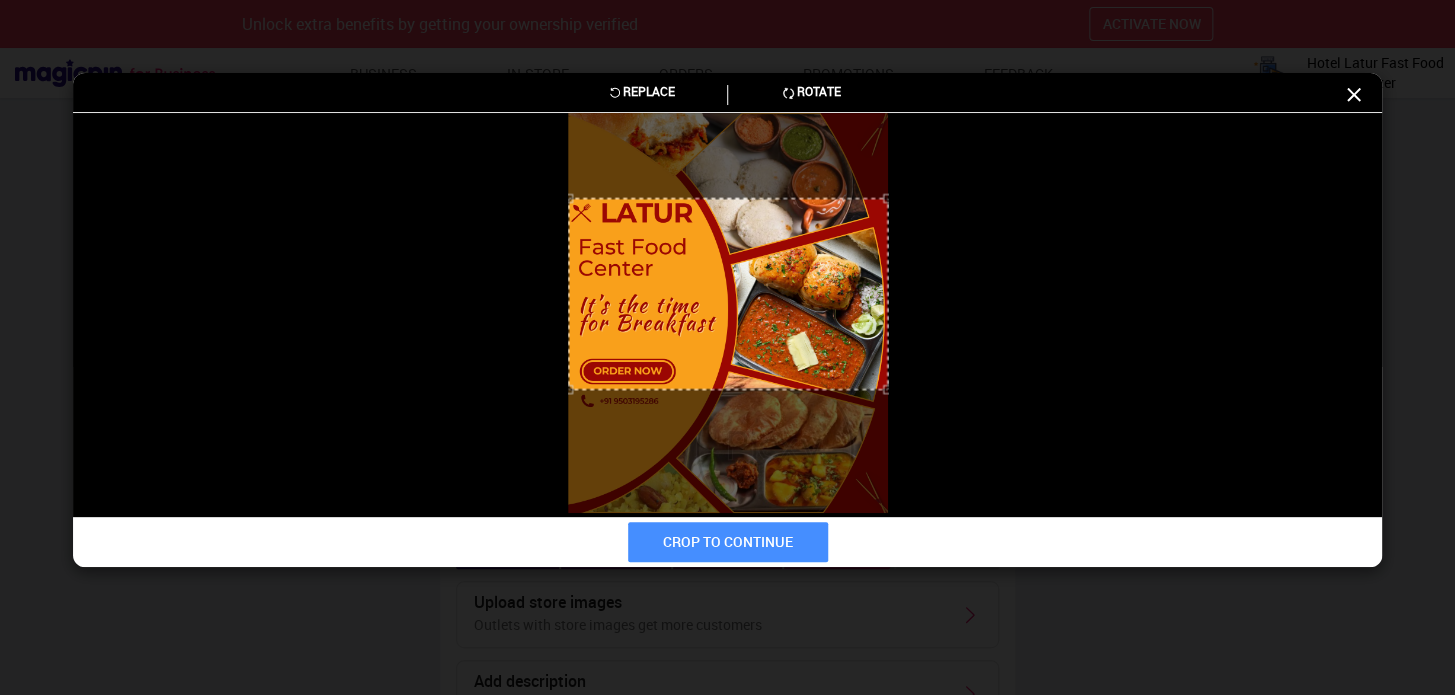drag, startPoint x: 621, startPoint y: 218, endPoint x: 638, endPoint y: 199, distance: 25.495098 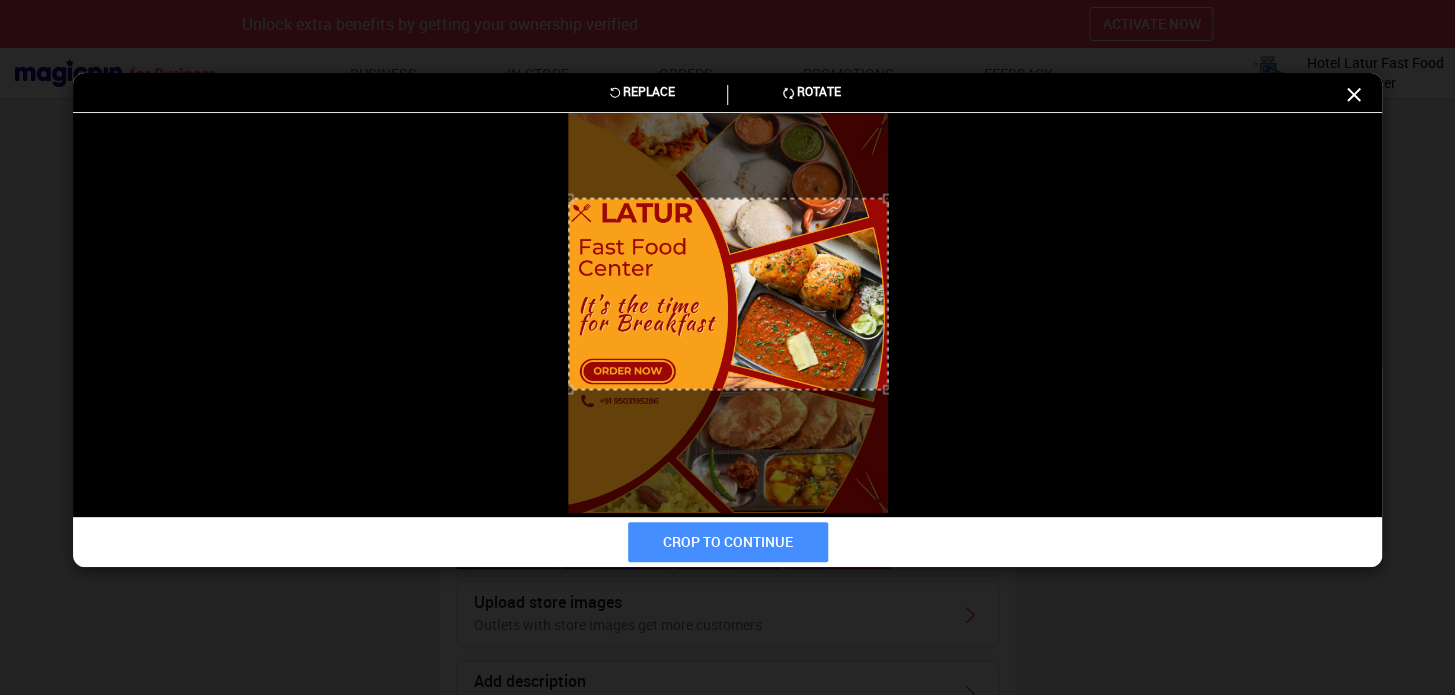 click at bounding box center [728, 294] 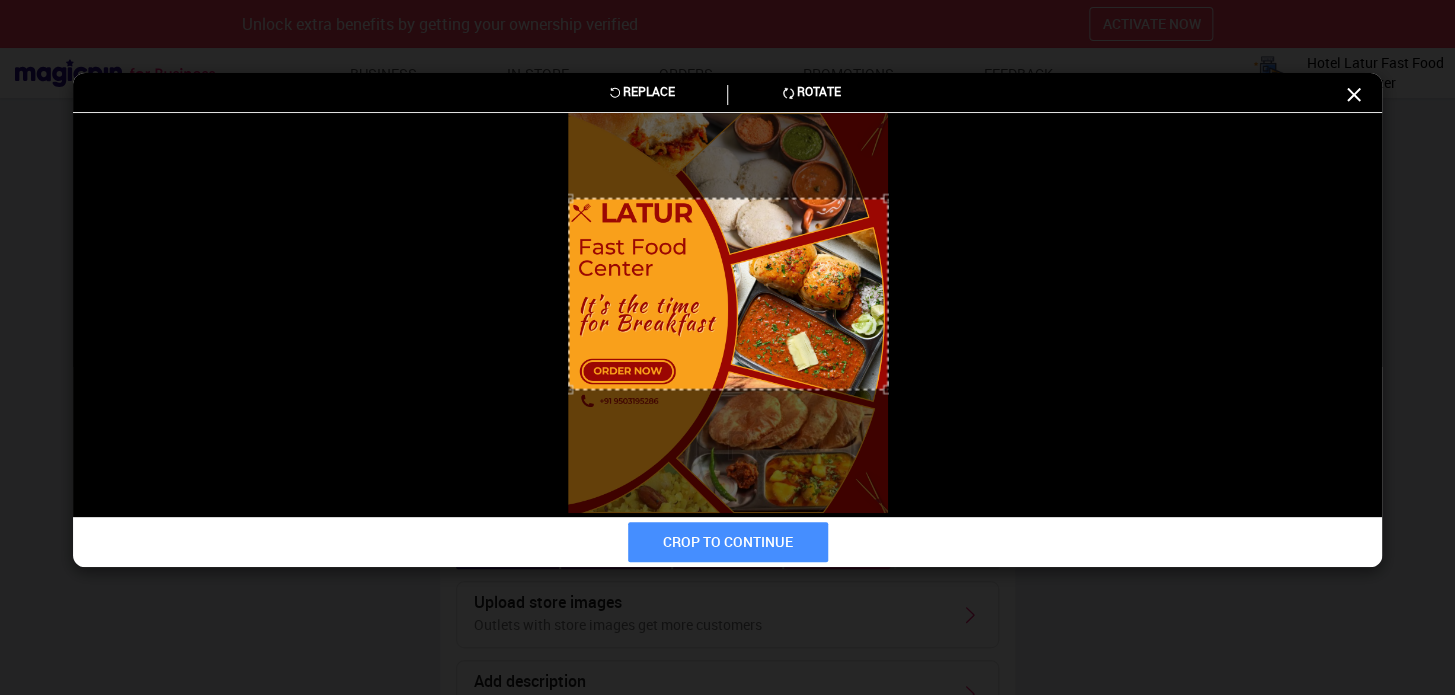 click on "Replace" at bounding box center (649, 91) 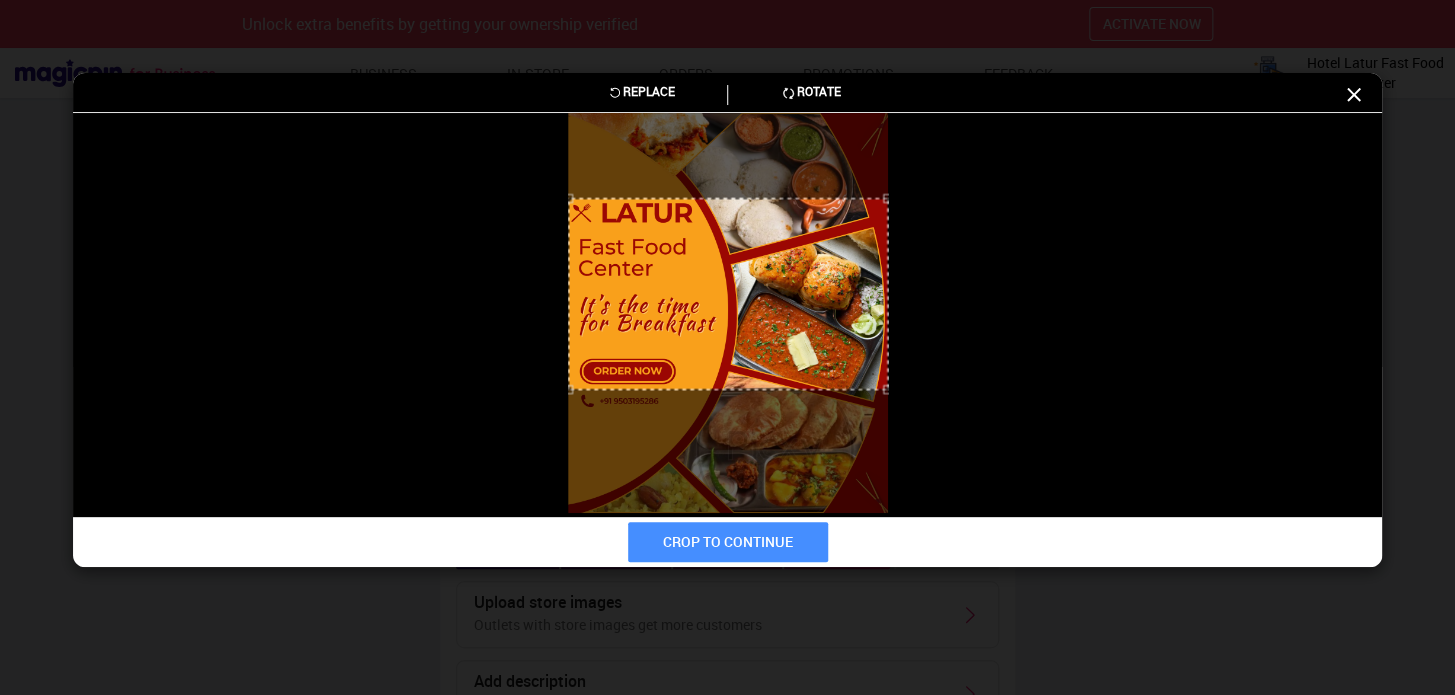 click on "Replace" at bounding box center [0, 0] 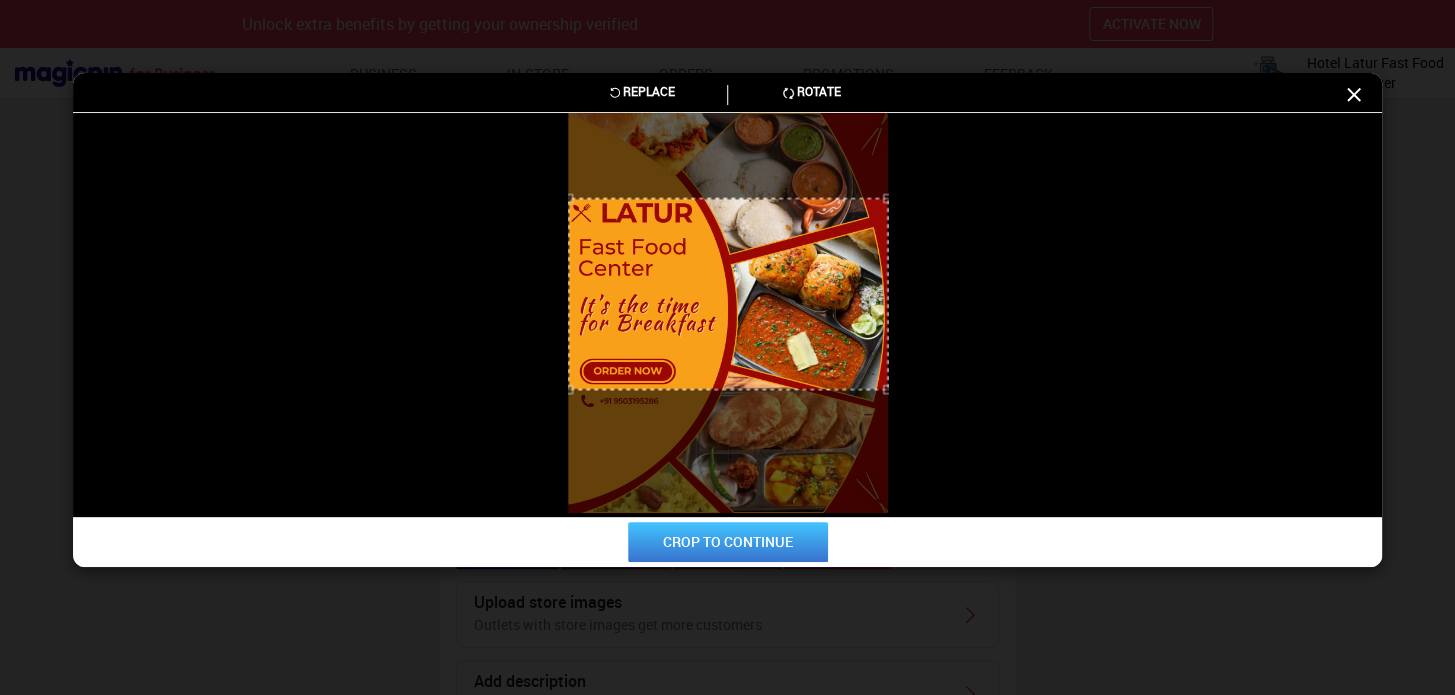 click on "CROP TO CONTINUE" at bounding box center (728, 542) 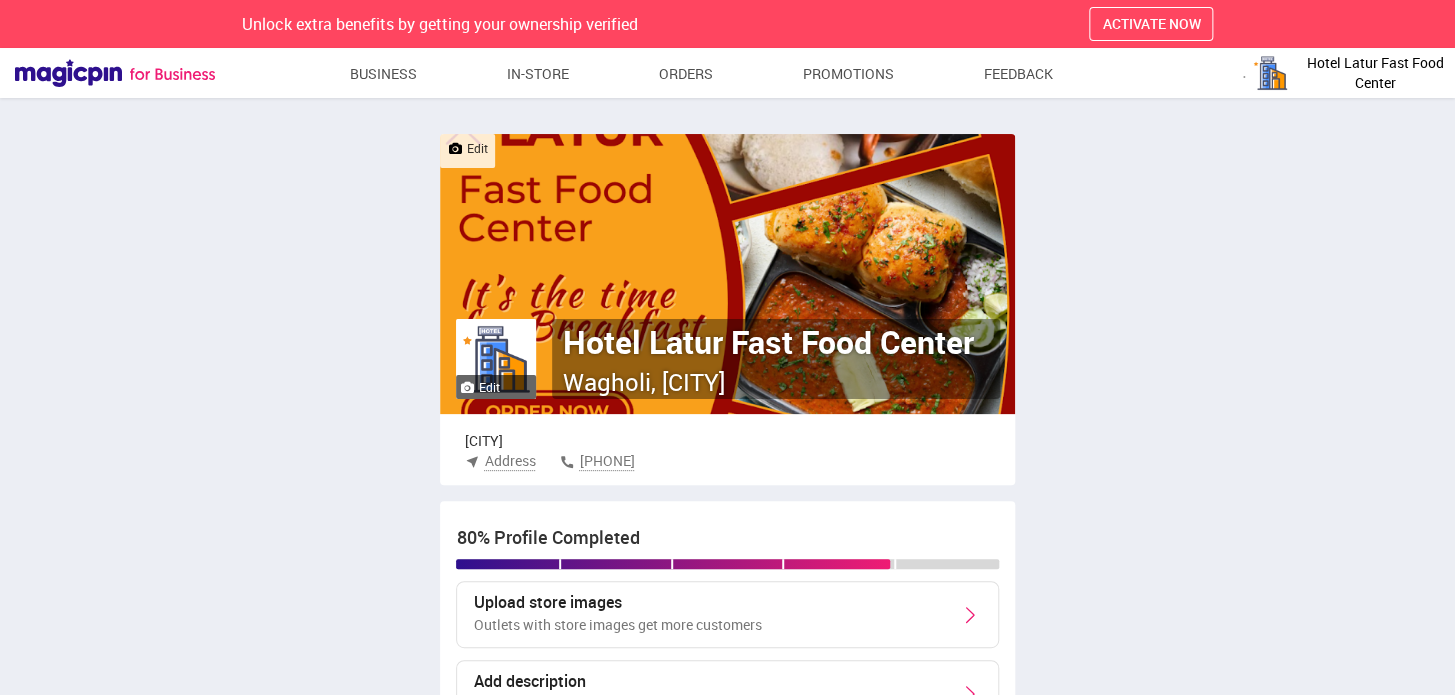 click on "Address" at bounding box center [509, 461] 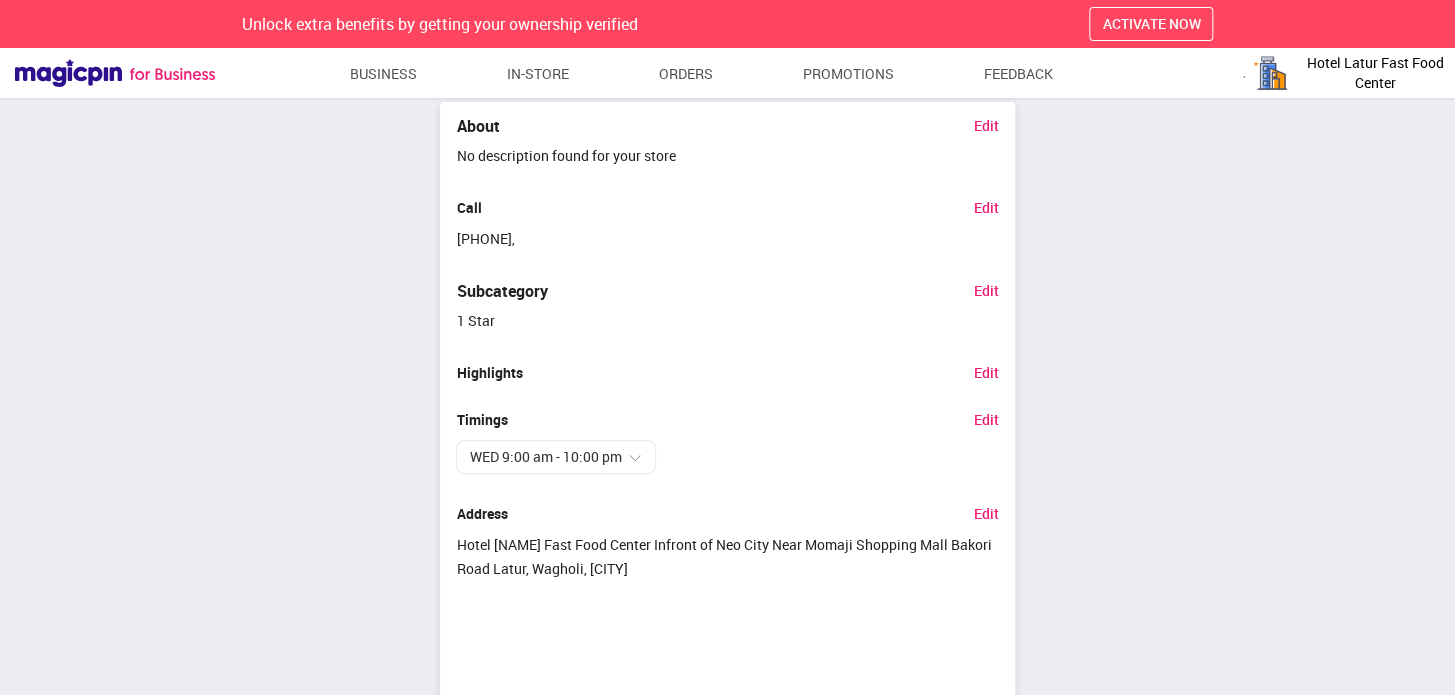 scroll, scrollTop: 1101, scrollLeft: 0, axis: vertical 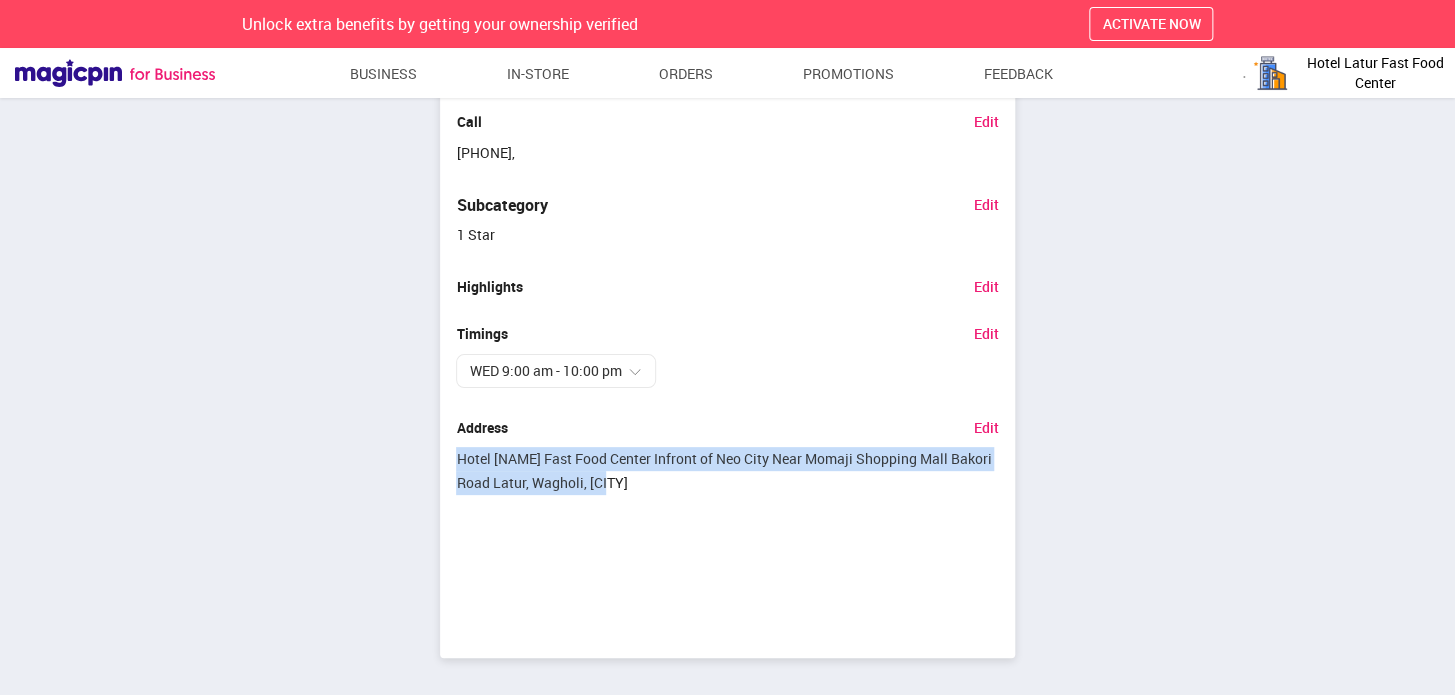 drag, startPoint x: 457, startPoint y: 454, endPoint x: 616, endPoint y: 482, distance: 161.44658 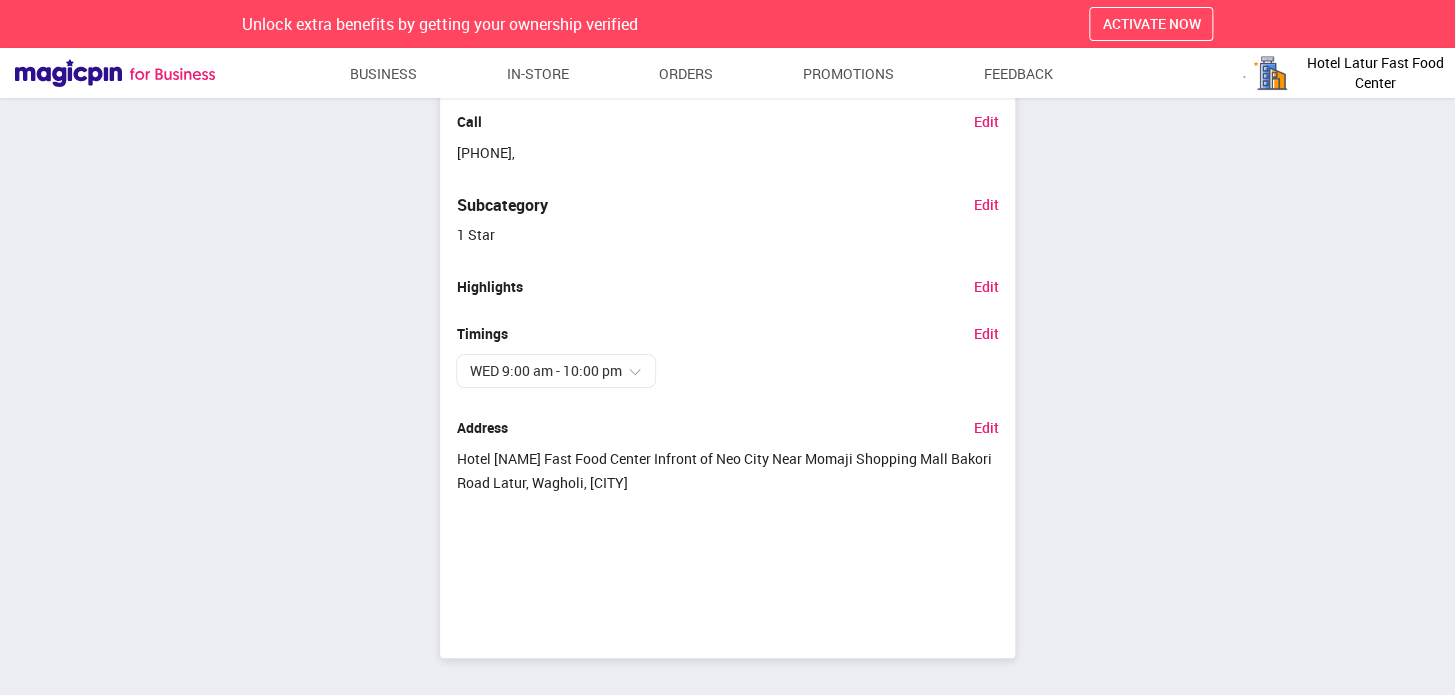 click on "Hotel Latur Fast Food Center" at bounding box center (1375, 73) 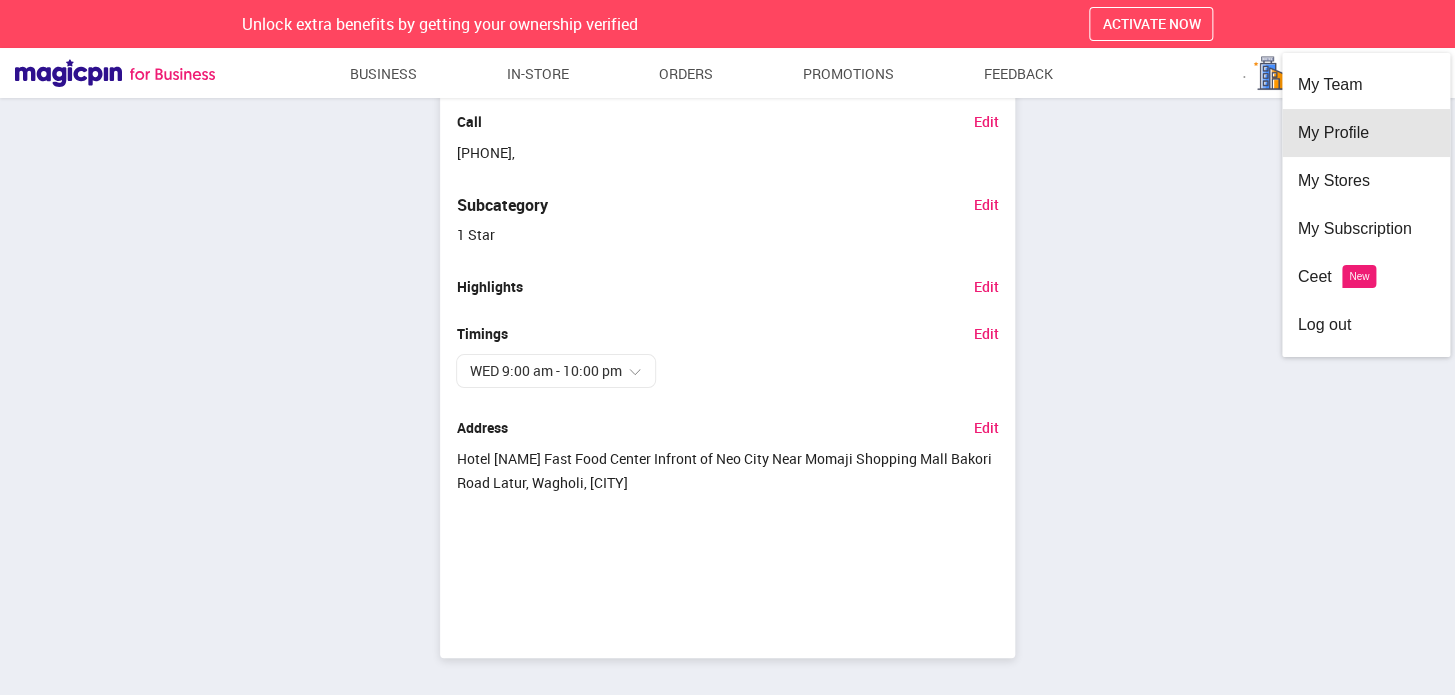 click on "My Profile" at bounding box center (1366, 133) 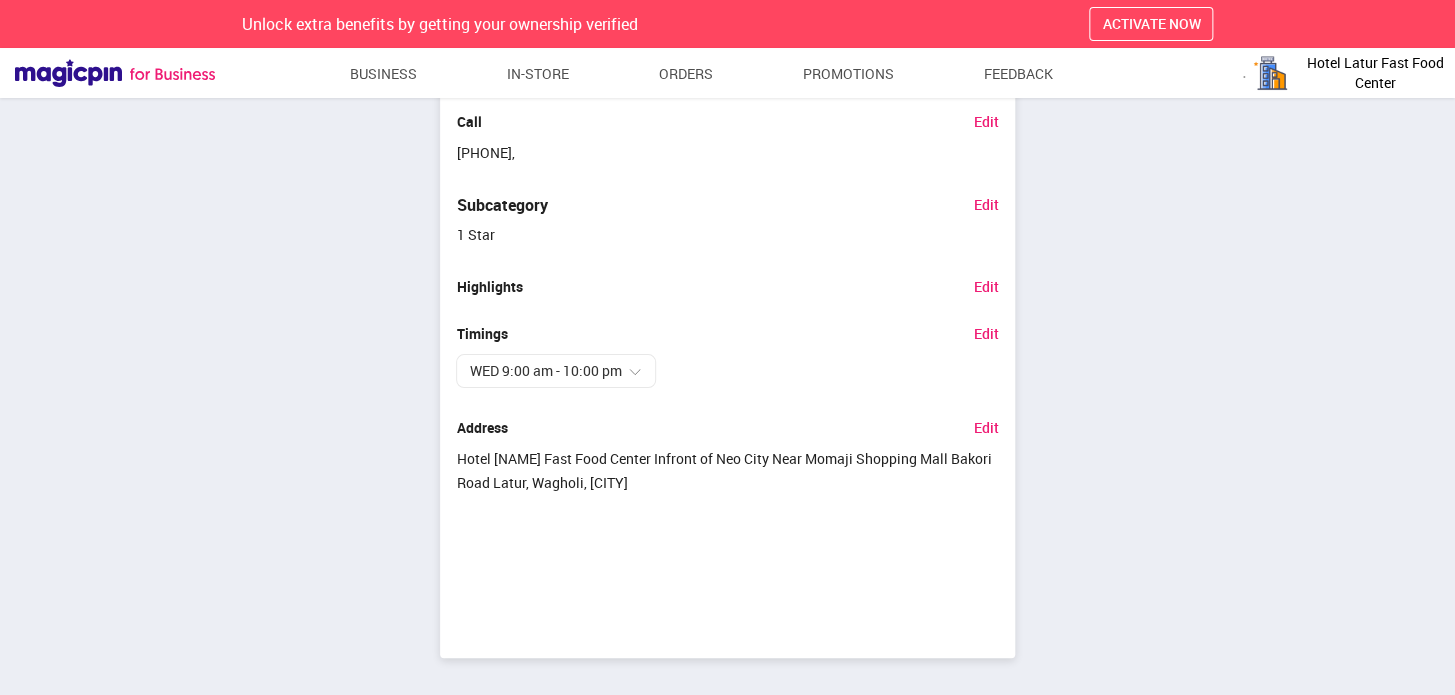 click on "Hotel Latur Fast Food Center" at bounding box center [1375, 73] 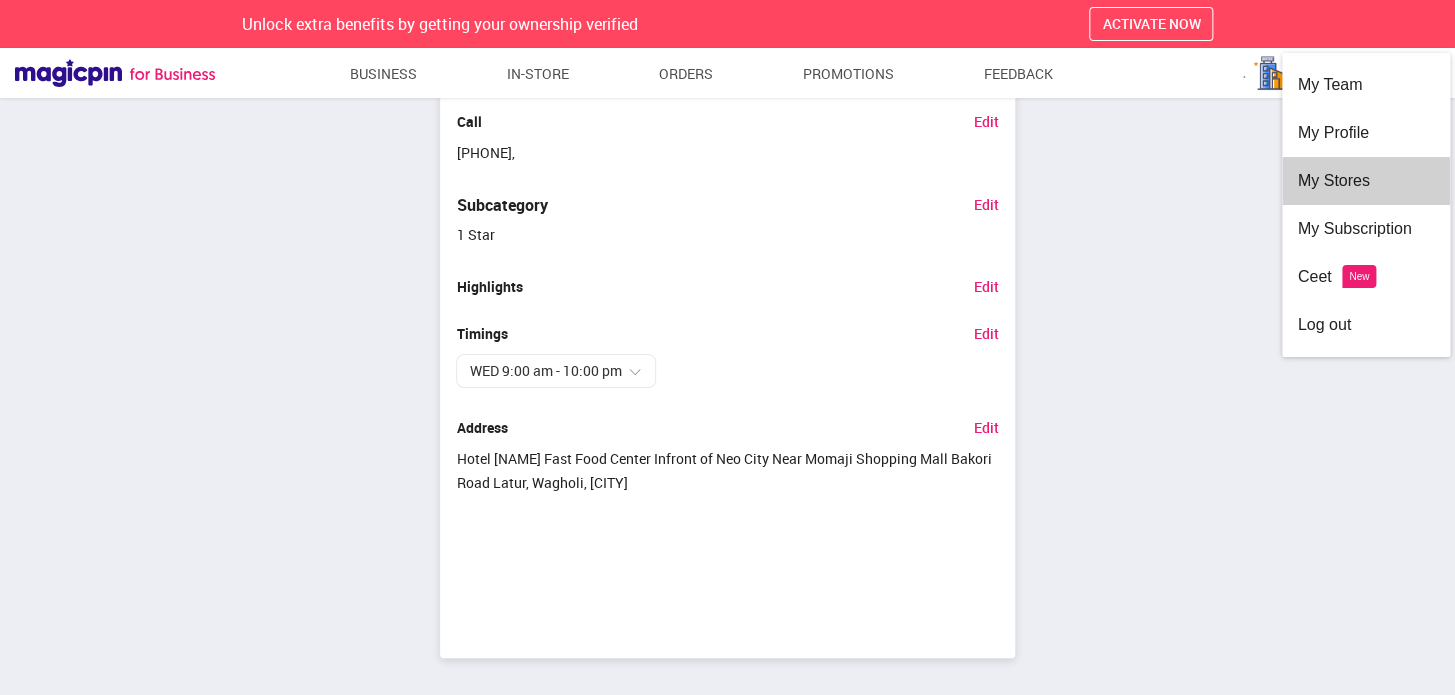 click on "My Stores" at bounding box center (1366, 181) 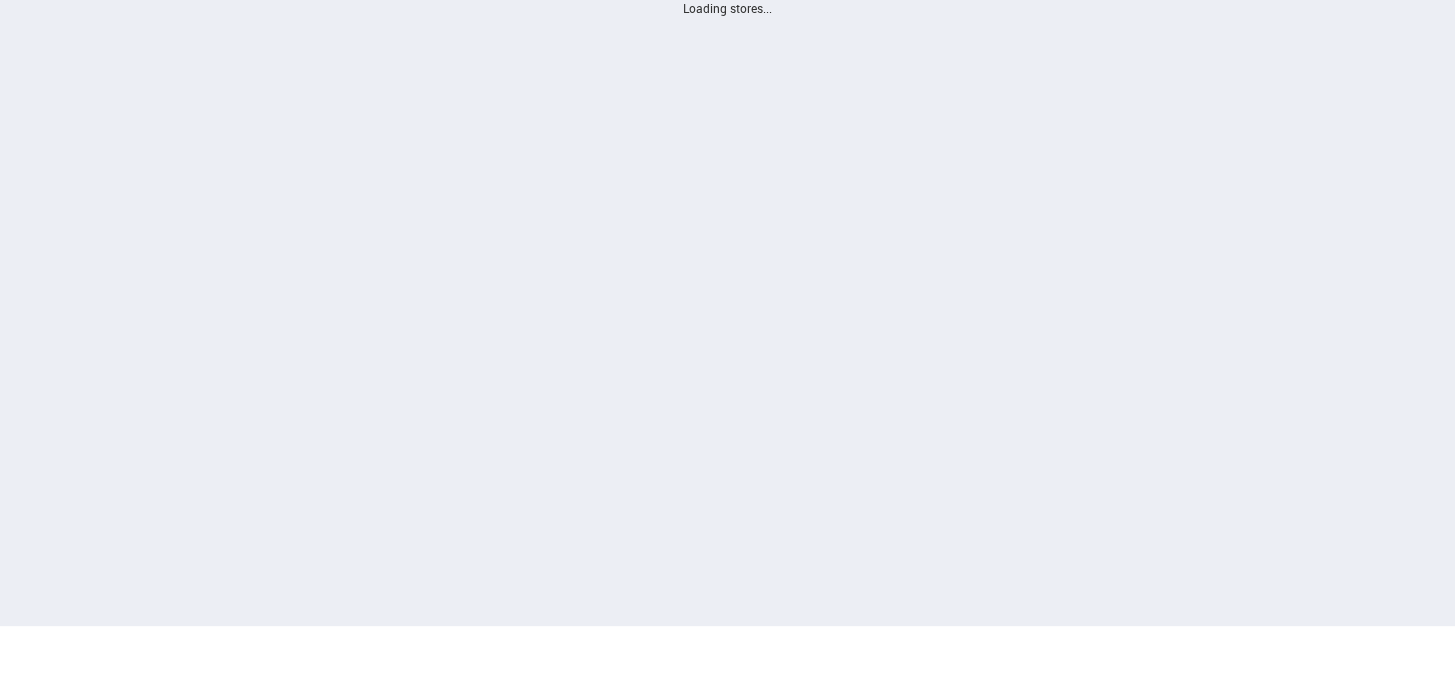 scroll, scrollTop: 0, scrollLeft: 0, axis: both 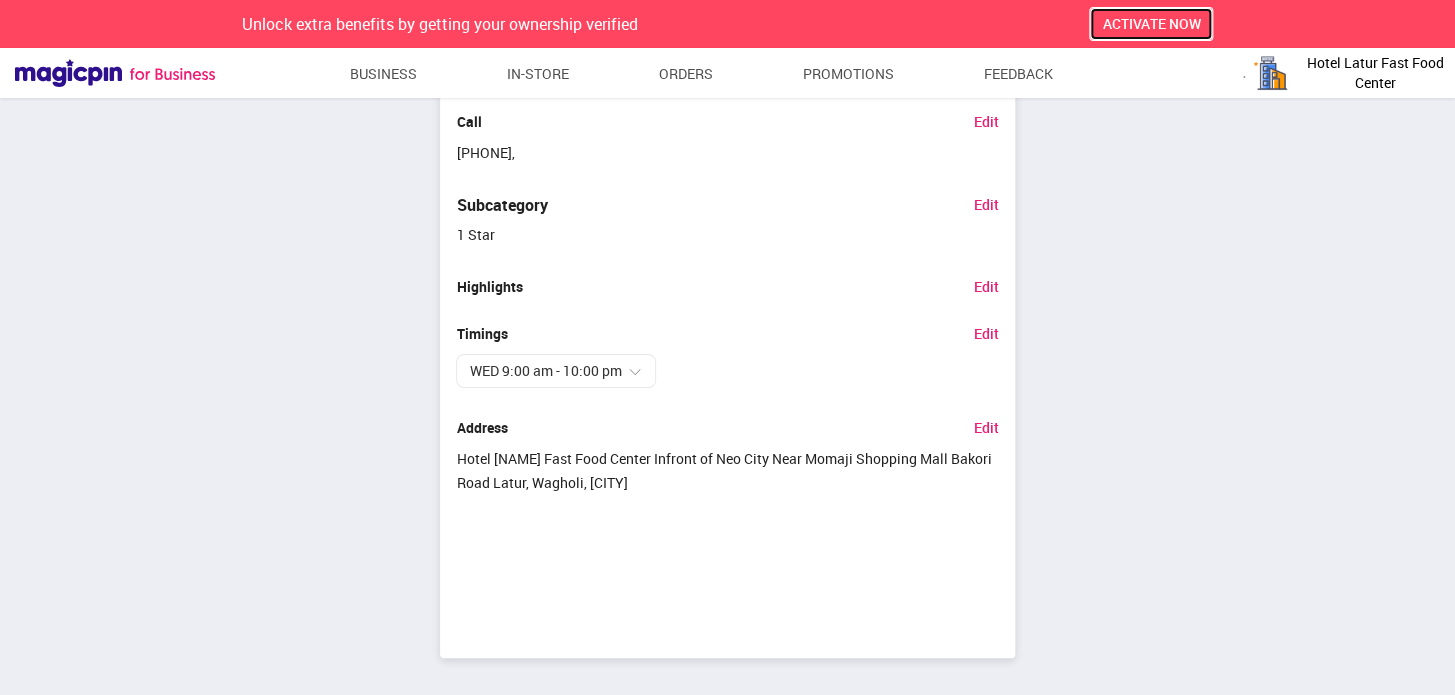 click on "ACTIVATE NOW" at bounding box center [1151, 23] 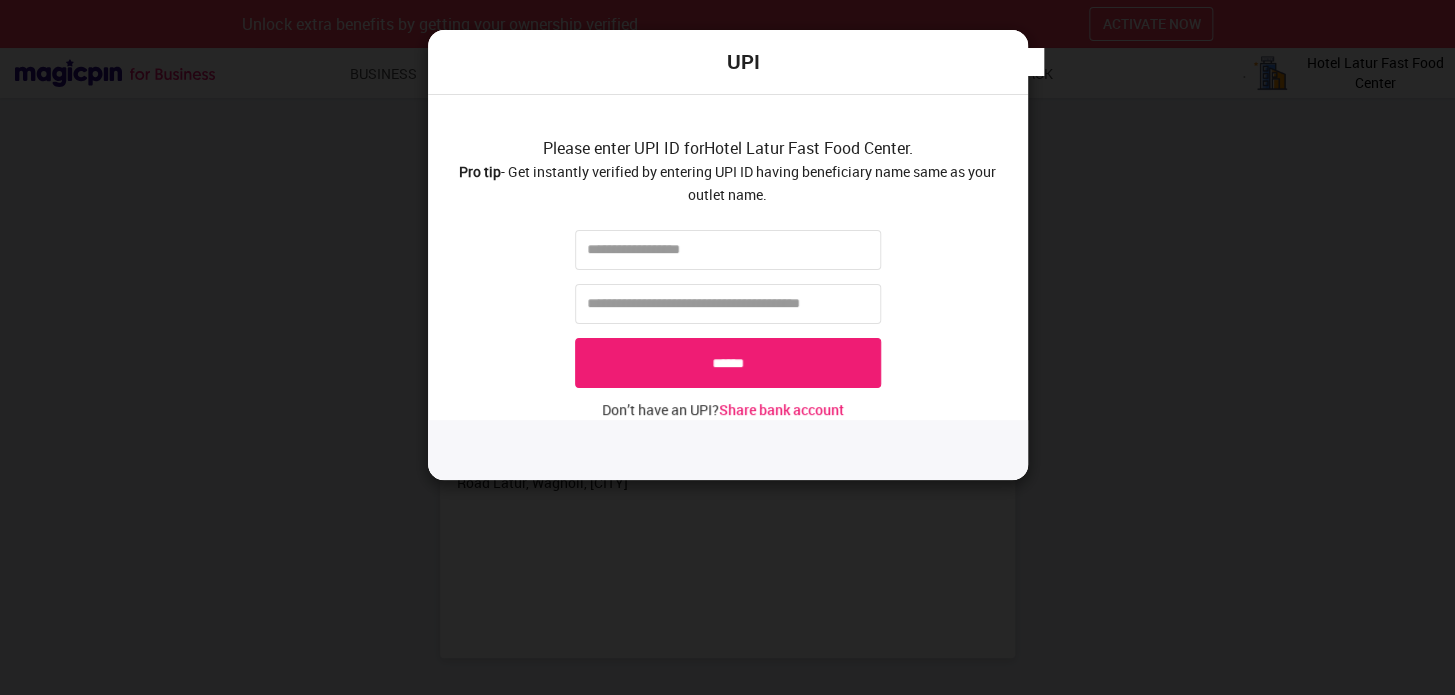 click on "UPI Please enter UPI ID for Hotel [NAME] Fast Food Center . Pro tip - Get instantly verified by entering UPI ID having beneficiary name same as your outlet name. ****** Don’t have an UPI? Share bank account" at bounding box center (727, 347) 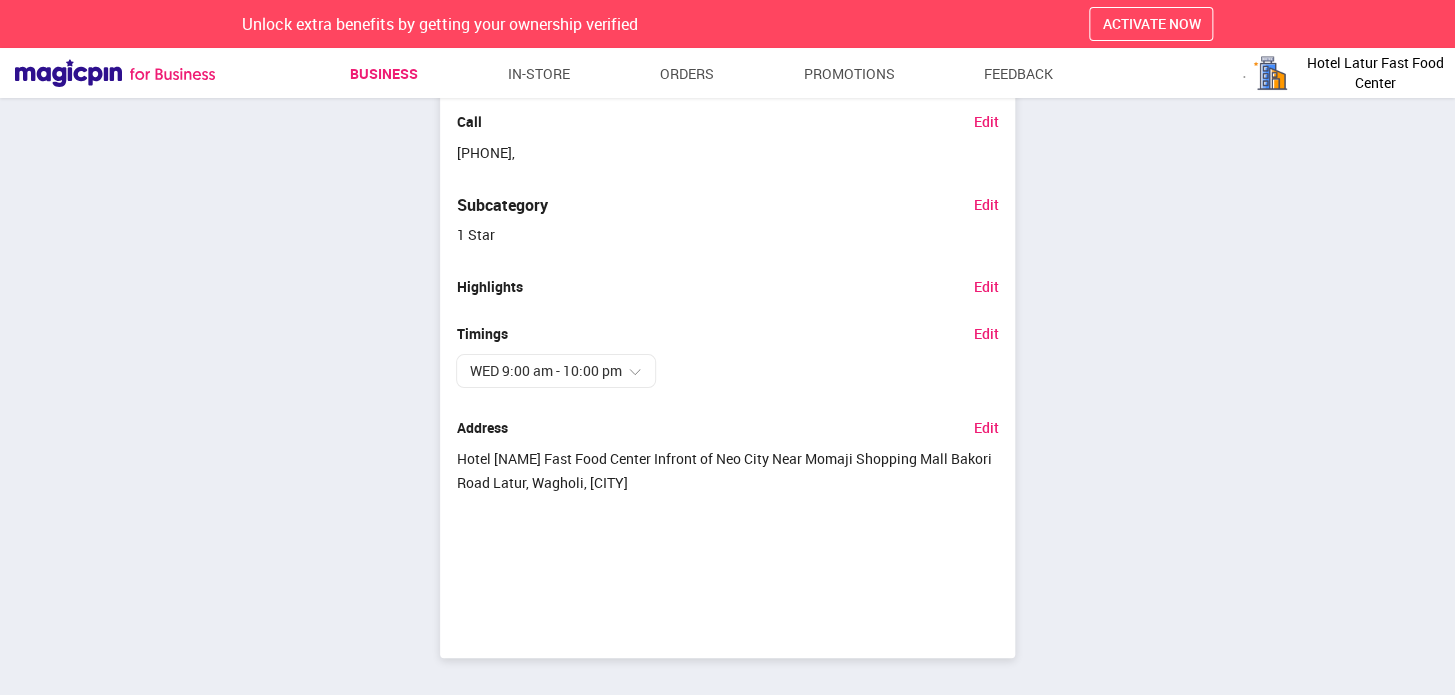 click on "Business" at bounding box center (384, 74) 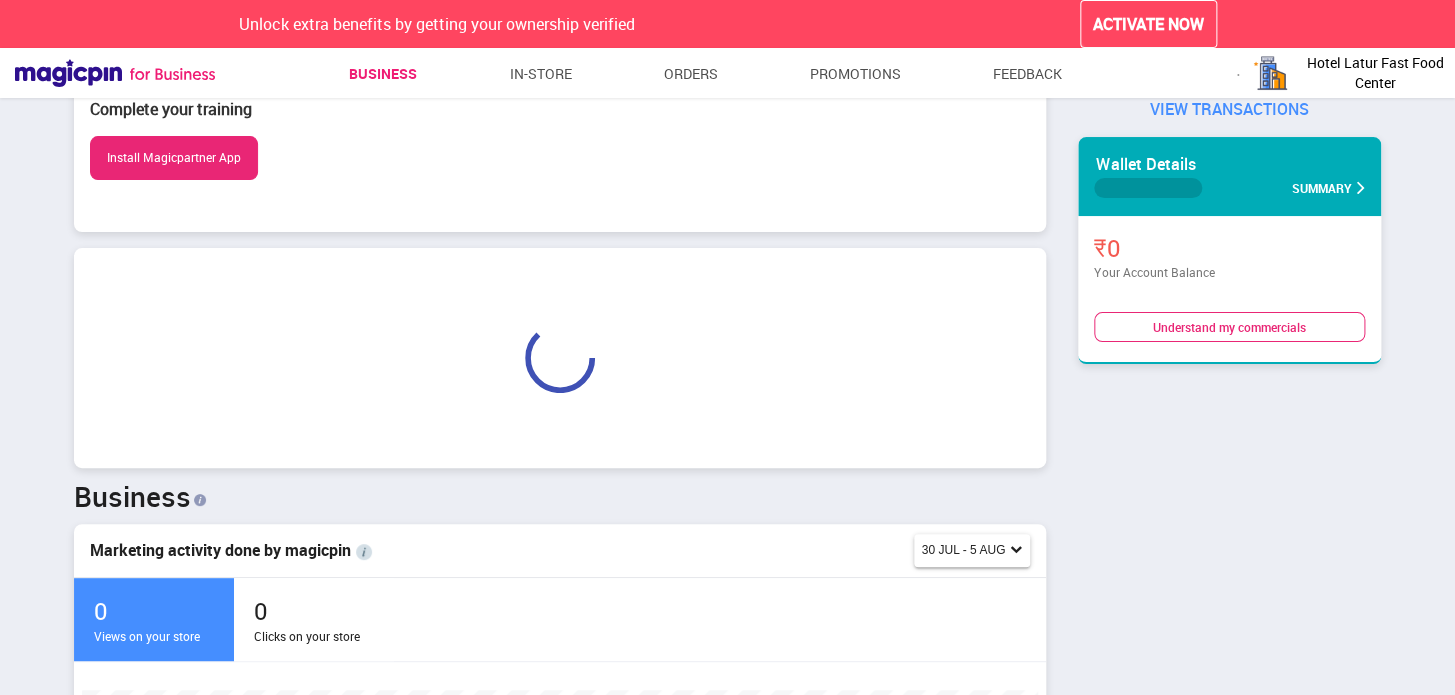scroll, scrollTop: 882, scrollLeft: 0, axis: vertical 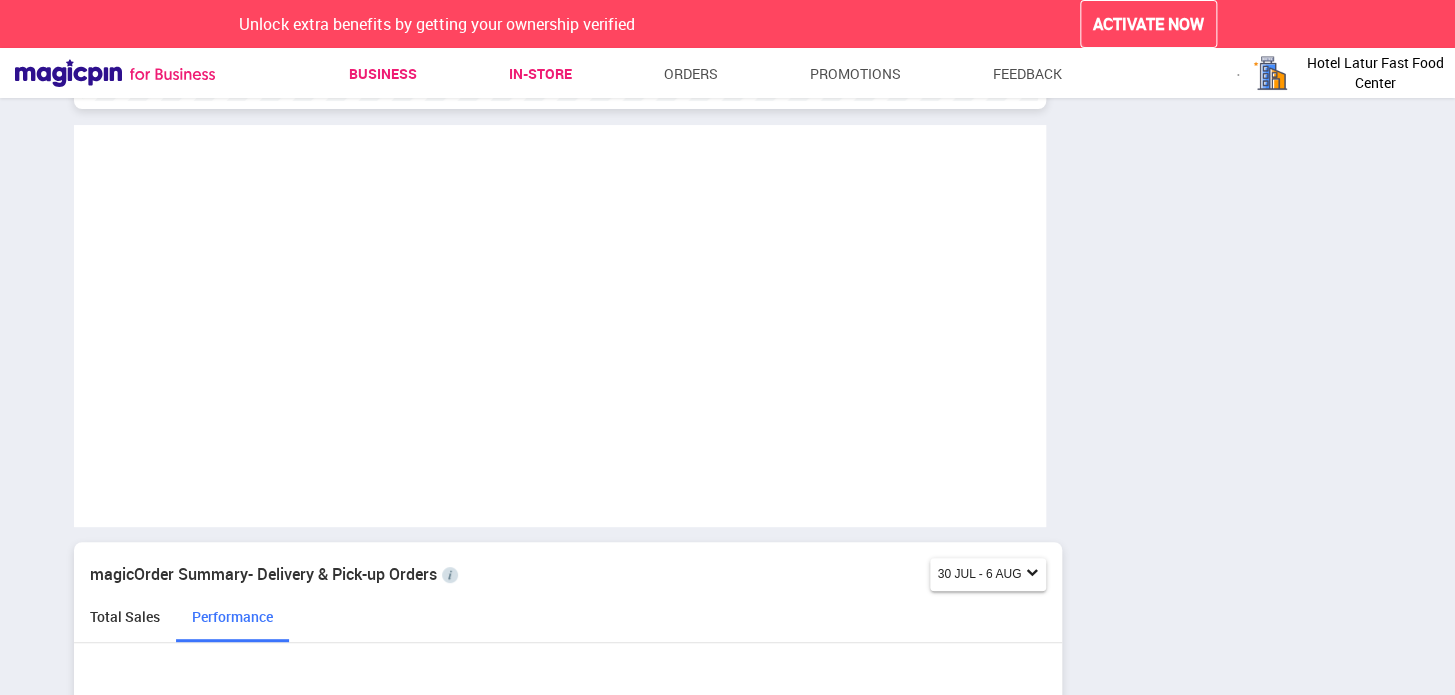 click on "In-store" at bounding box center (540, 74) 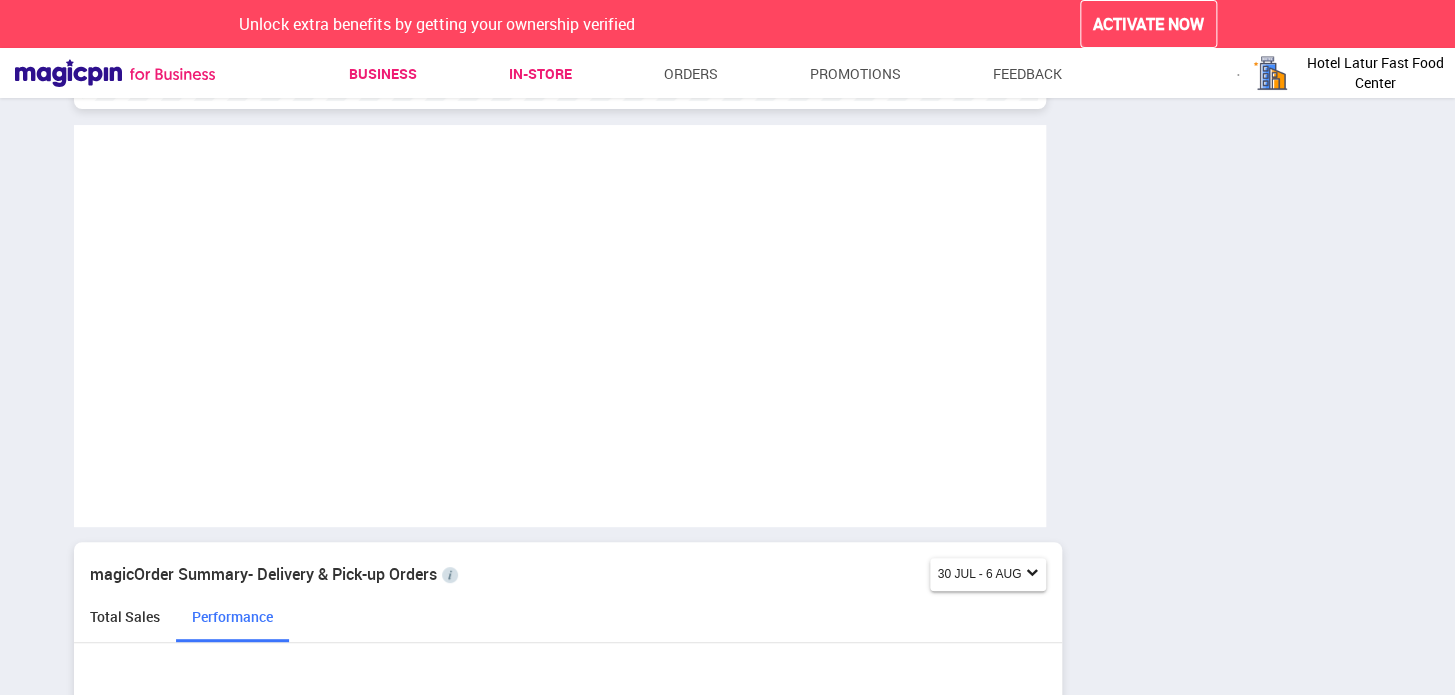 scroll, scrollTop: 382, scrollLeft: 0, axis: vertical 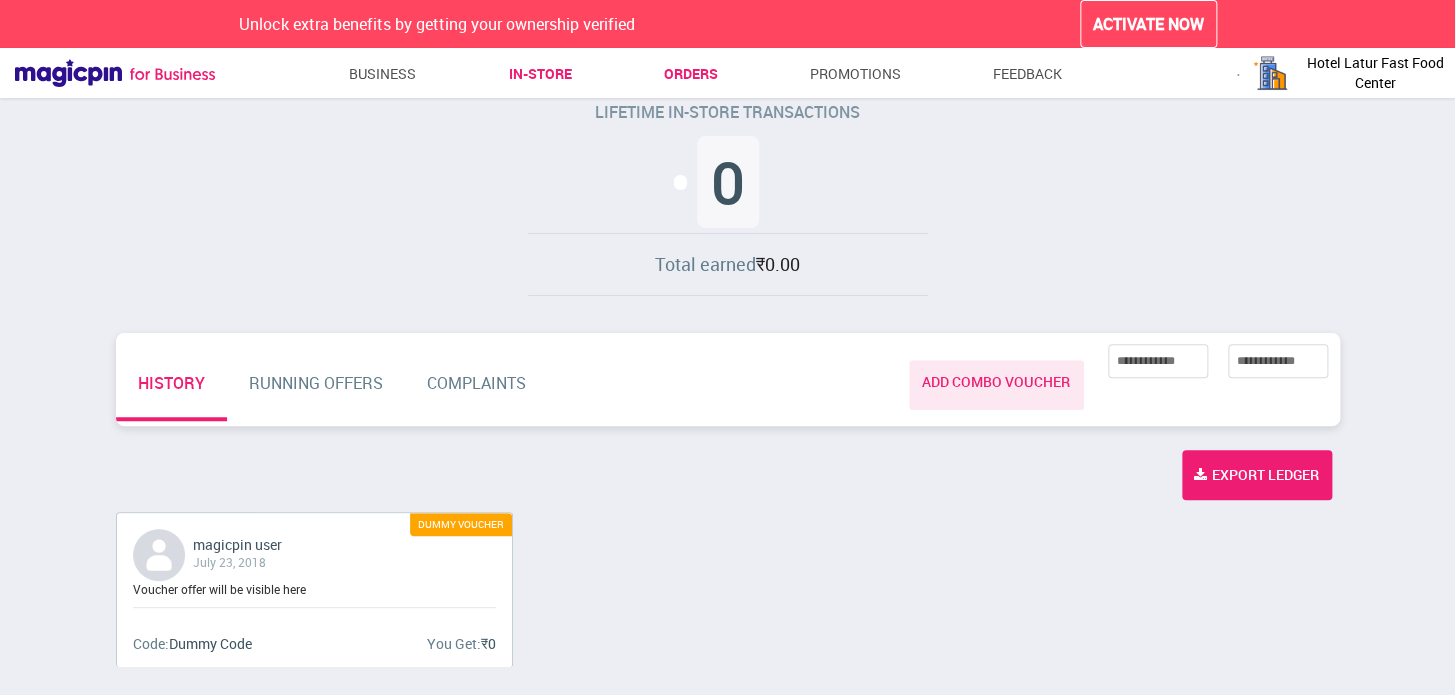 click on "Orders" at bounding box center (690, 74) 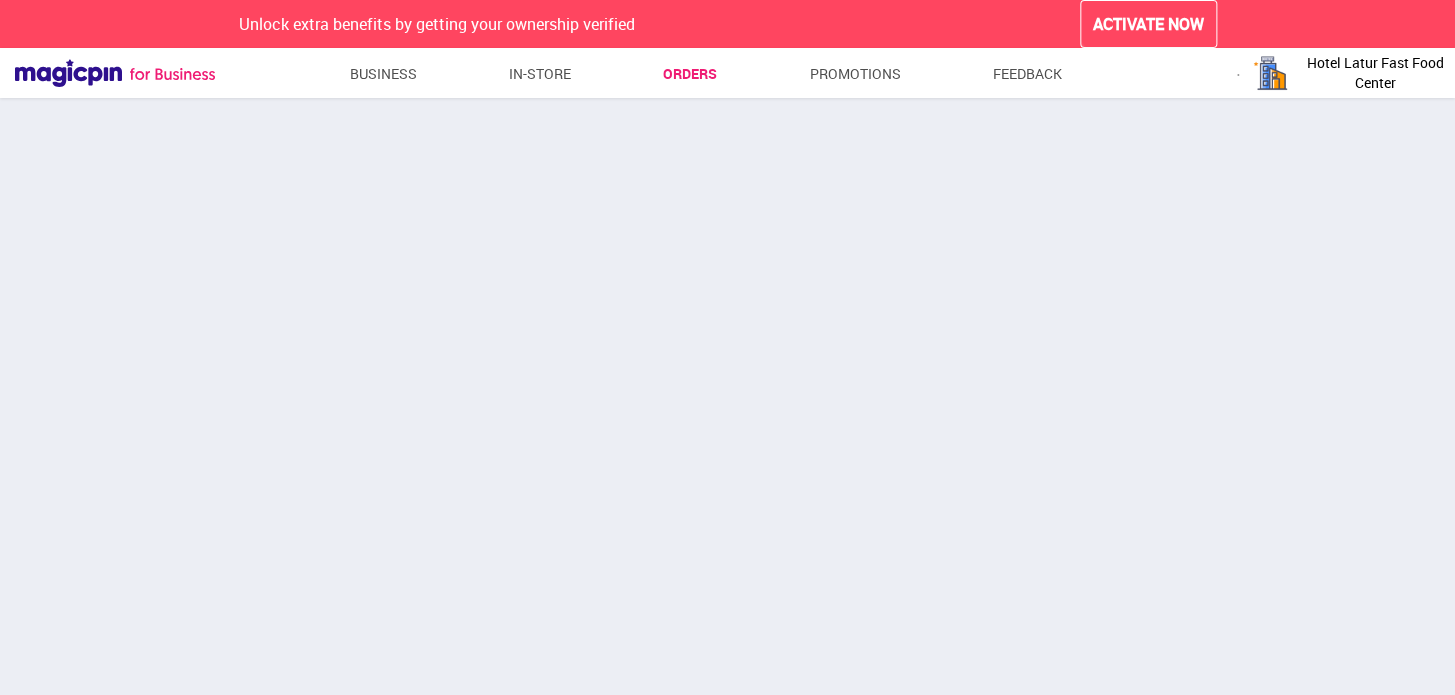 scroll, scrollTop: 52, scrollLeft: 0, axis: vertical 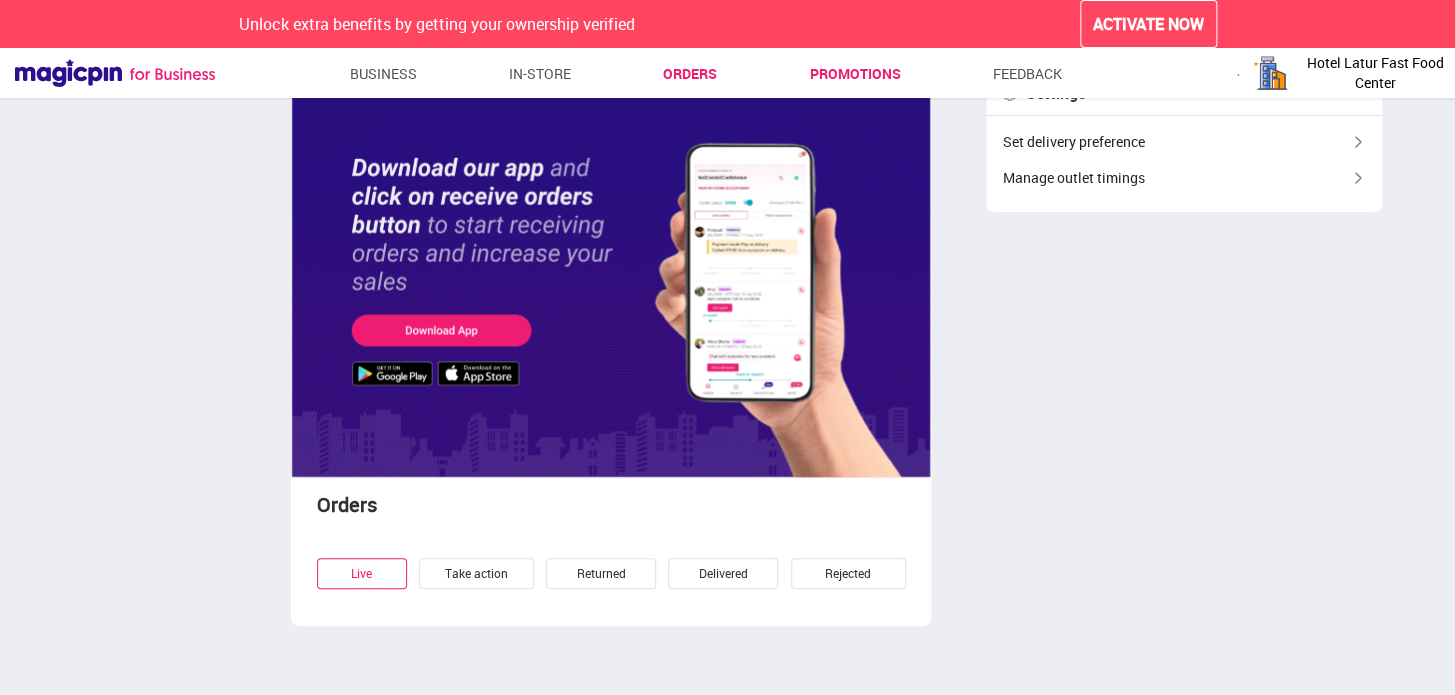 click on "Promotions" at bounding box center (854, 74) 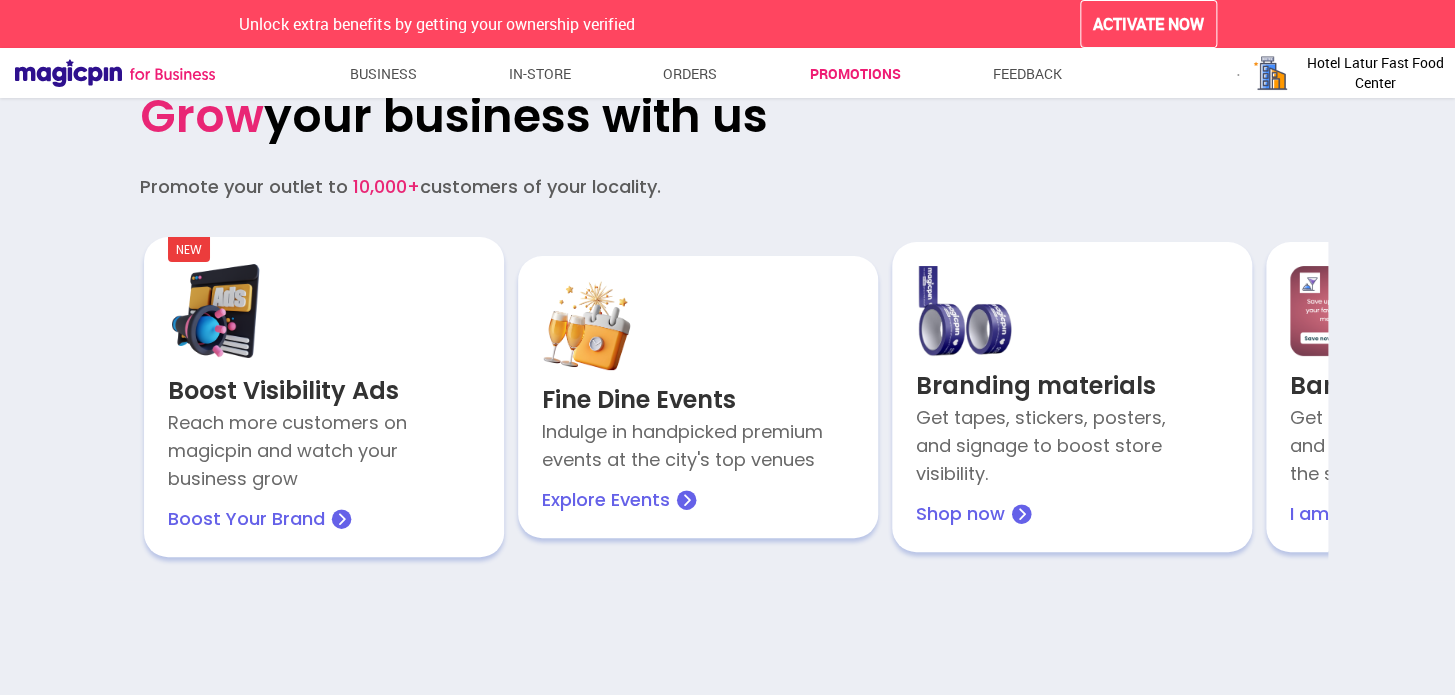 scroll, scrollTop: 28, scrollLeft: 0, axis: vertical 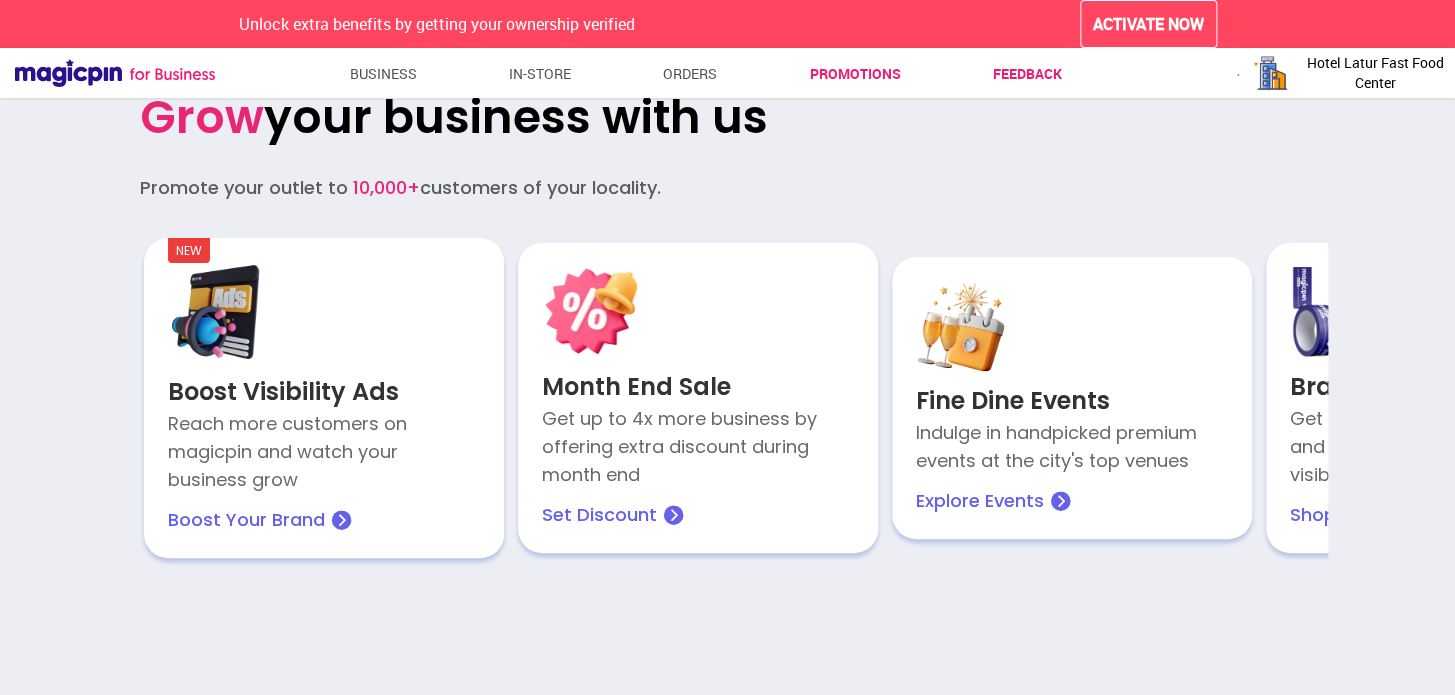 click on "Feedback" at bounding box center [1027, 74] 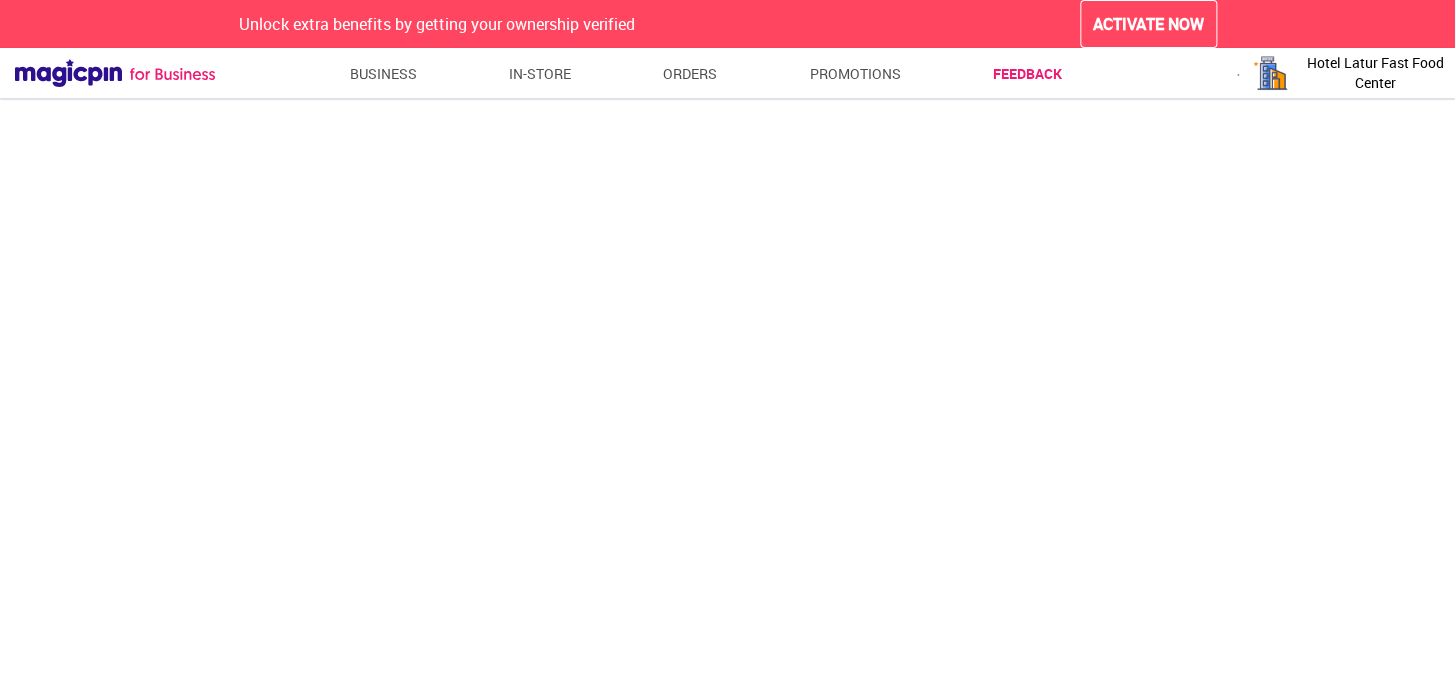 click on "Hotel Latur Fast Food Center" at bounding box center (1375, 73) 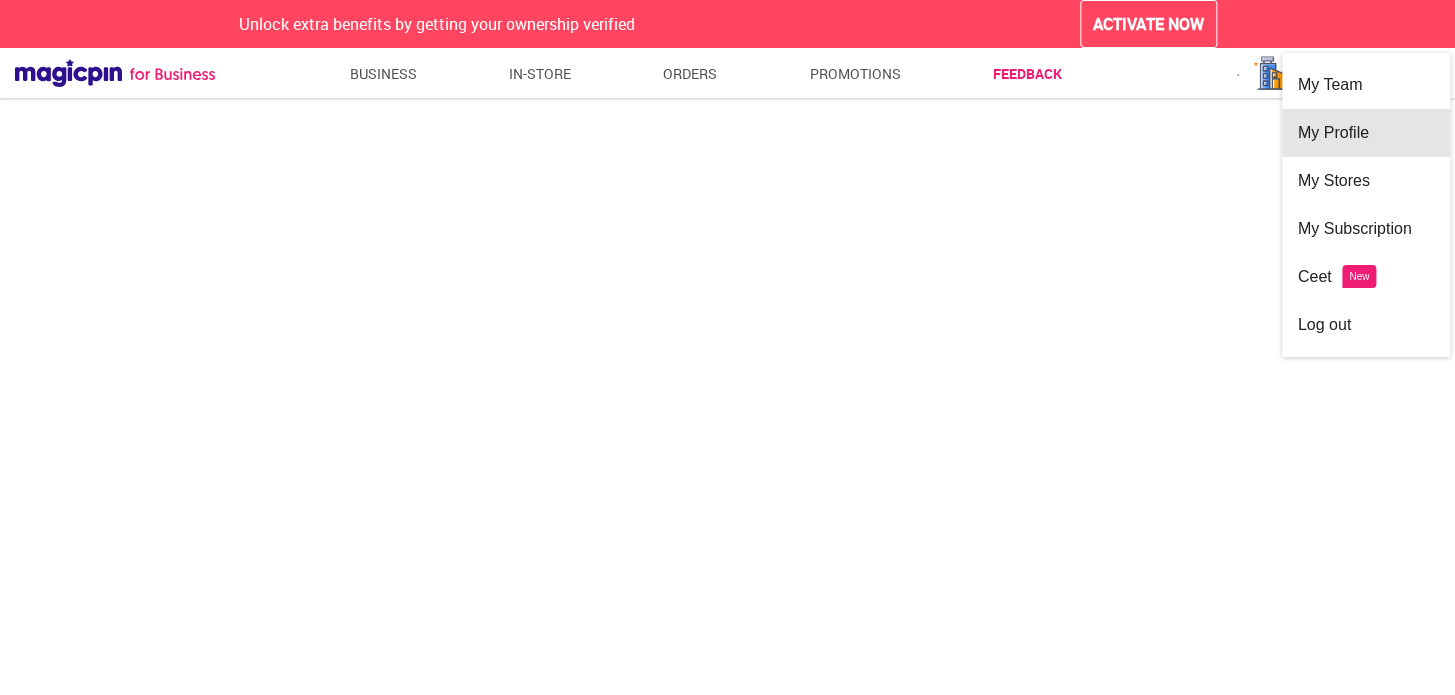 click on "My Profile" at bounding box center (1366, 133) 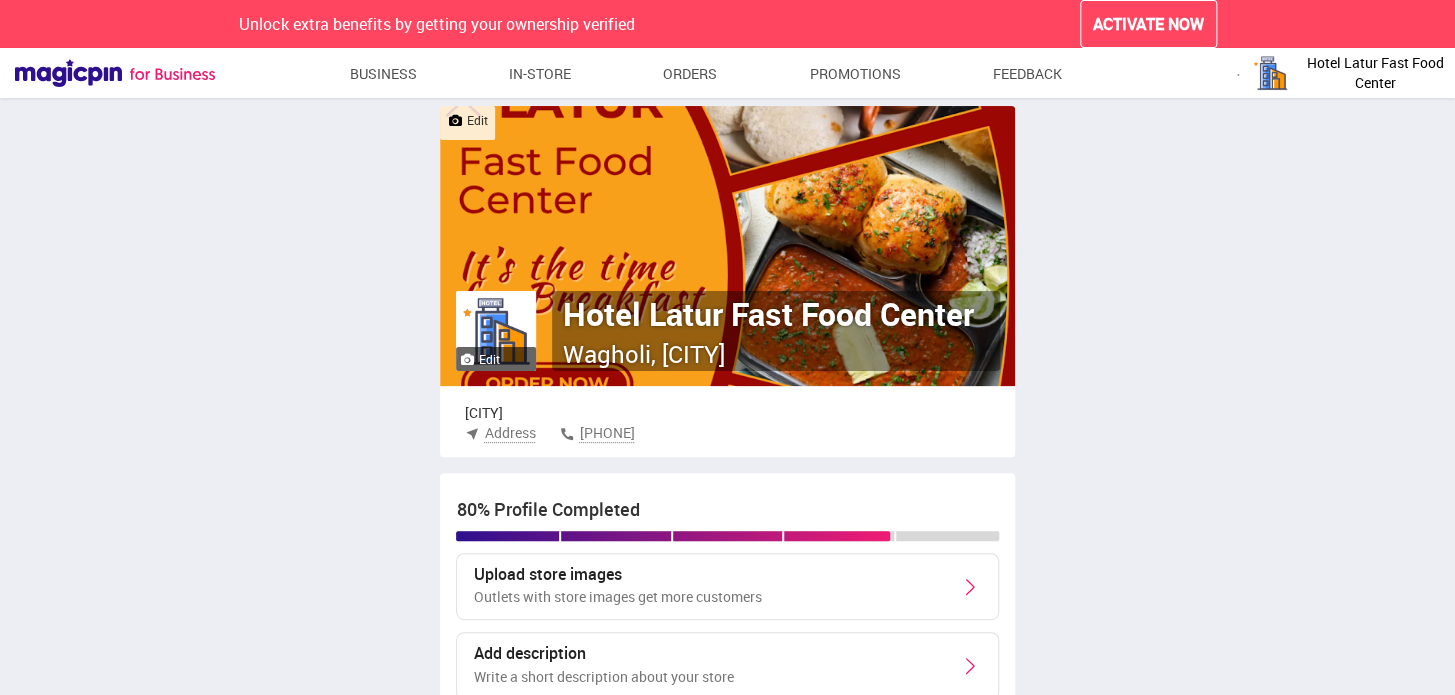 click on "Edit" at bounding box center (467, 120) 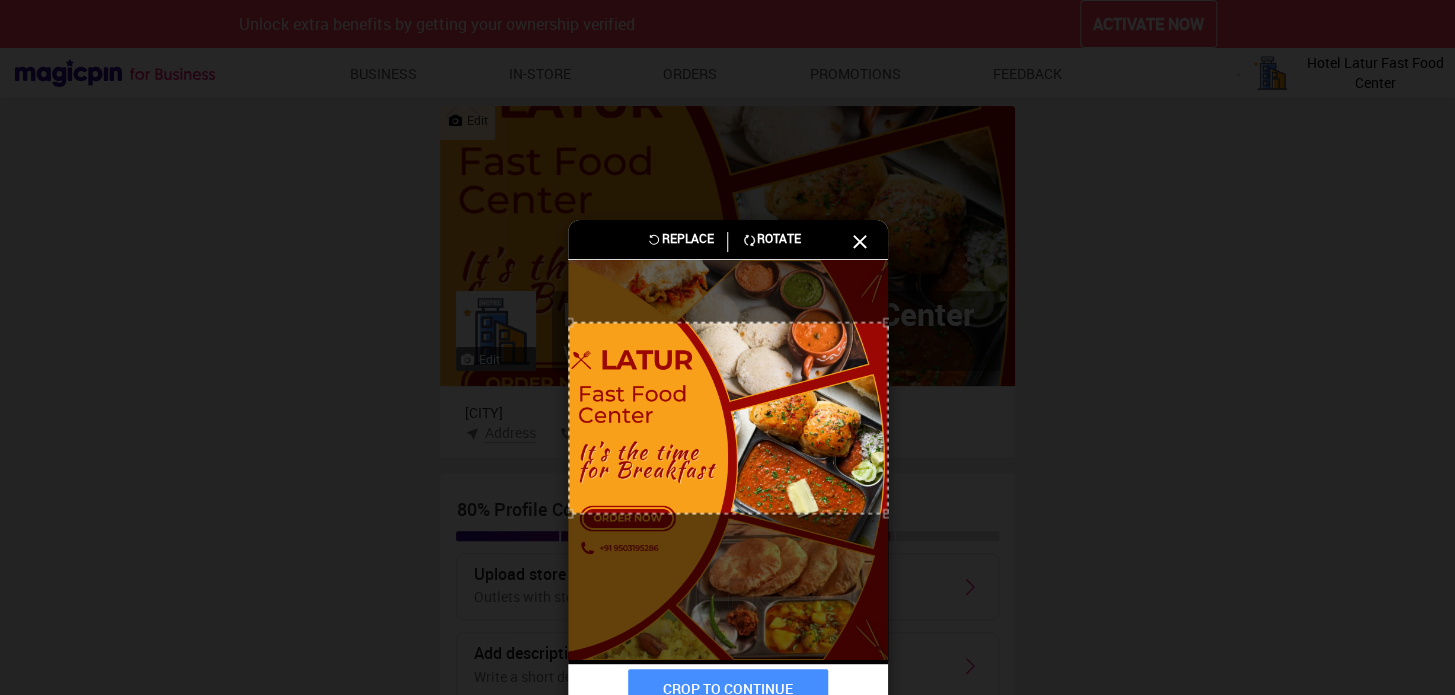 drag, startPoint x: 811, startPoint y: 414, endPoint x: 811, endPoint y: 379, distance: 35 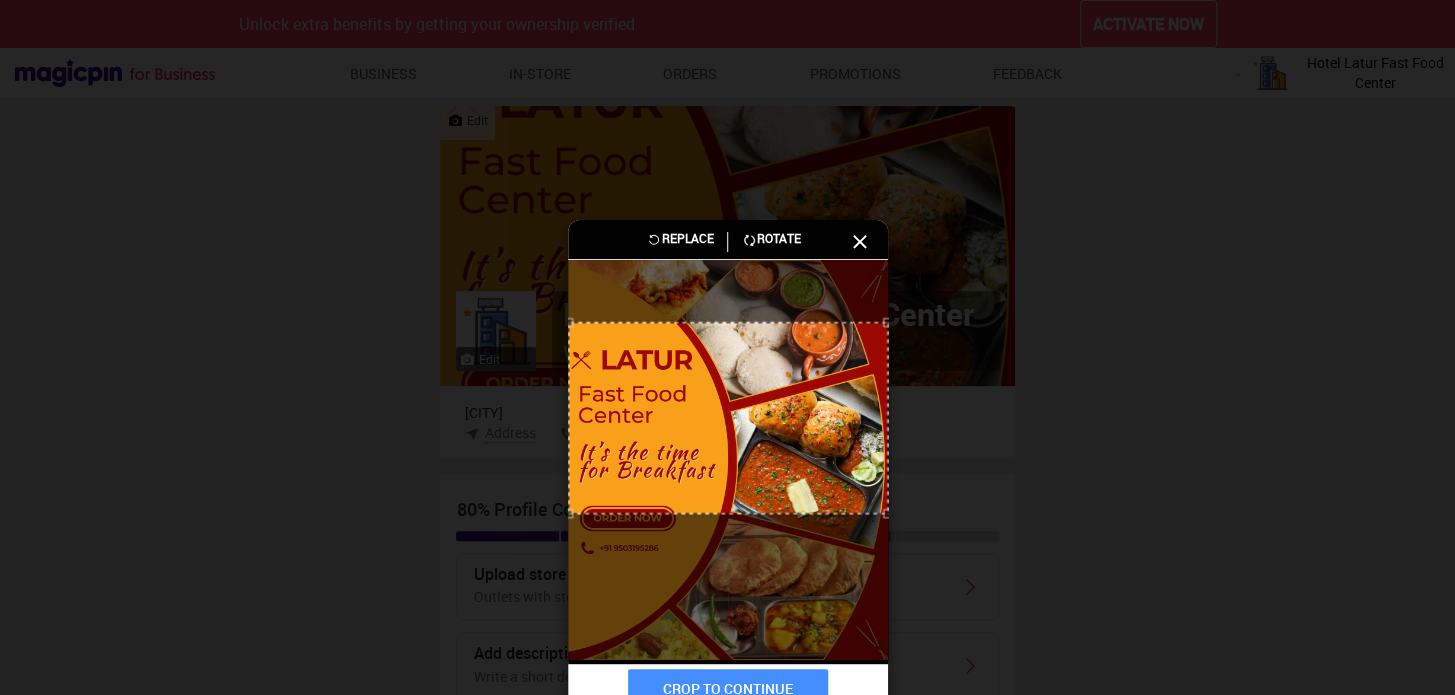 click at bounding box center (728, 418) 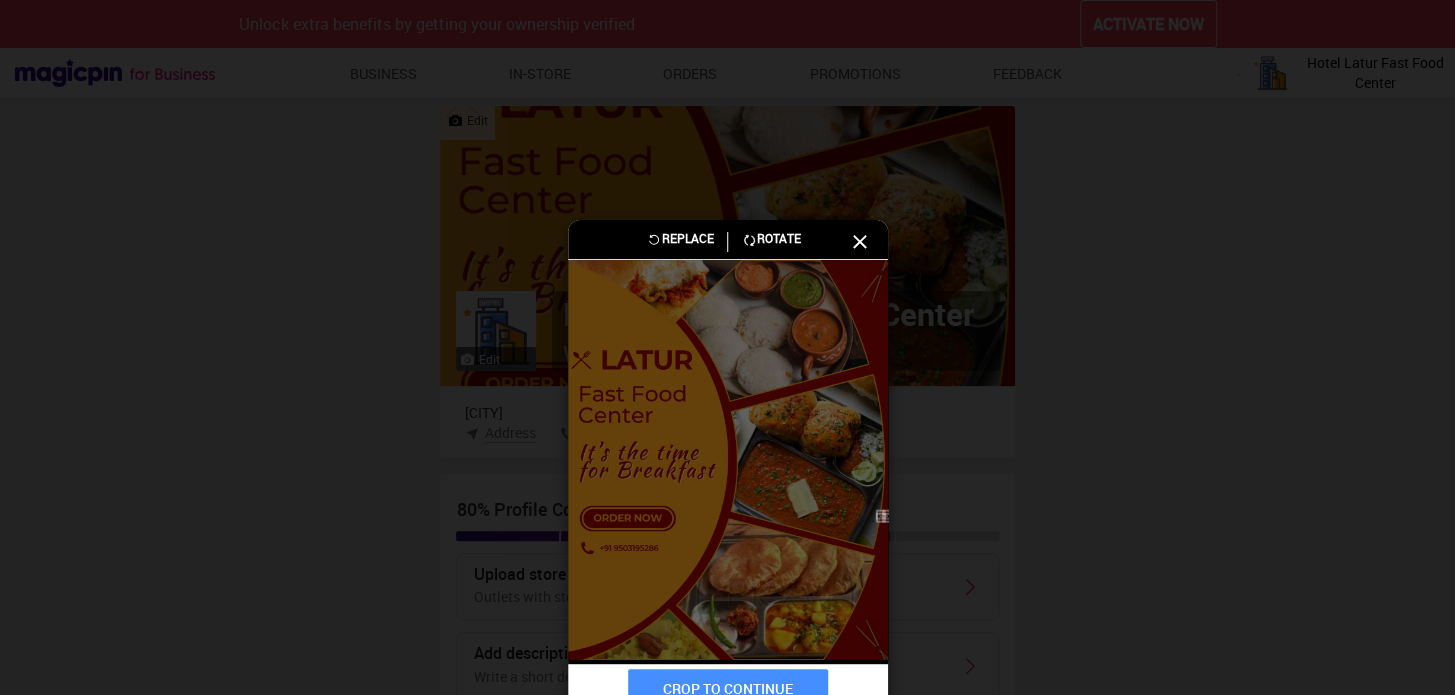drag, startPoint x: 880, startPoint y: 514, endPoint x: 897, endPoint y: 563, distance: 51.86521 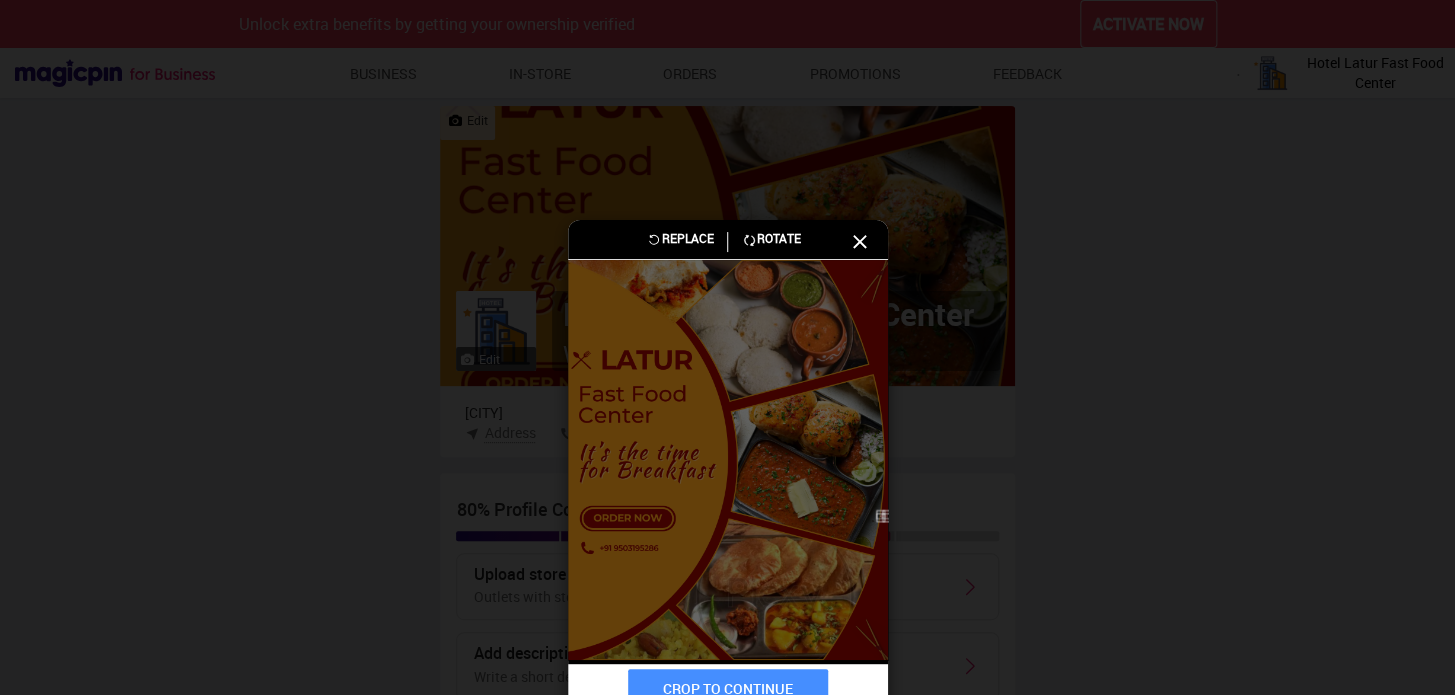 click on "Replace Rotate CROP TO CONTINUE" at bounding box center (727, 347) 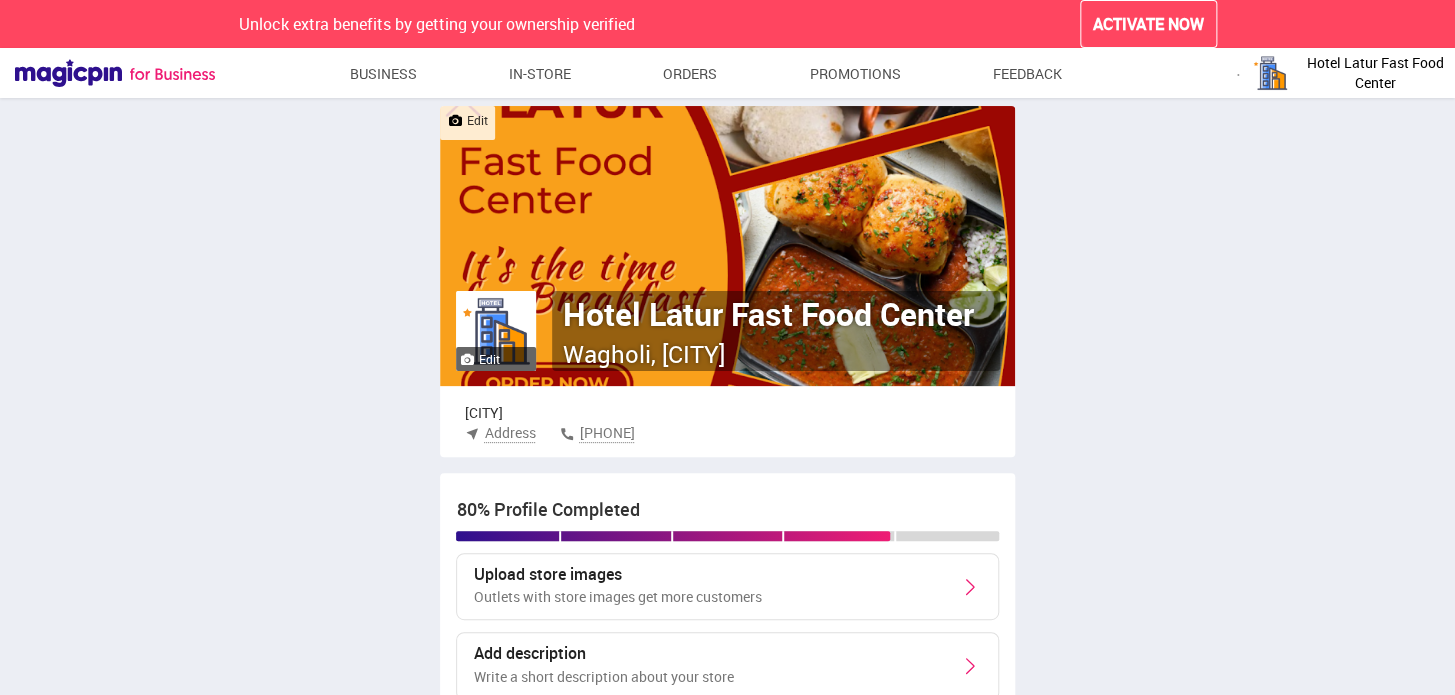 click at bounding box center [454, 121] 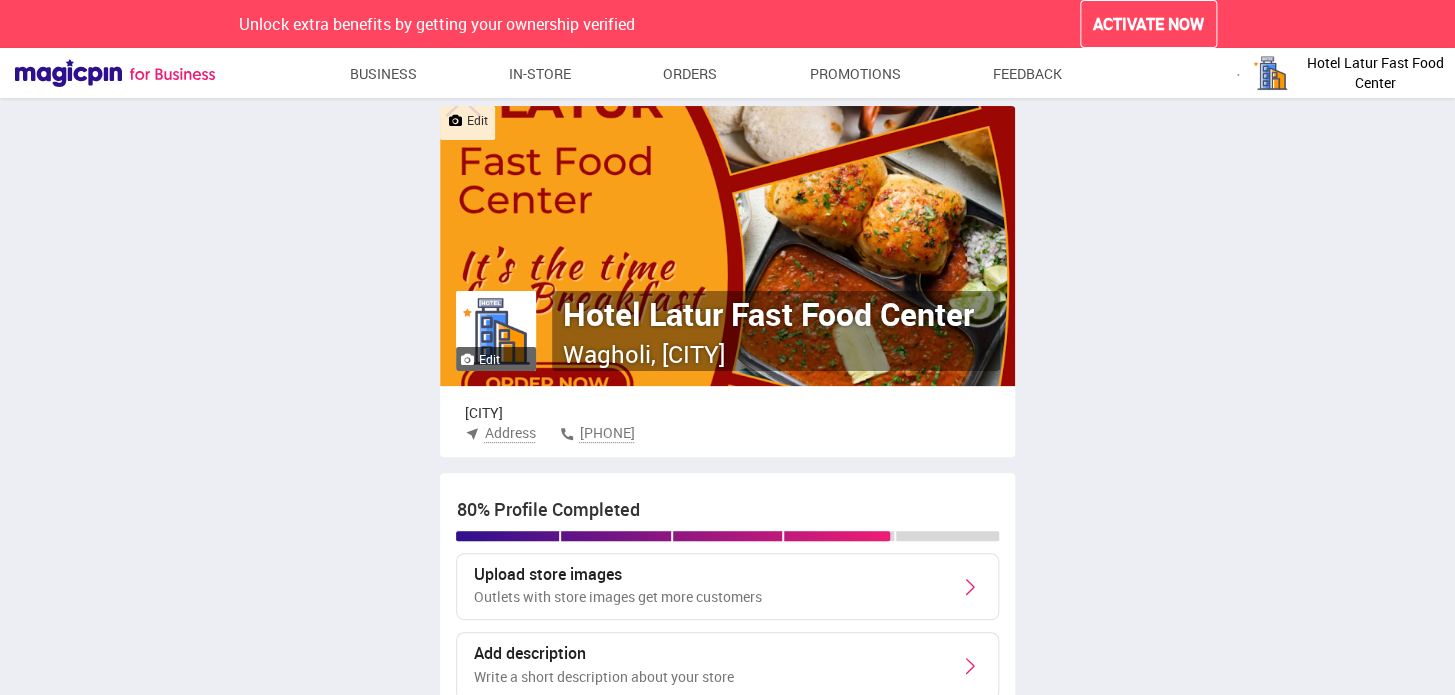 click on "Edit" at bounding box center (0, 0) 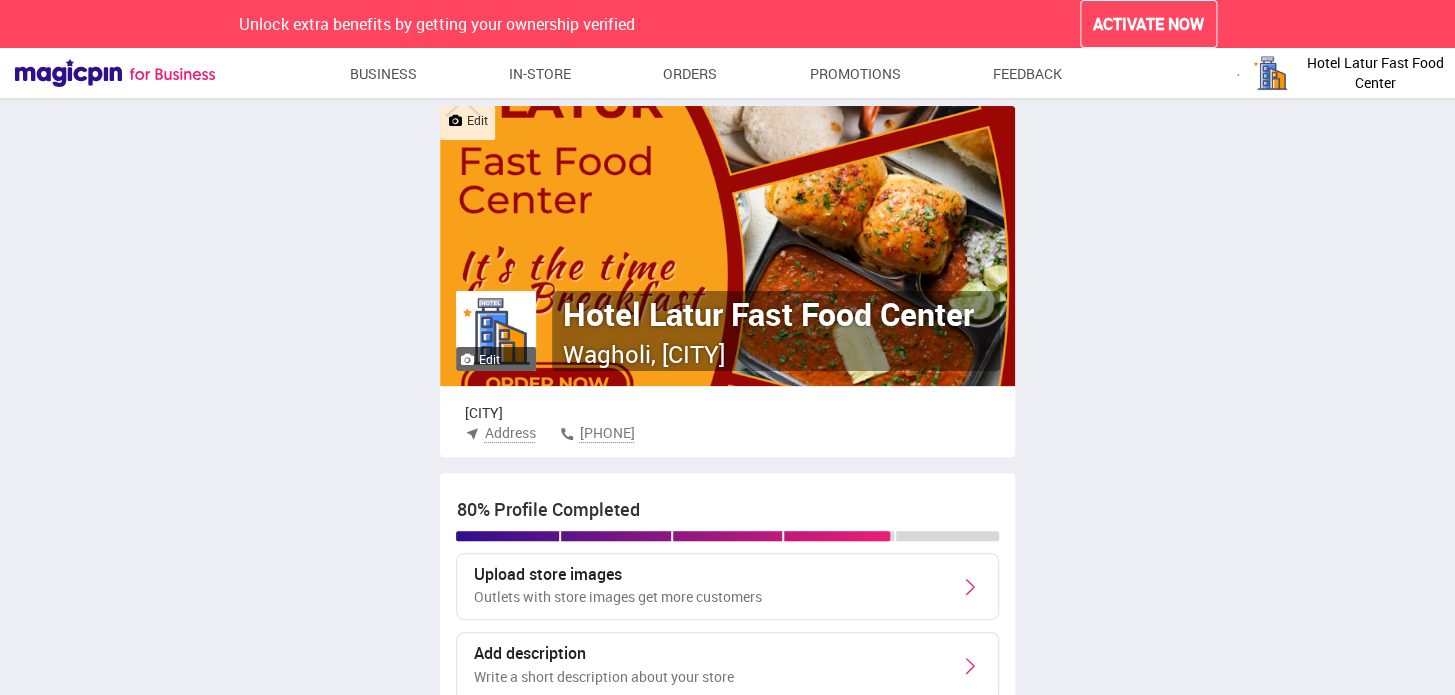 click at bounding box center [727, 246] 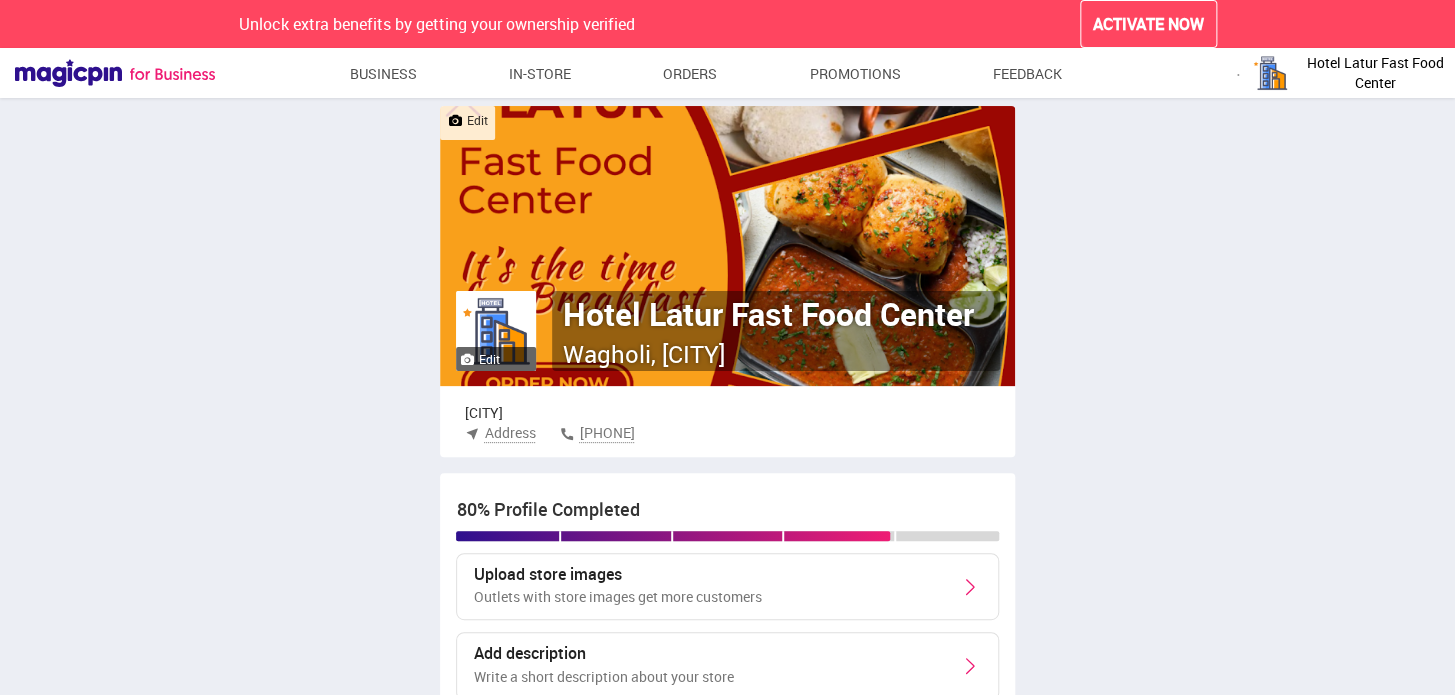 click on "Edit" at bounding box center [0, 0] 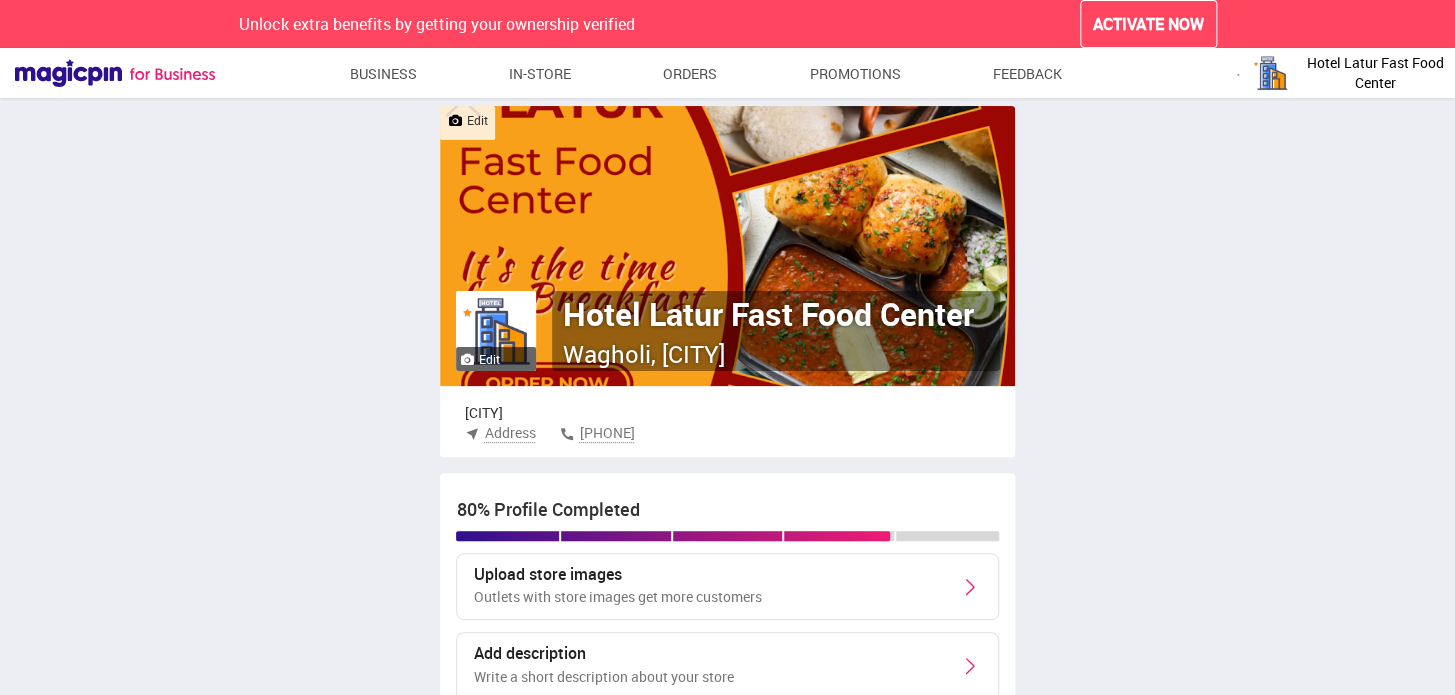 click on "Edit Edit Hotel Latur Fast Food Center Wagholi, [CITY] Wagholi Address [PHONE] , Subcategory Edit 1 Star Highlights Edit Timings Edit WED 9:00 am - 10:00 pm Address Edit Hotel Latur Fast Food Center Infront of Neo City Near Momaji Shopping Mall Bakori Road Latur, Wagholi, [CITY]" at bounding box center (727, 943) 